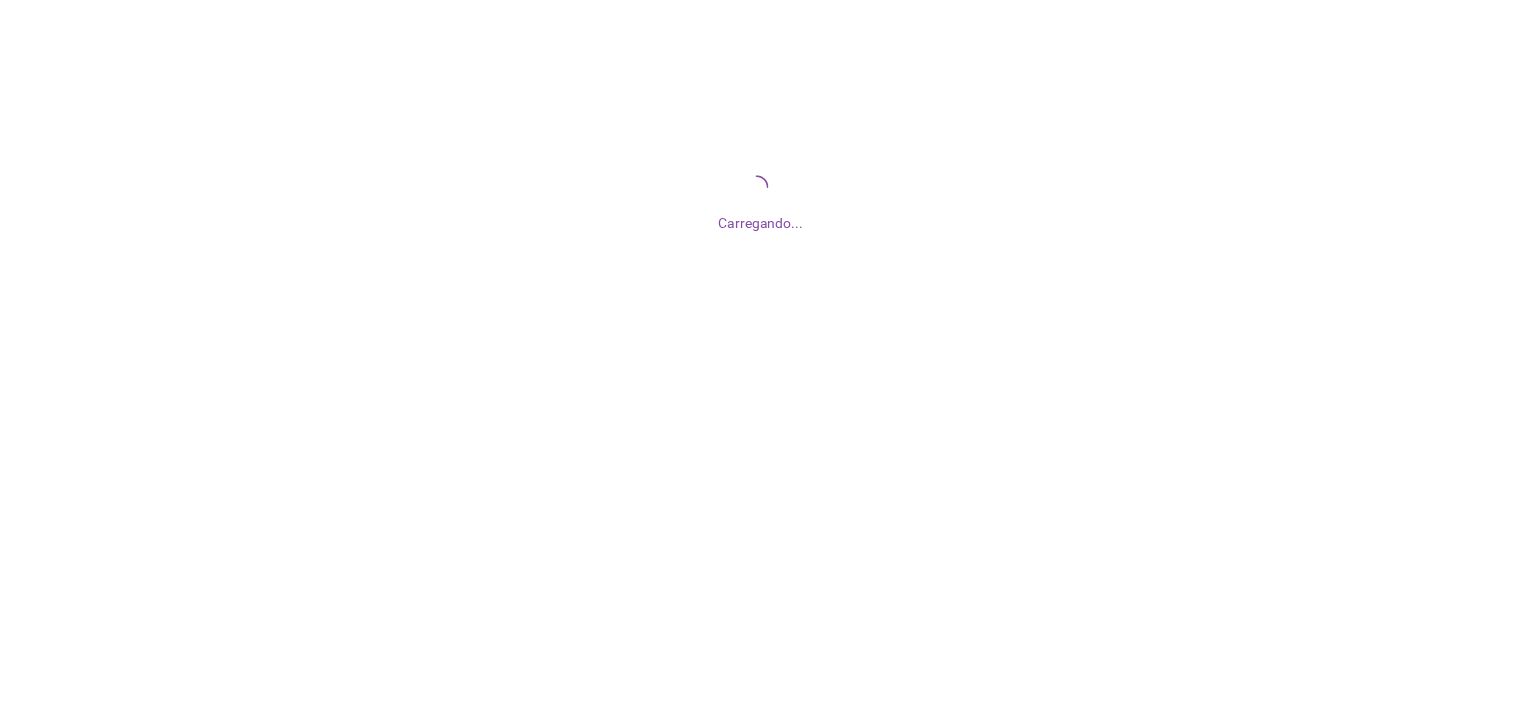 scroll, scrollTop: 0, scrollLeft: 0, axis: both 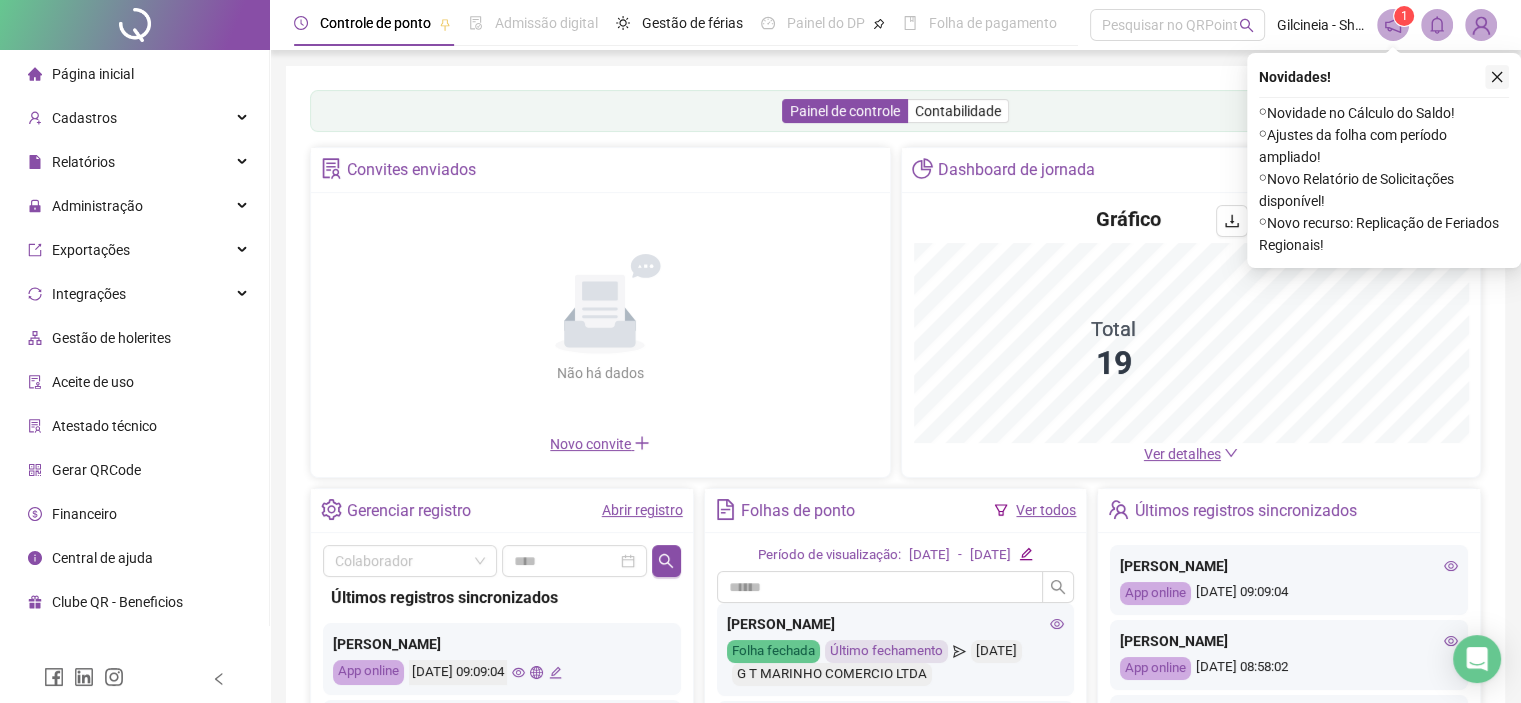 click 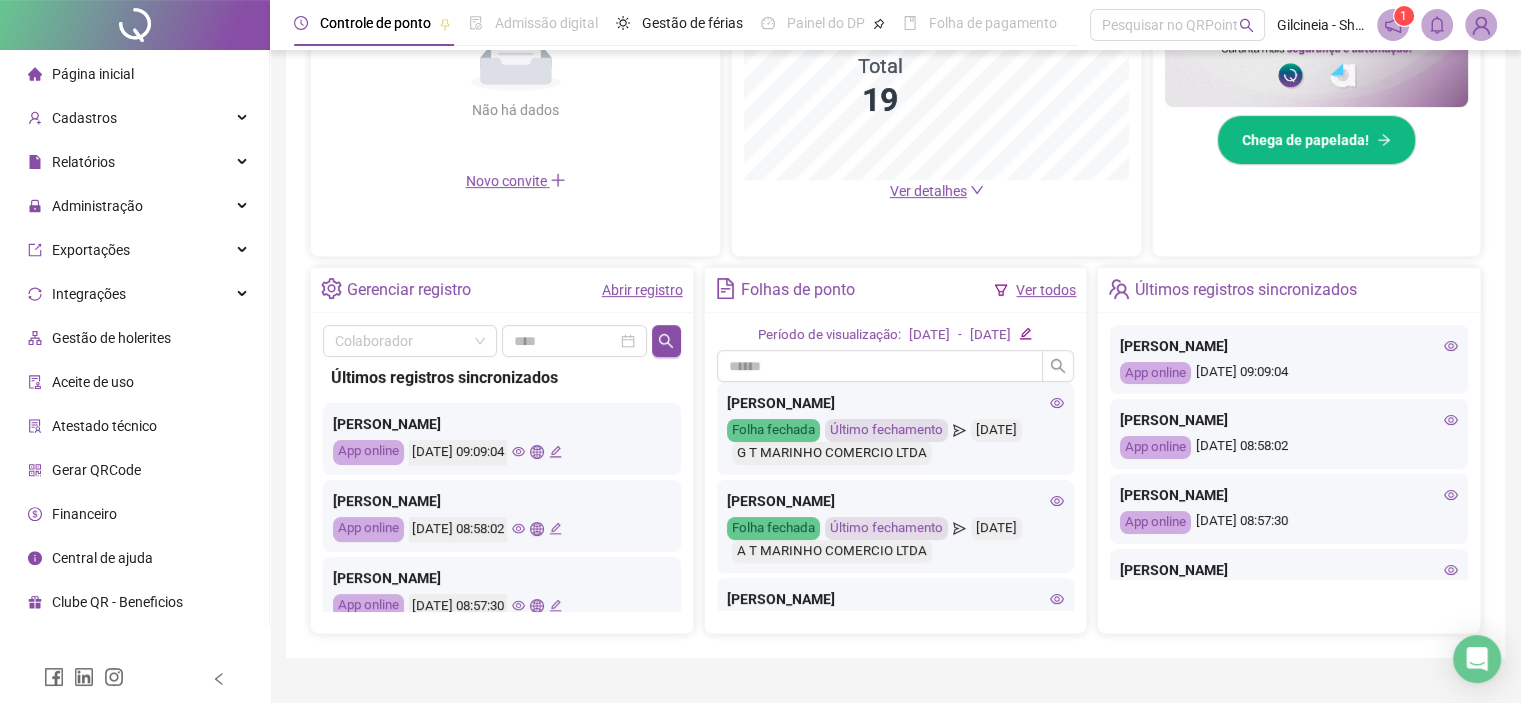 scroll, scrollTop: 567, scrollLeft: 0, axis: vertical 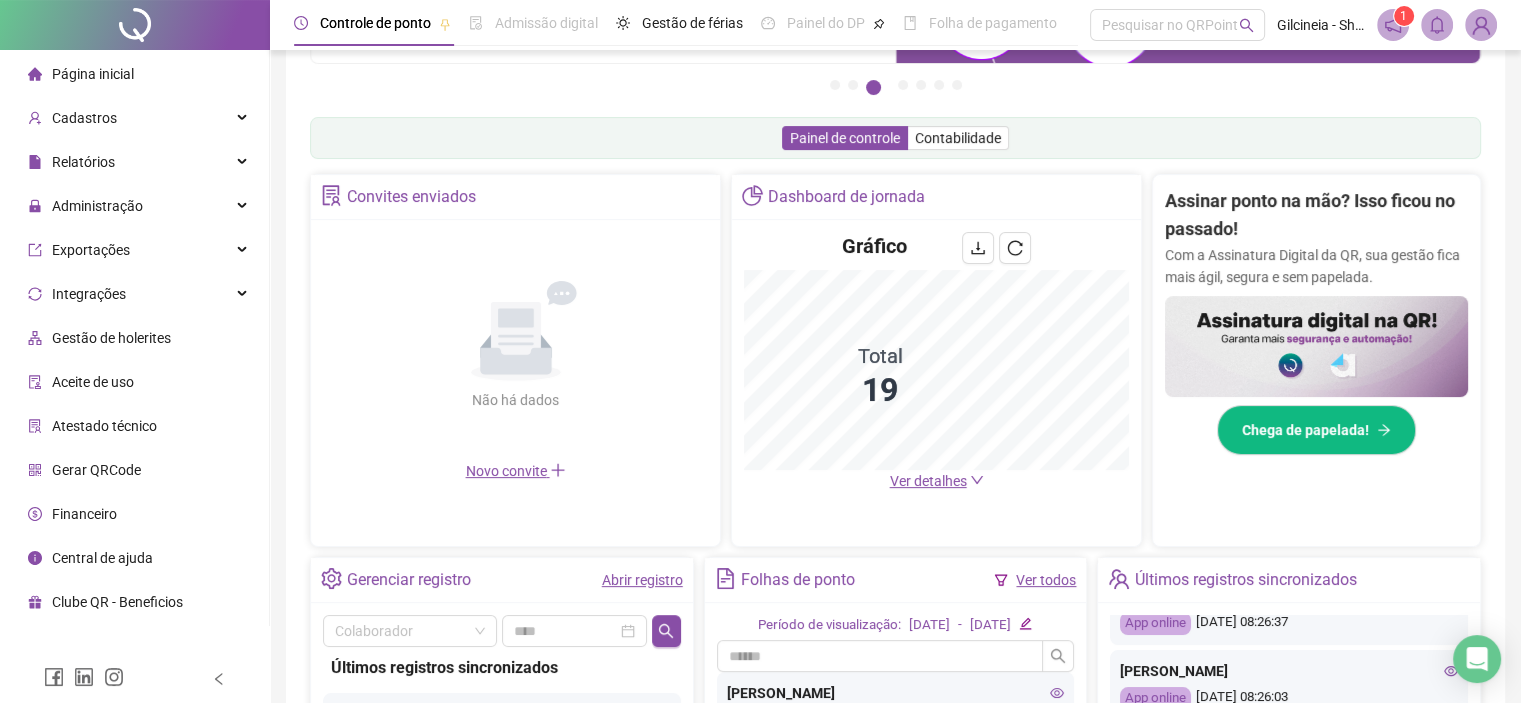 click on "Ver detalhes" at bounding box center [937, 481] 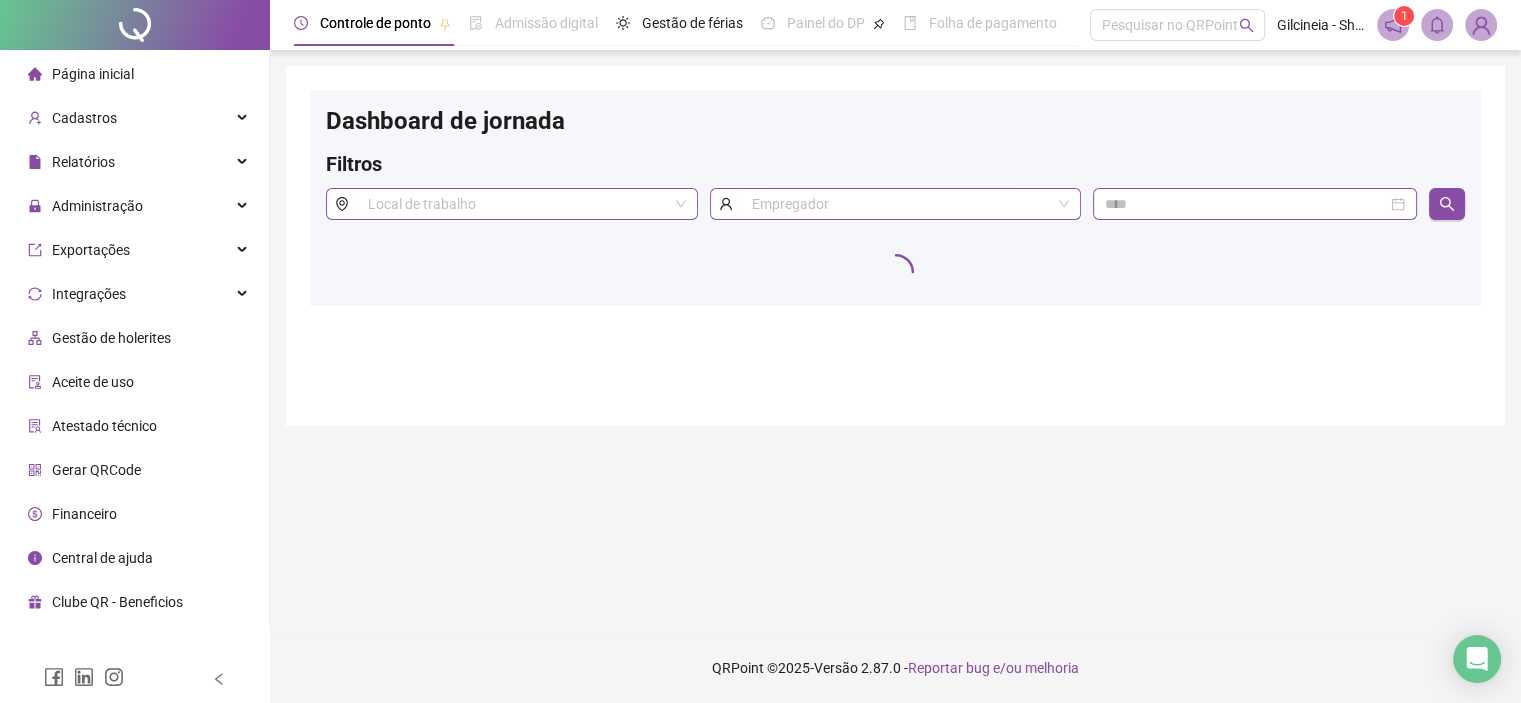 scroll, scrollTop: 0, scrollLeft: 0, axis: both 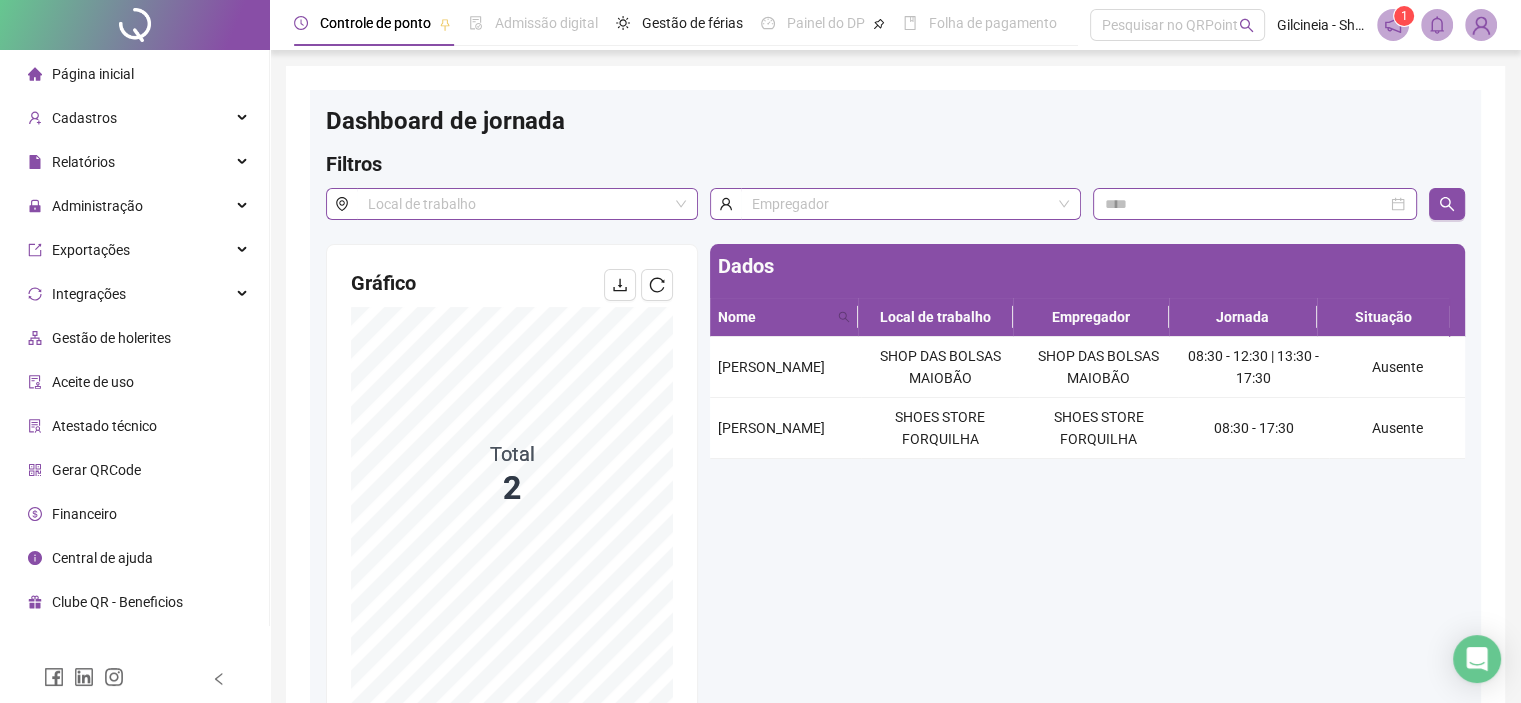 click on "Página inicial" at bounding box center [134, 74] 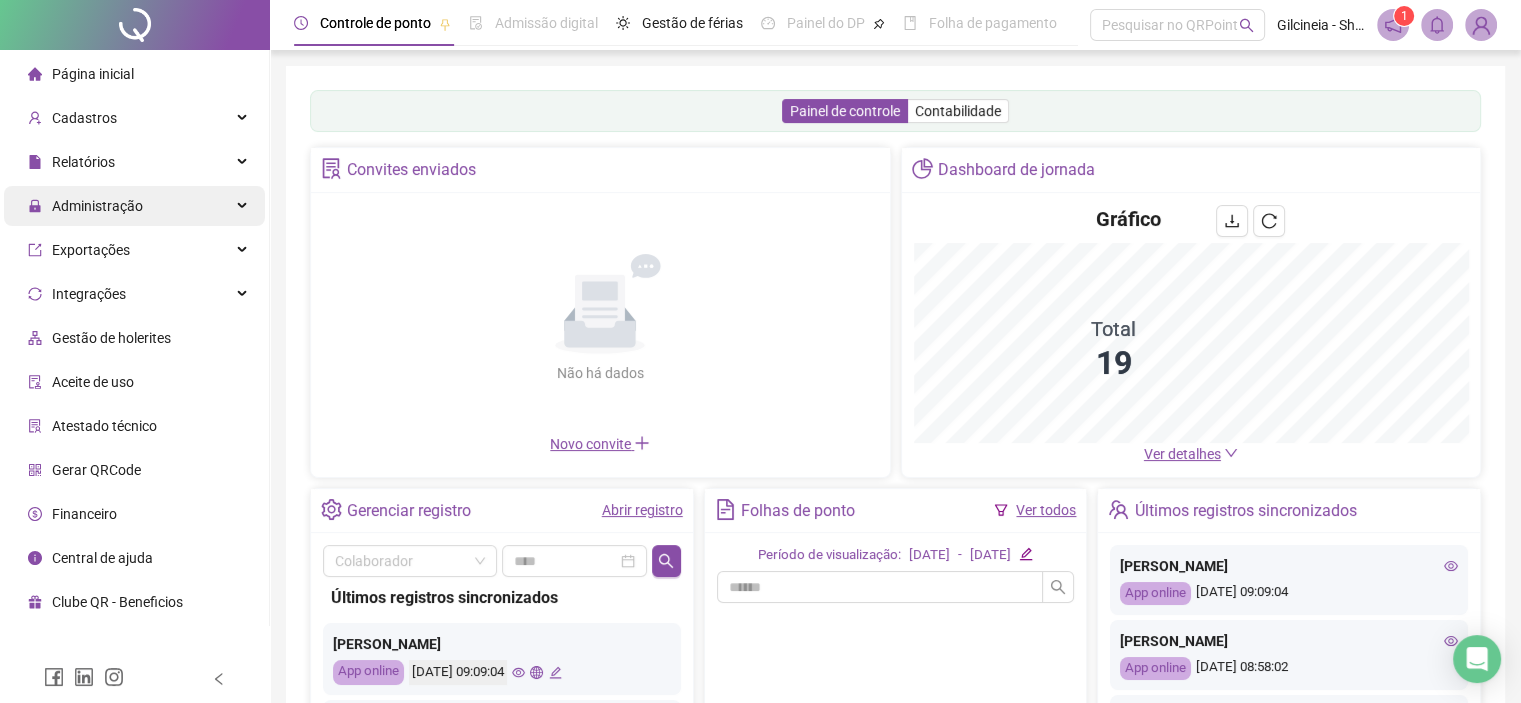click on "Administração" at bounding box center [97, 206] 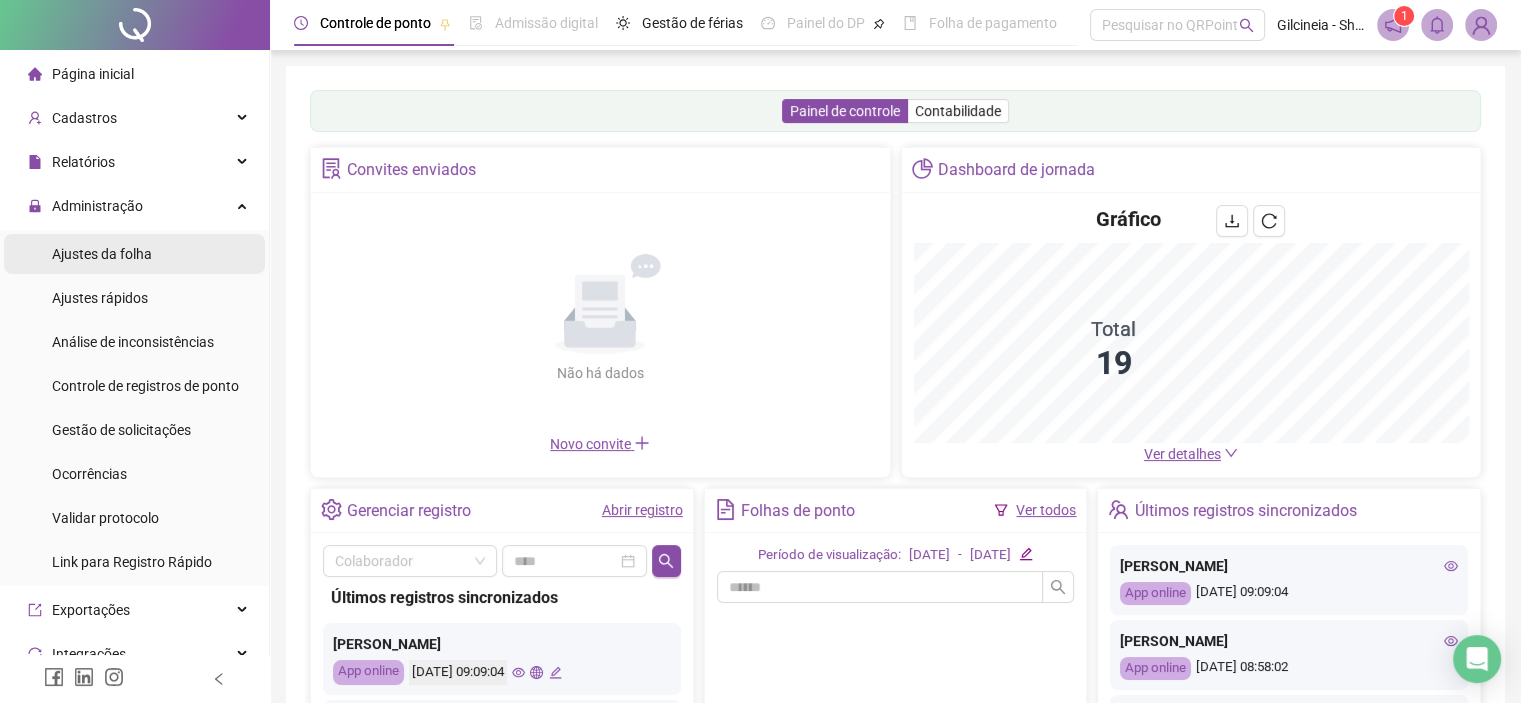 click on "Ajustes da folha" at bounding box center (102, 254) 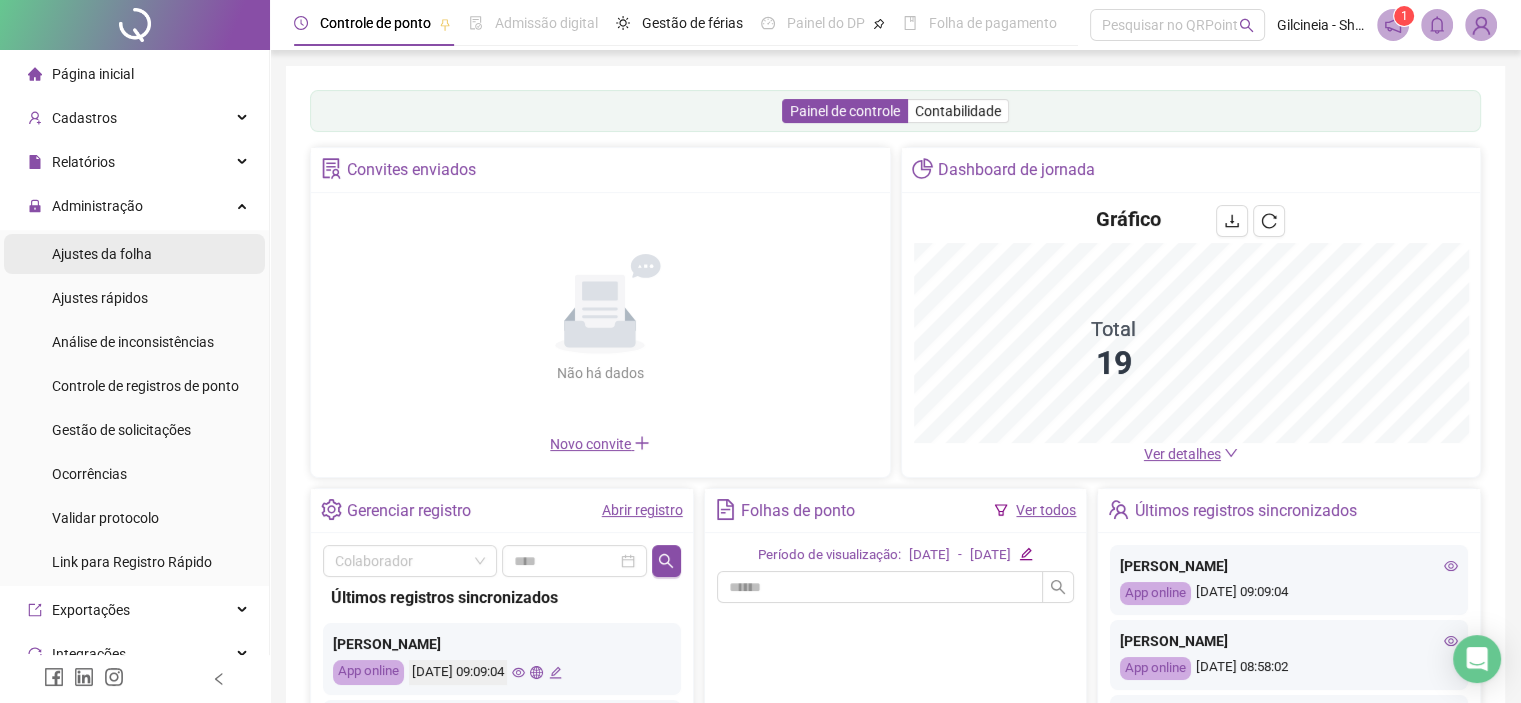 click on "Ajustes da folha" at bounding box center [102, 254] 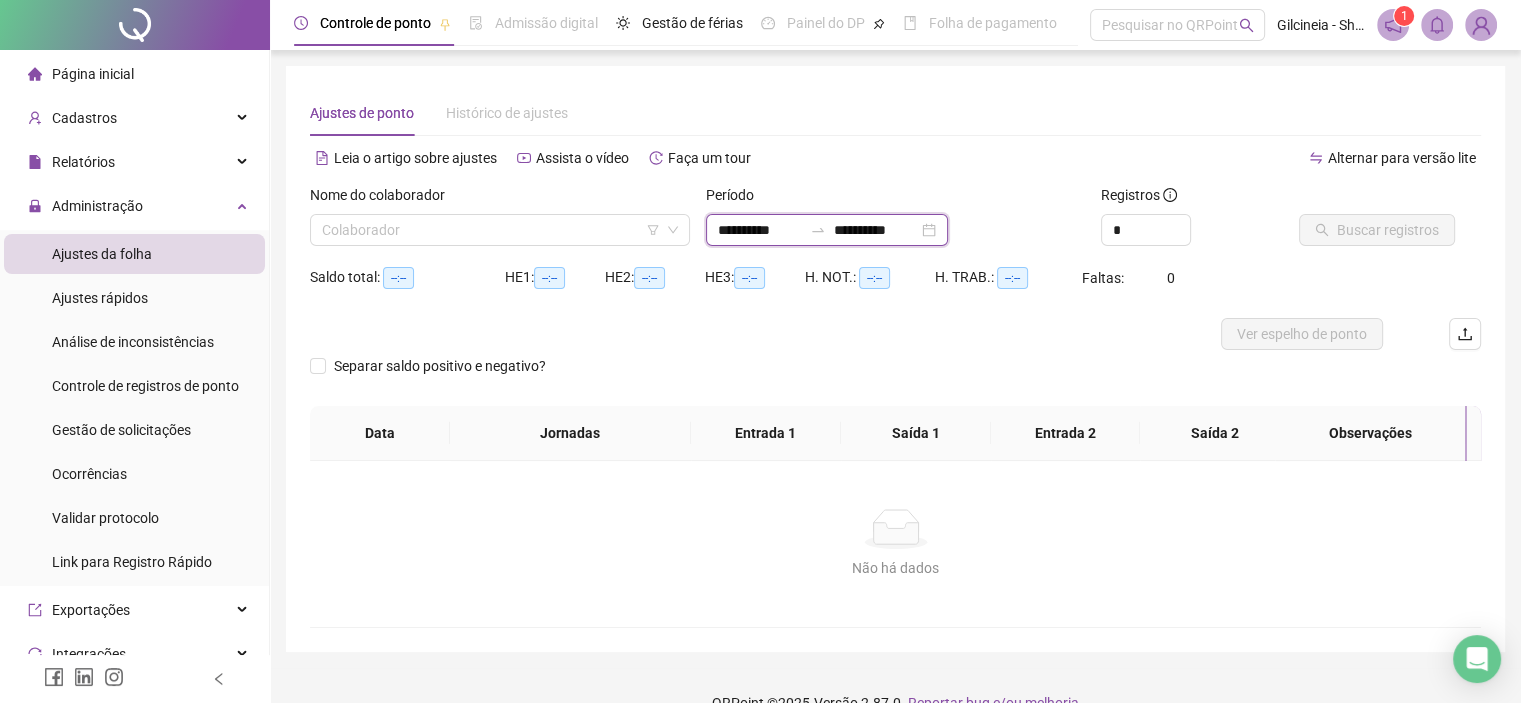 click on "**********" at bounding box center (760, 230) 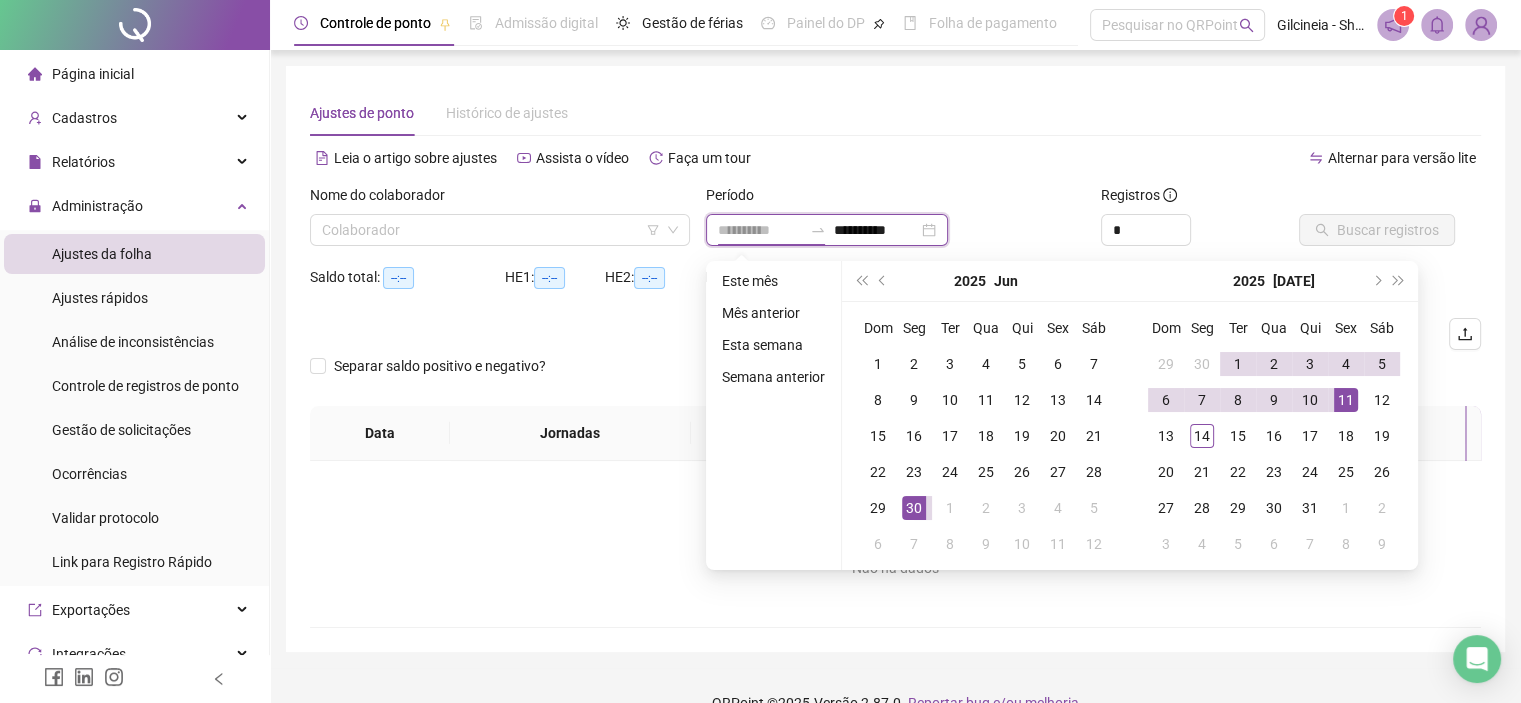 type on "**********" 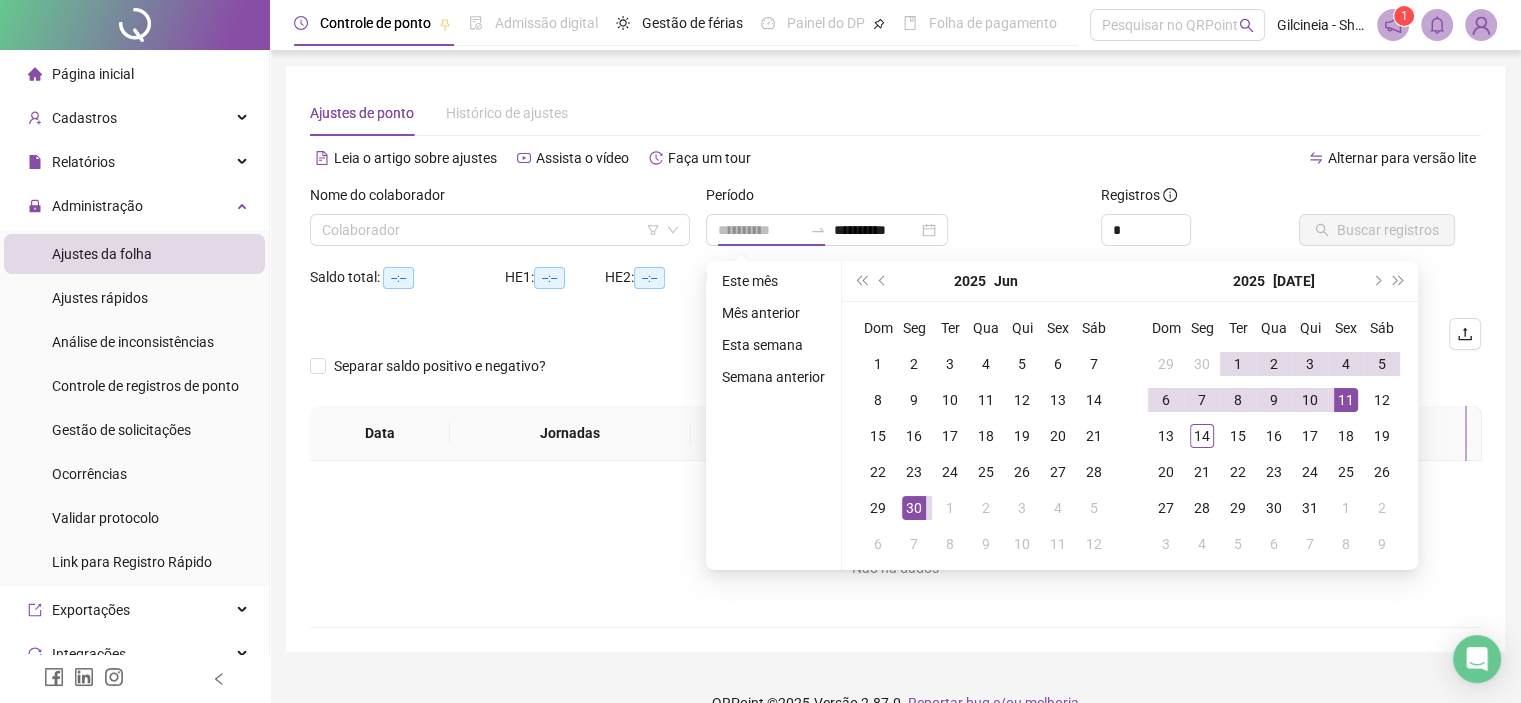 click on "11" at bounding box center [1346, 400] 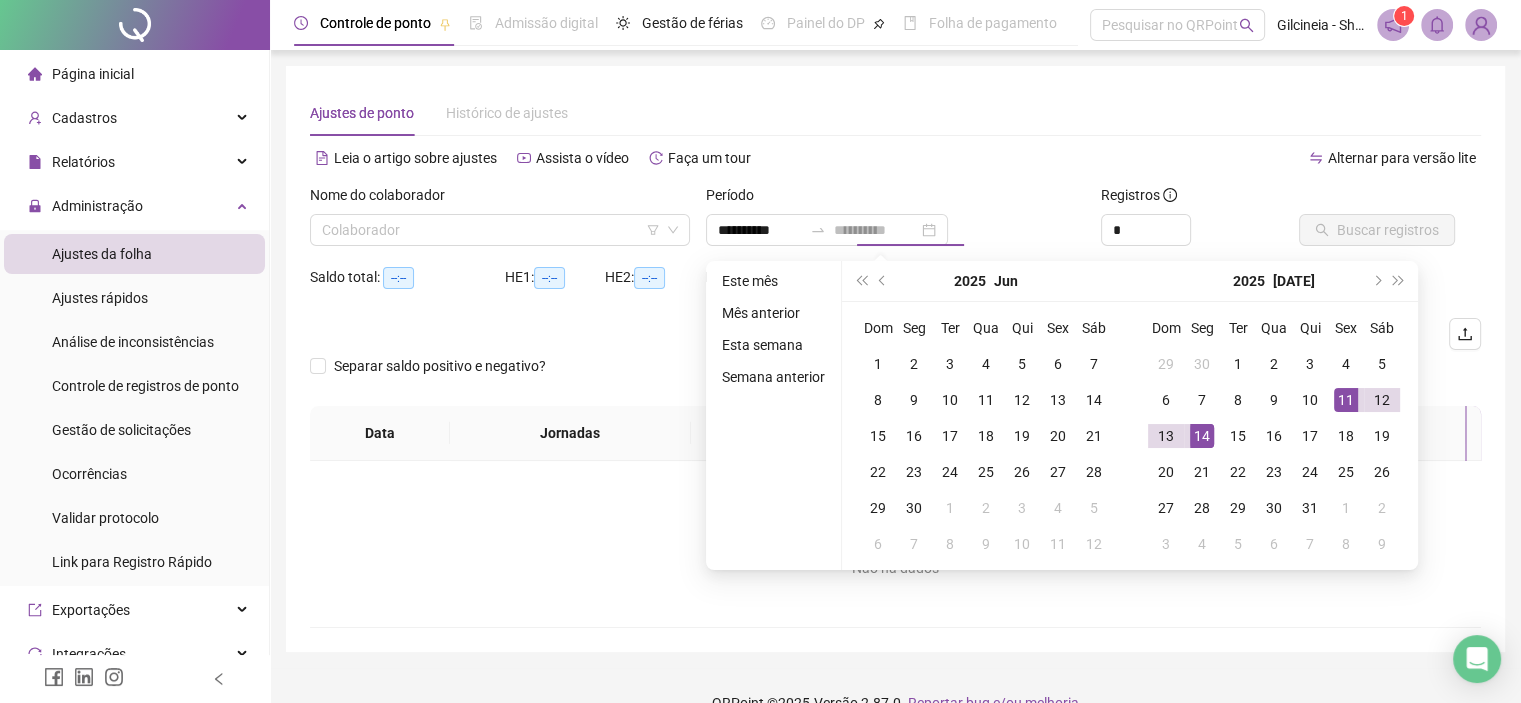 click on "14" at bounding box center [1202, 436] 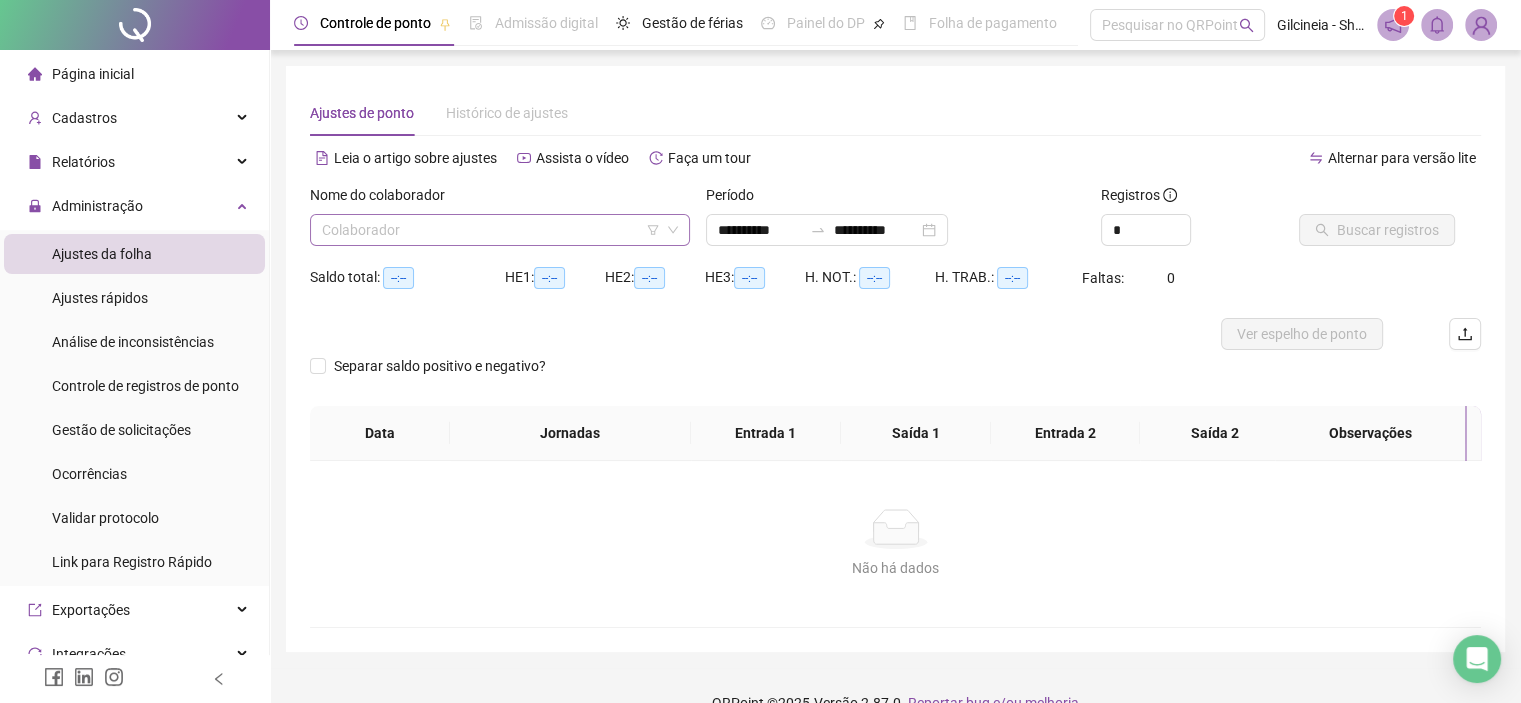 click at bounding box center [494, 230] 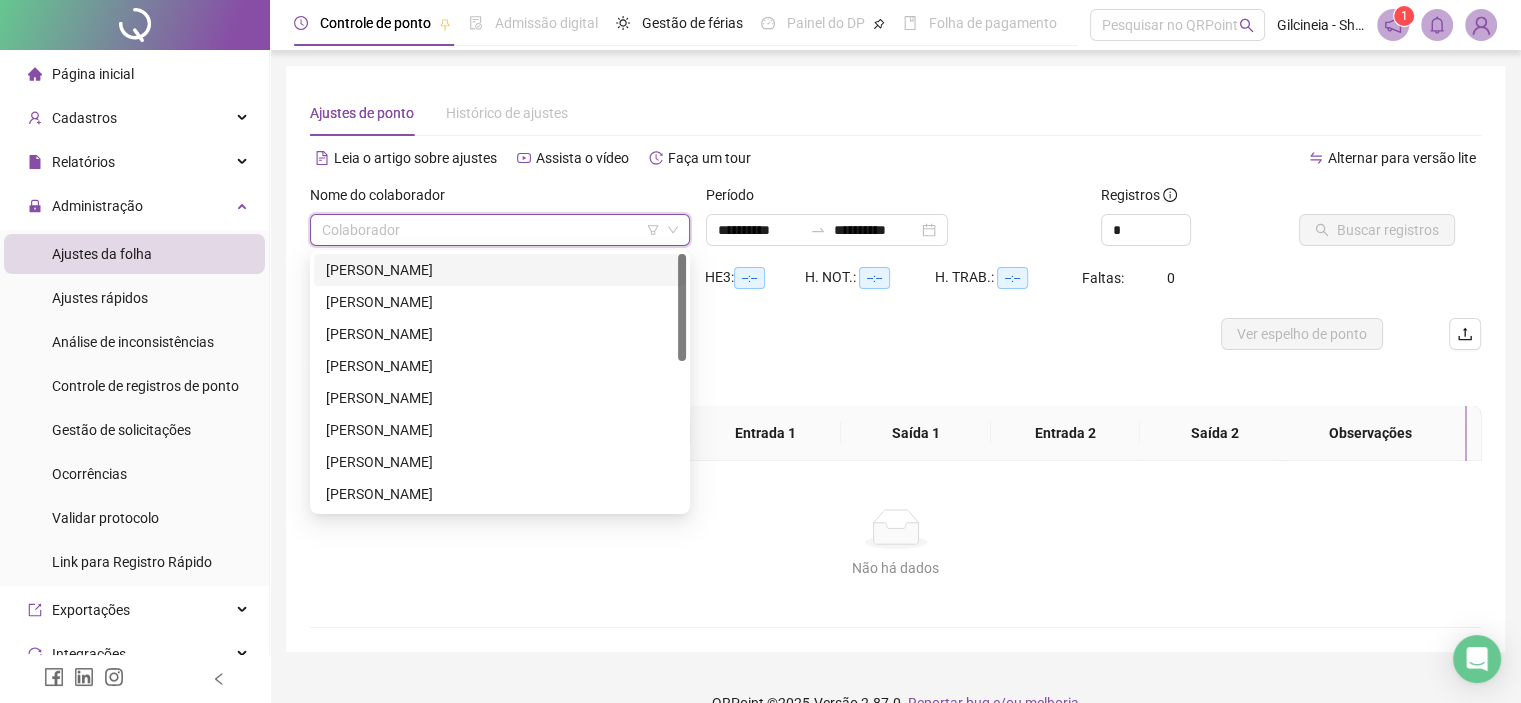 click on "[PERSON_NAME]" at bounding box center (500, 270) 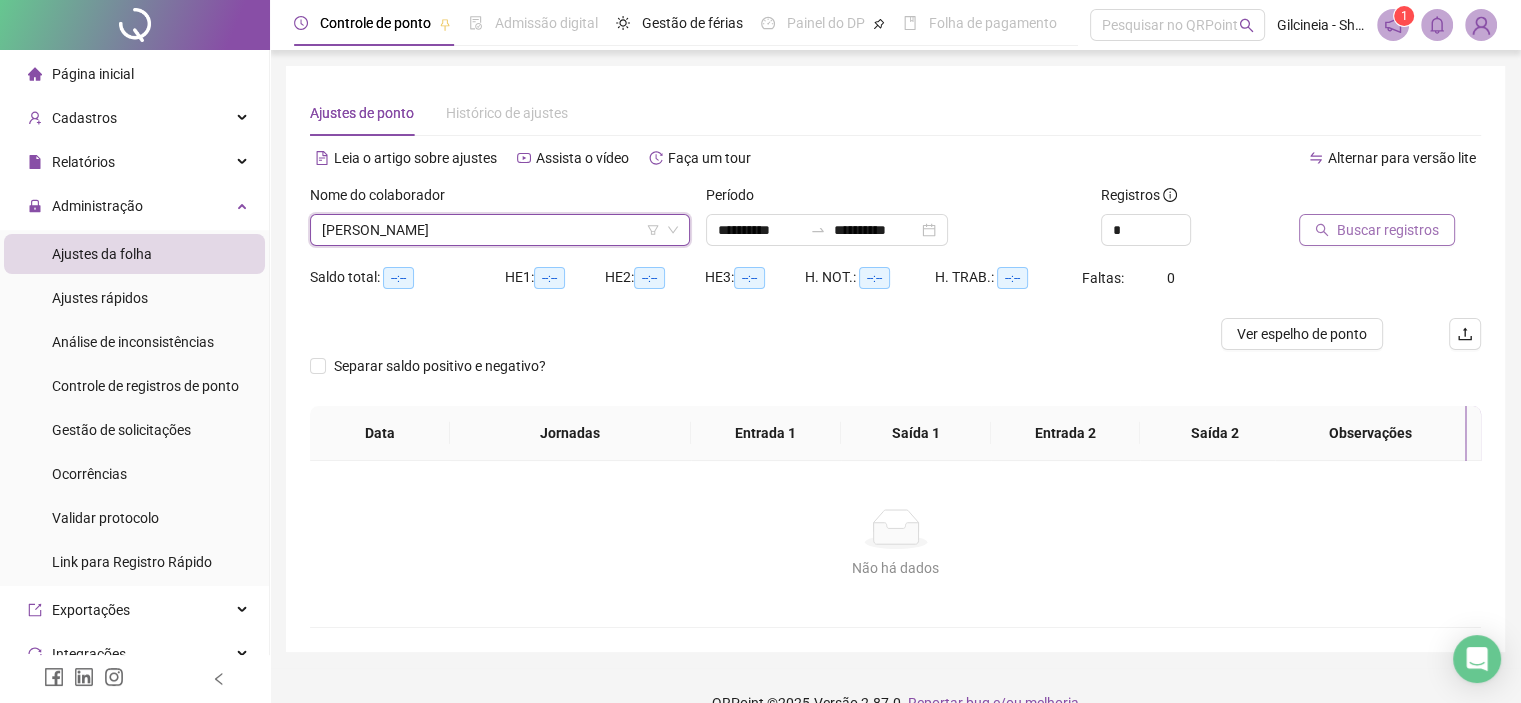 click on "Buscar registros" at bounding box center [1388, 230] 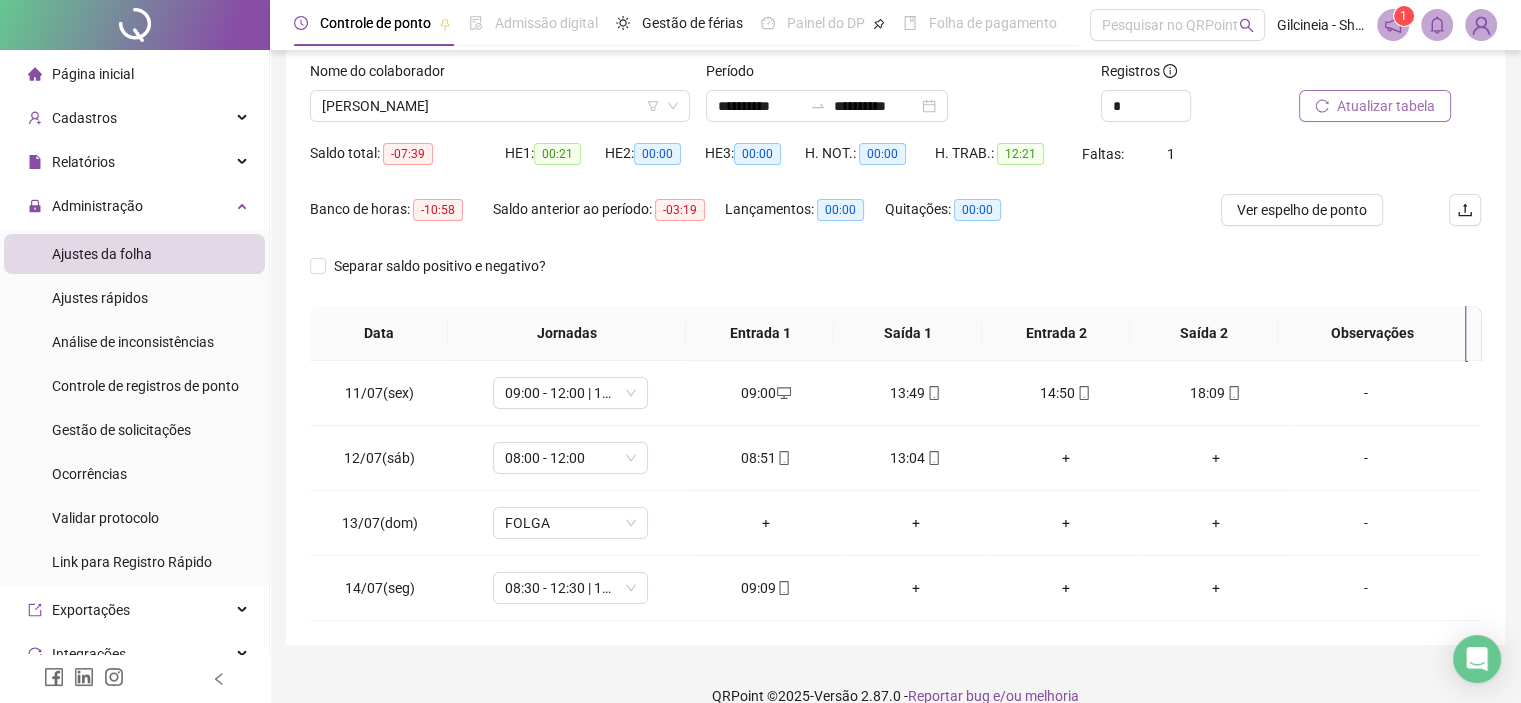 scroll, scrollTop: 151, scrollLeft: 0, axis: vertical 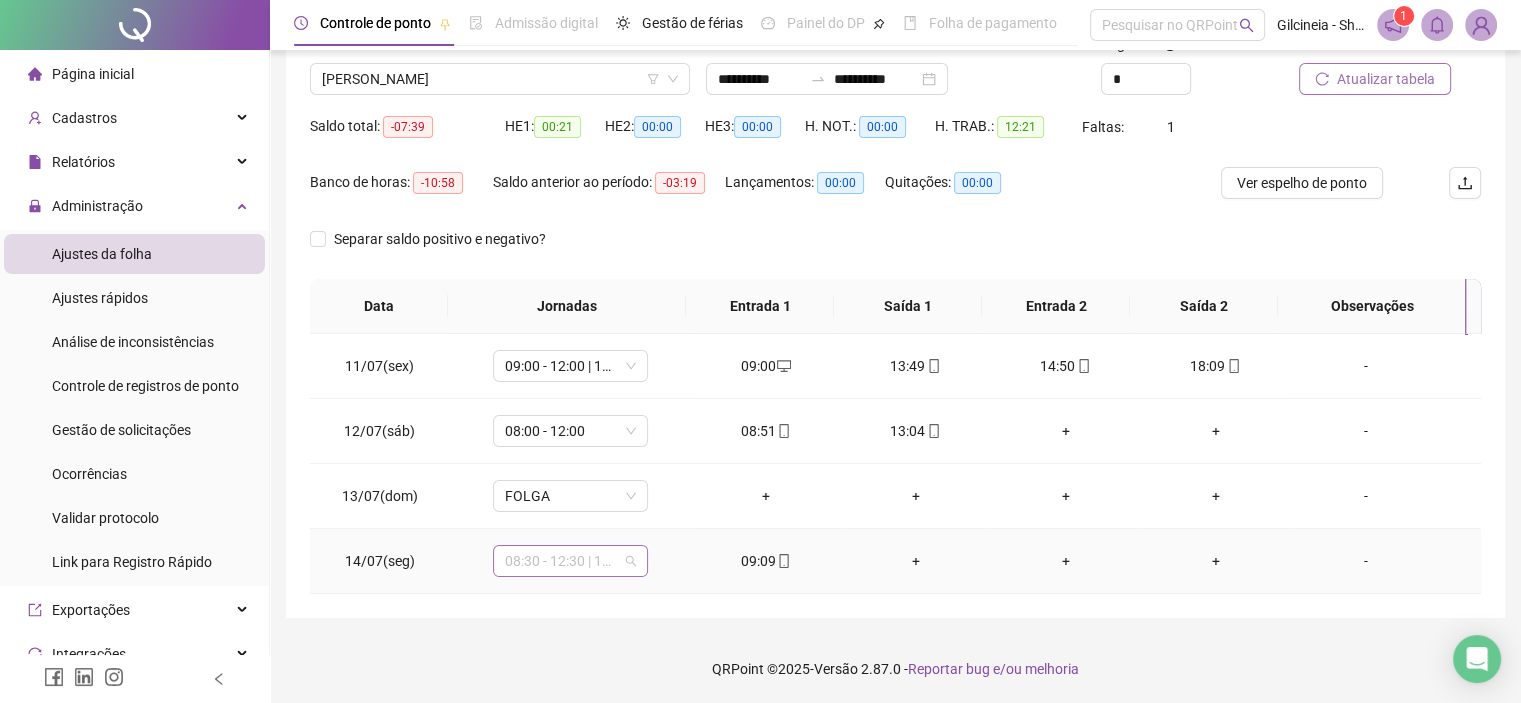 click on "08:30 - 12:30 | 13:30 - 17:30" at bounding box center [570, 561] 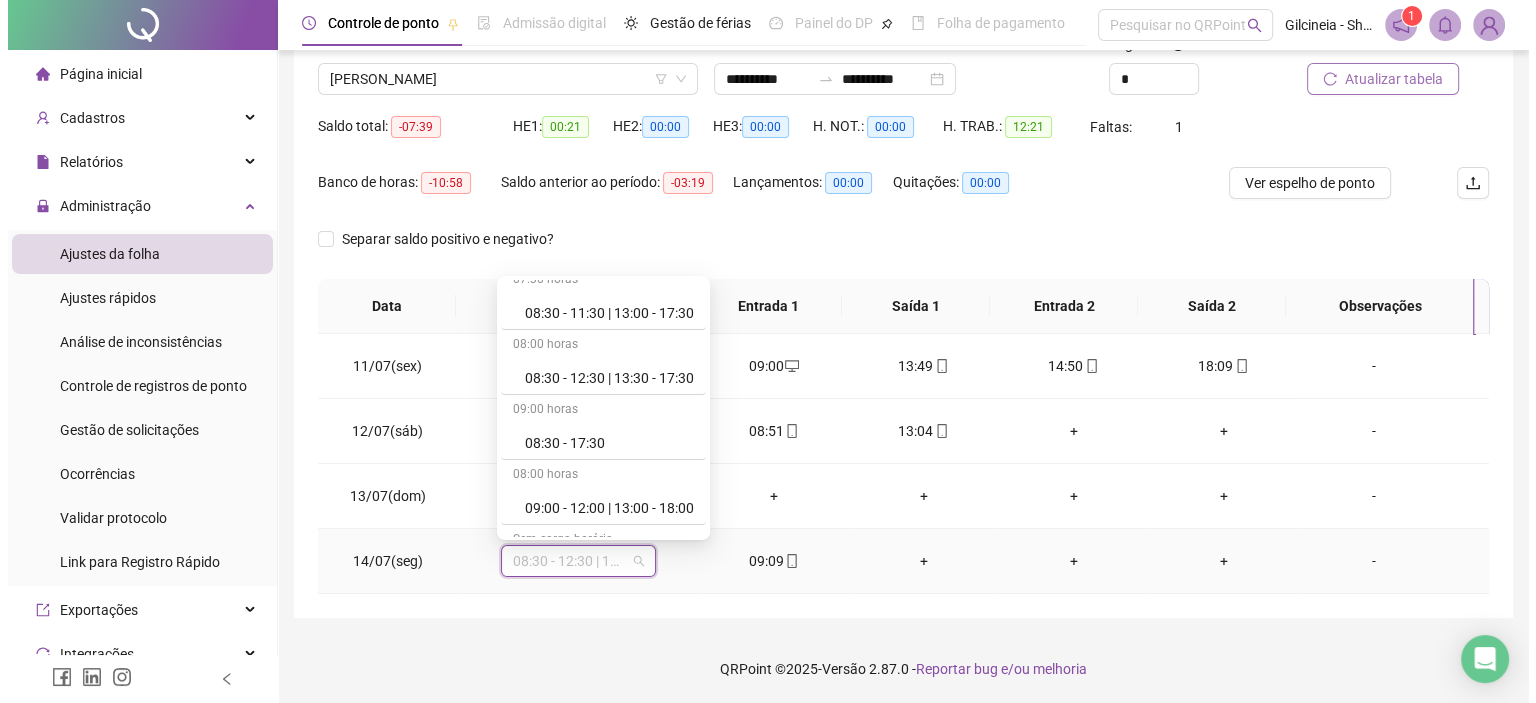 scroll, scrollTop: 612, scrollLeft: 0, axis: vertical 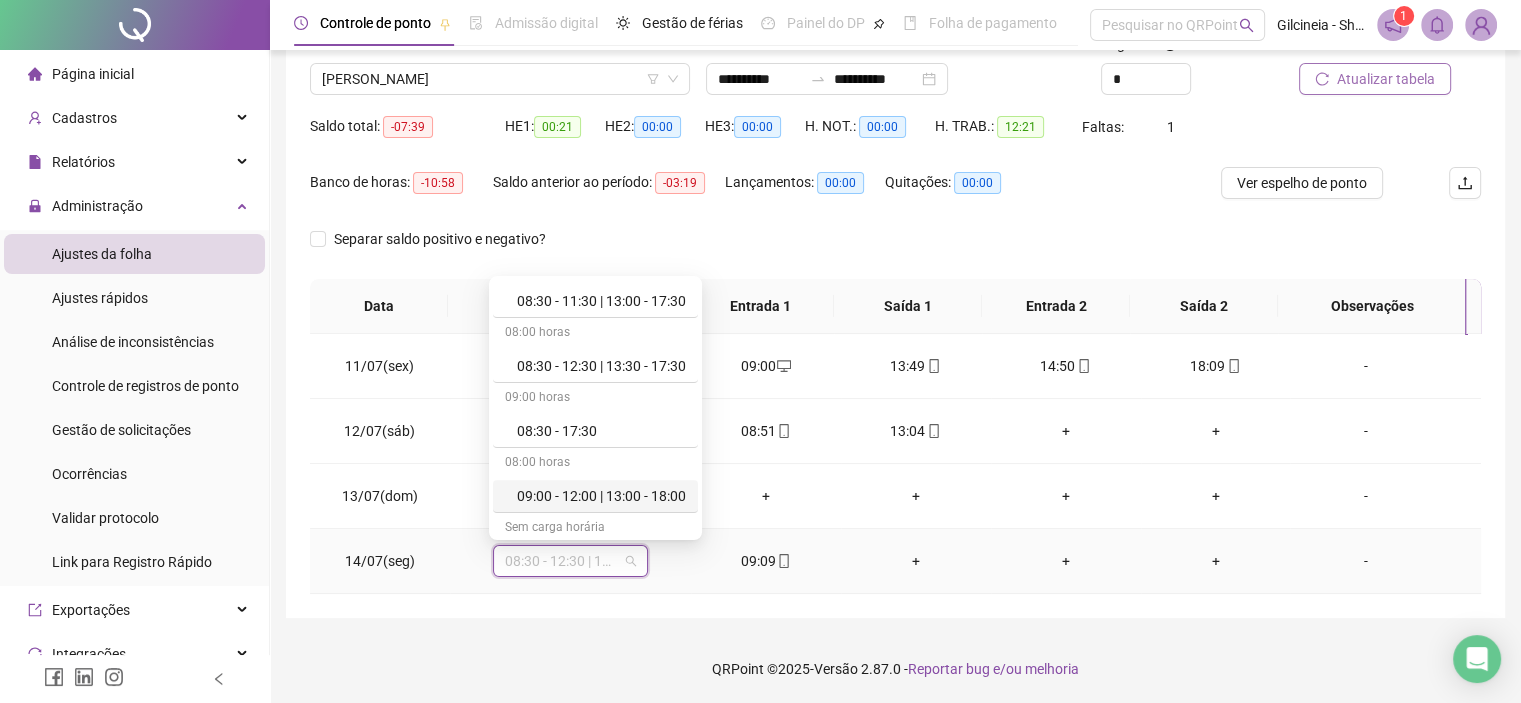 click on "09:00 - 12:00 | 13:00 - 18:00" at bounding box center (601, 496) 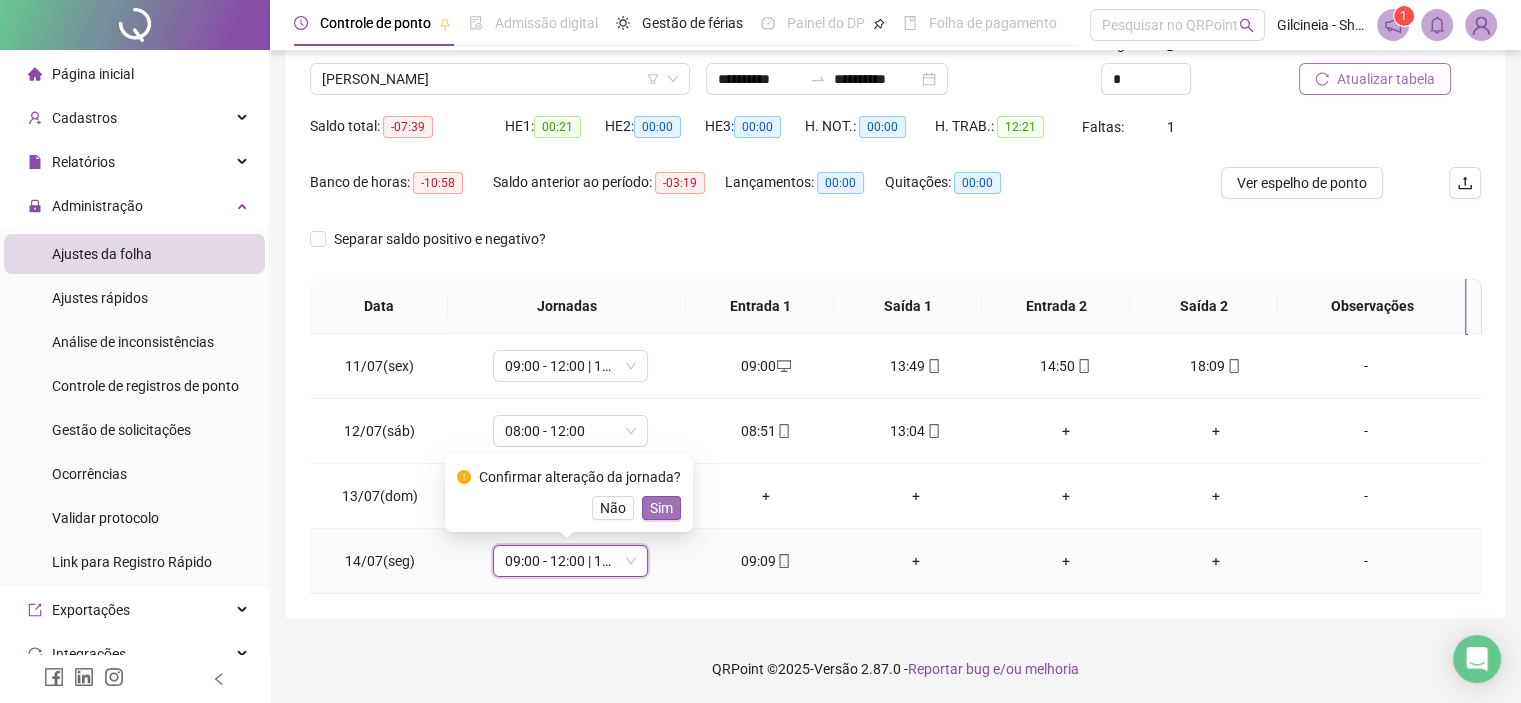 click on "Sim" at bounding box center (661, 508) 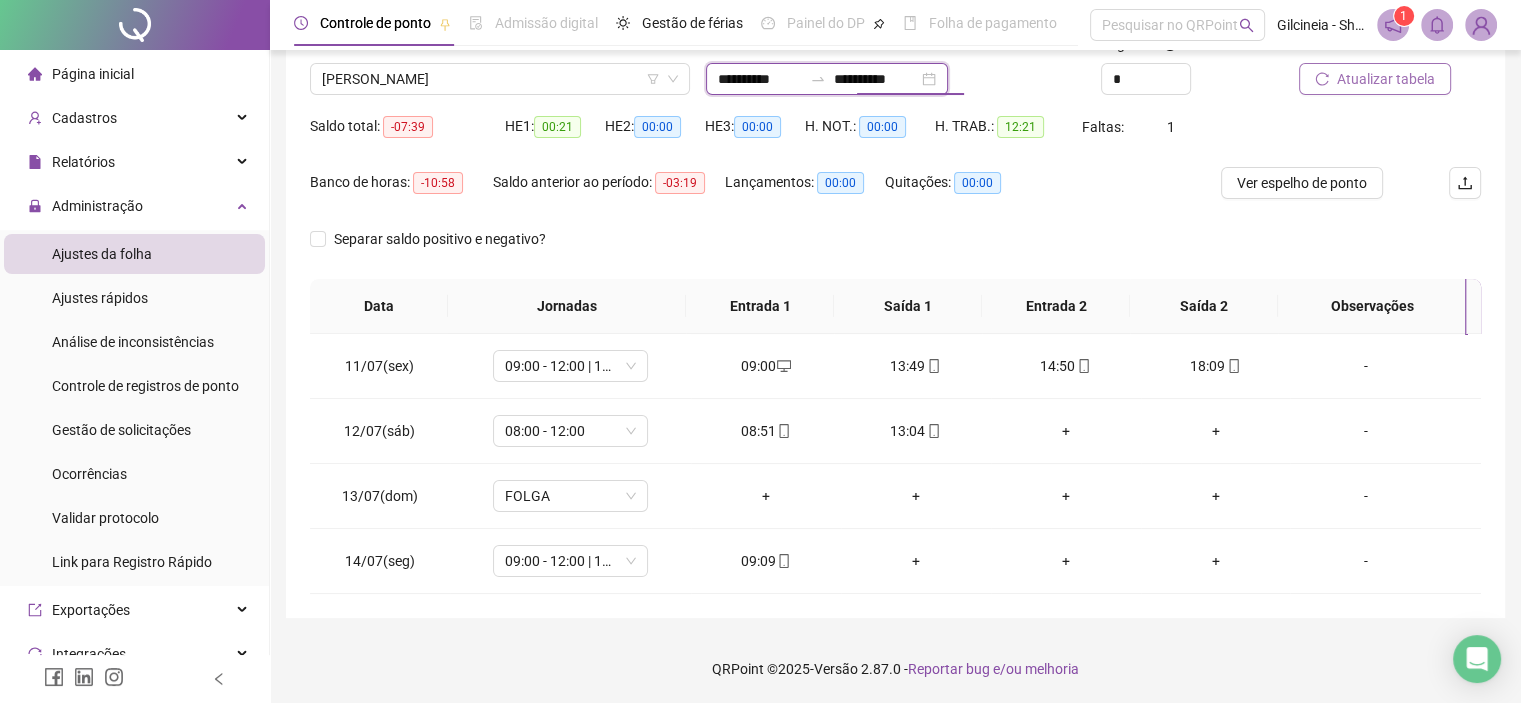 click on "**********" at bounding box center [876, 79] 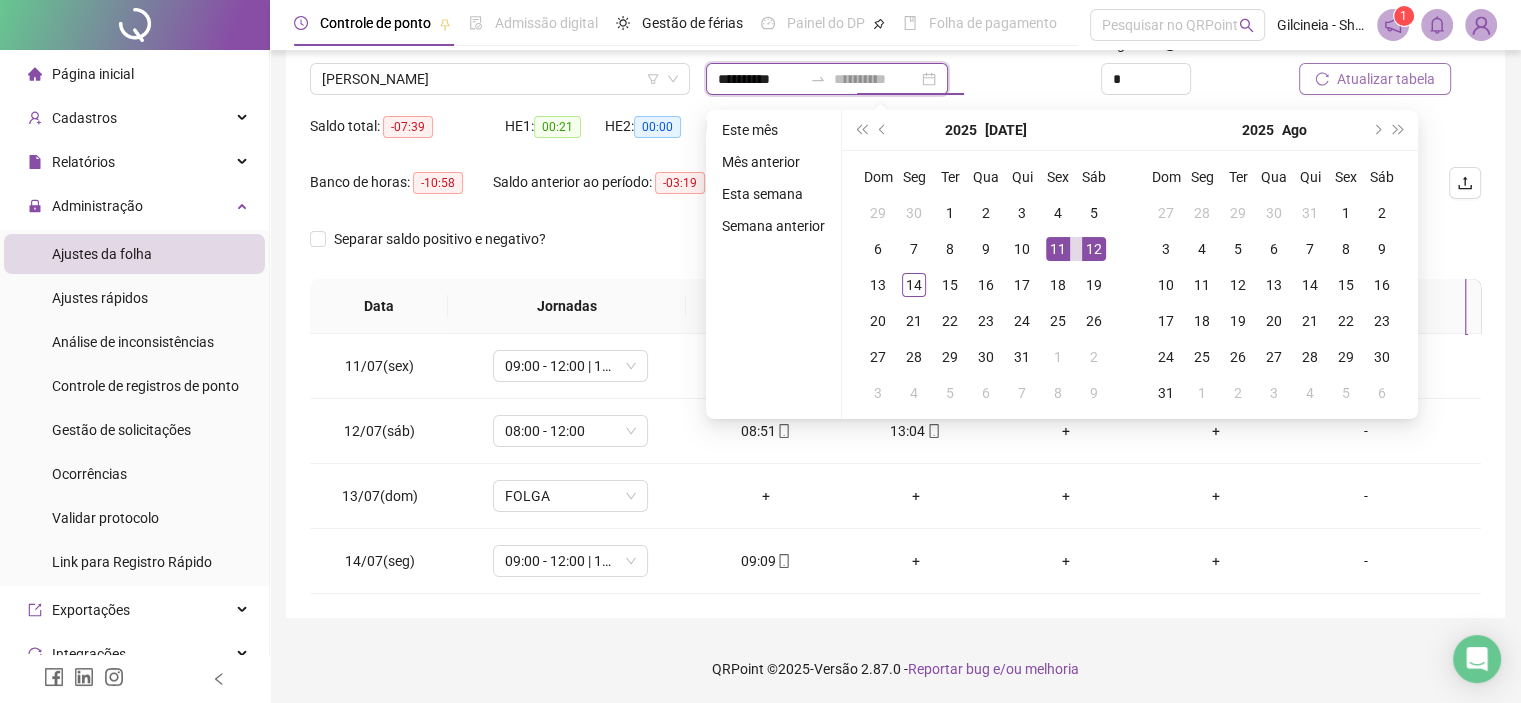 type on "**********" 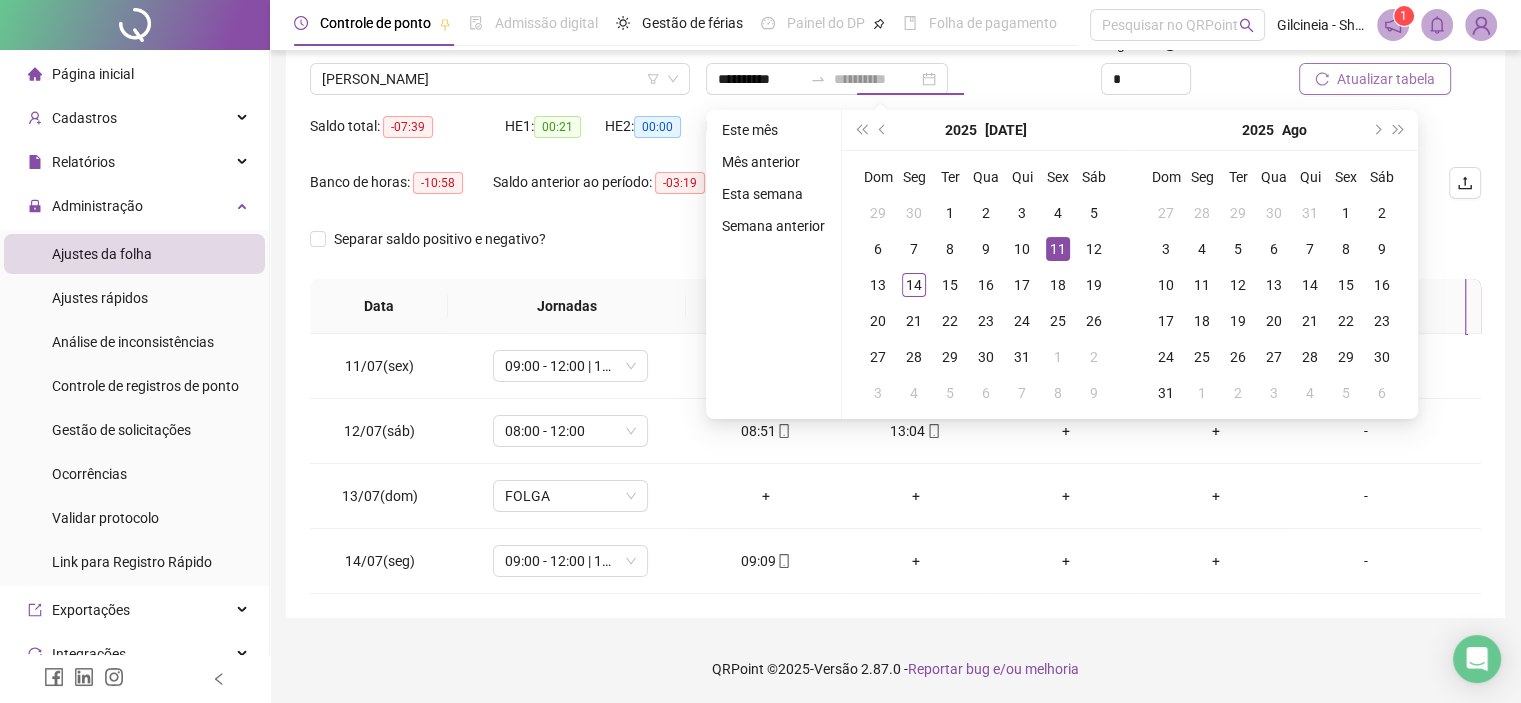click on "11" at bounding box center [1058, 249] 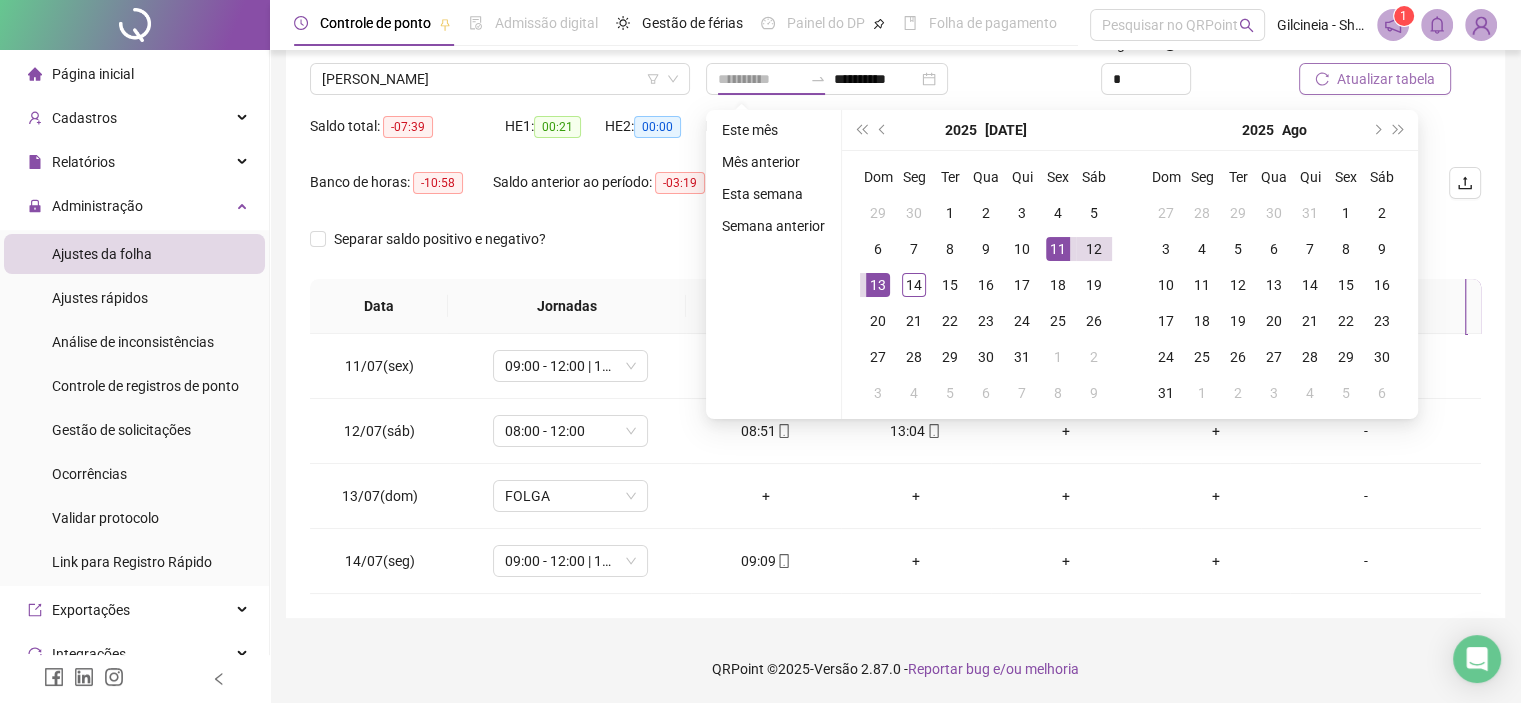 click on "13" at bounding box center (878, 285) 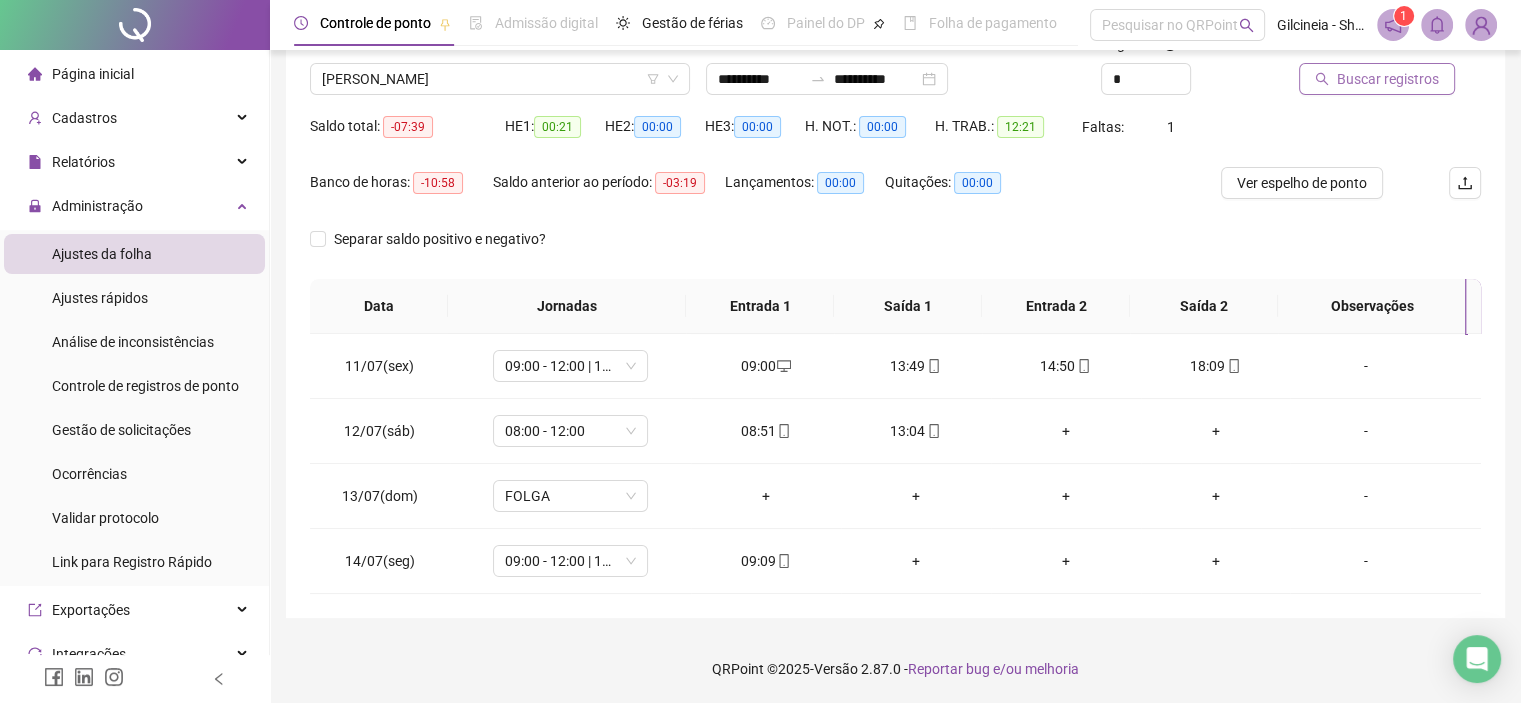 click on "Buscar registros" at bounding box center (1388, 79) 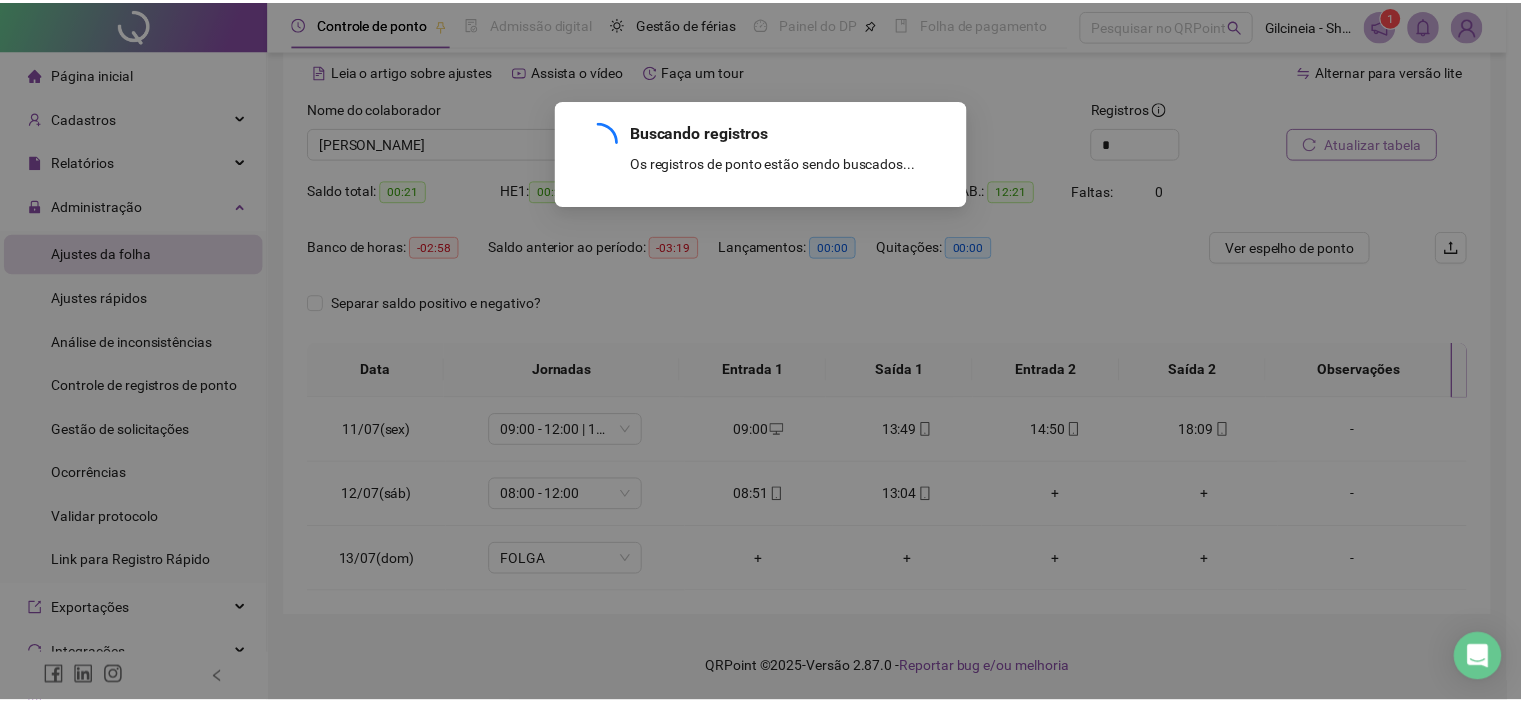 scroll, scrollTop: 86, scrollLeft: 0, axis: vertical 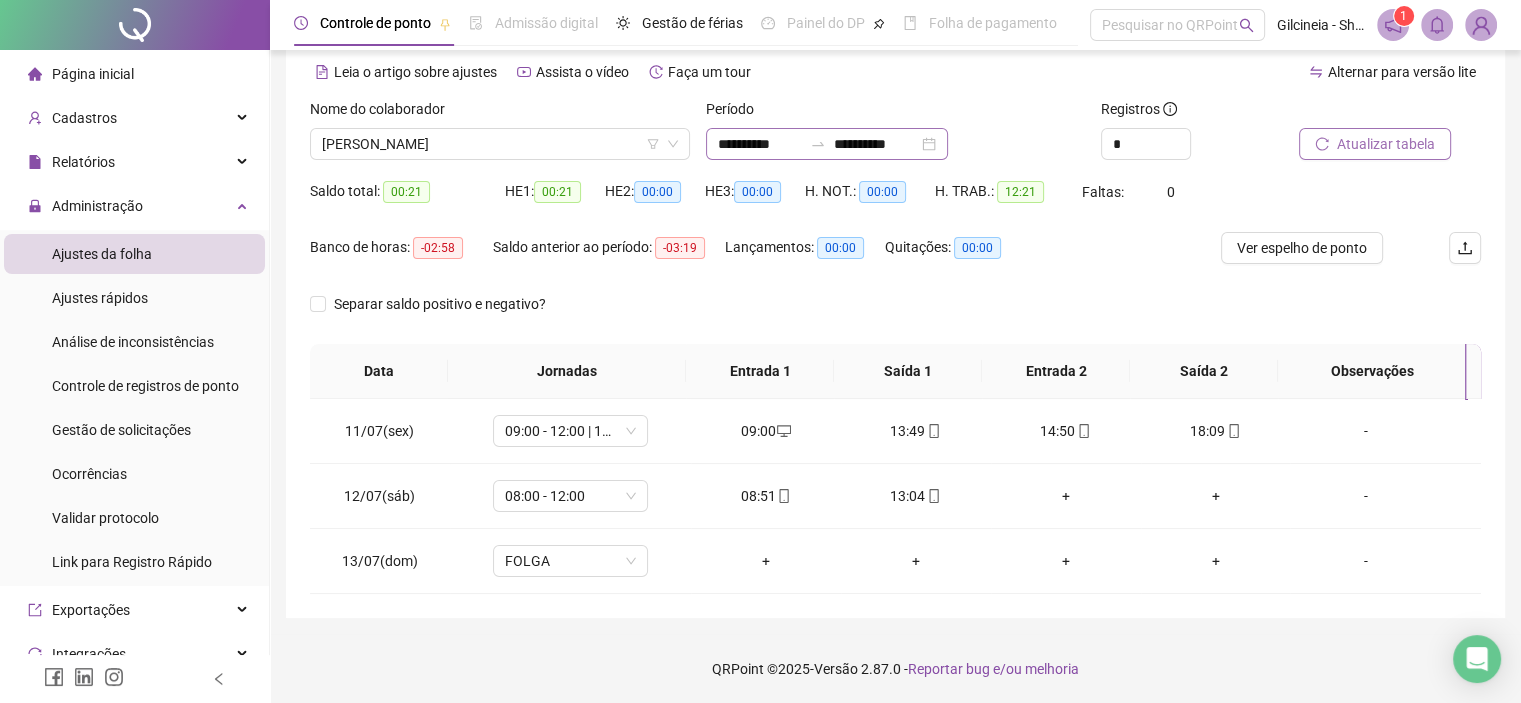 click 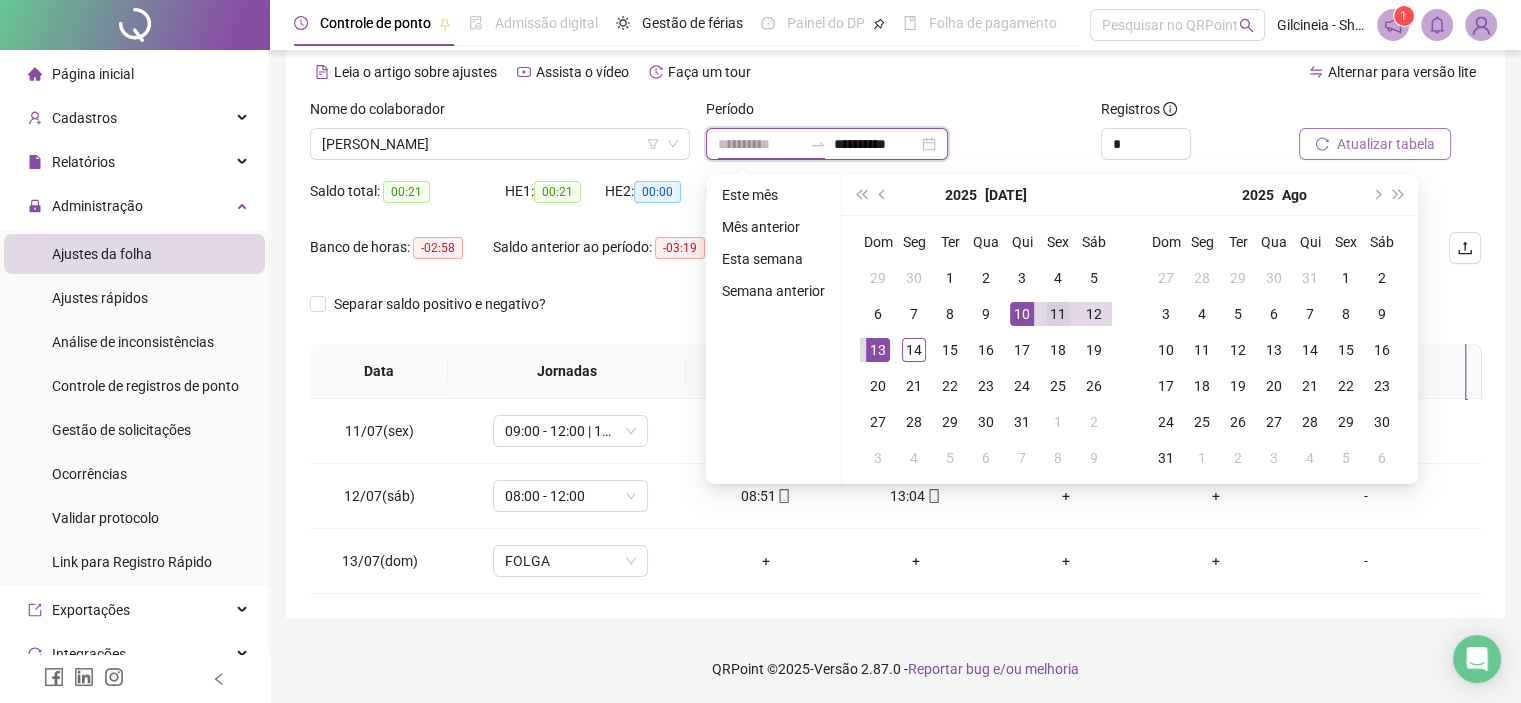 type on "**********" 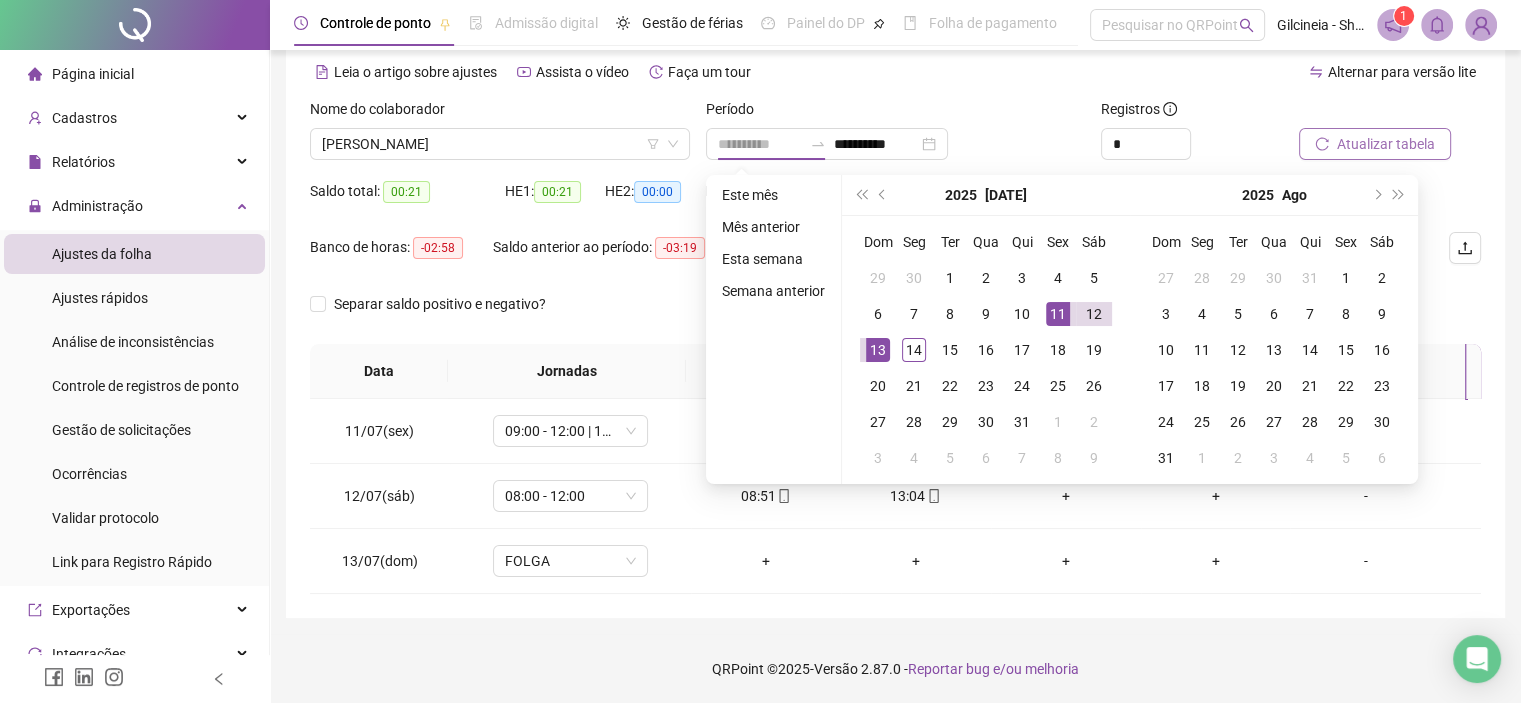 click on "11" at bounding box center [1058, 314] 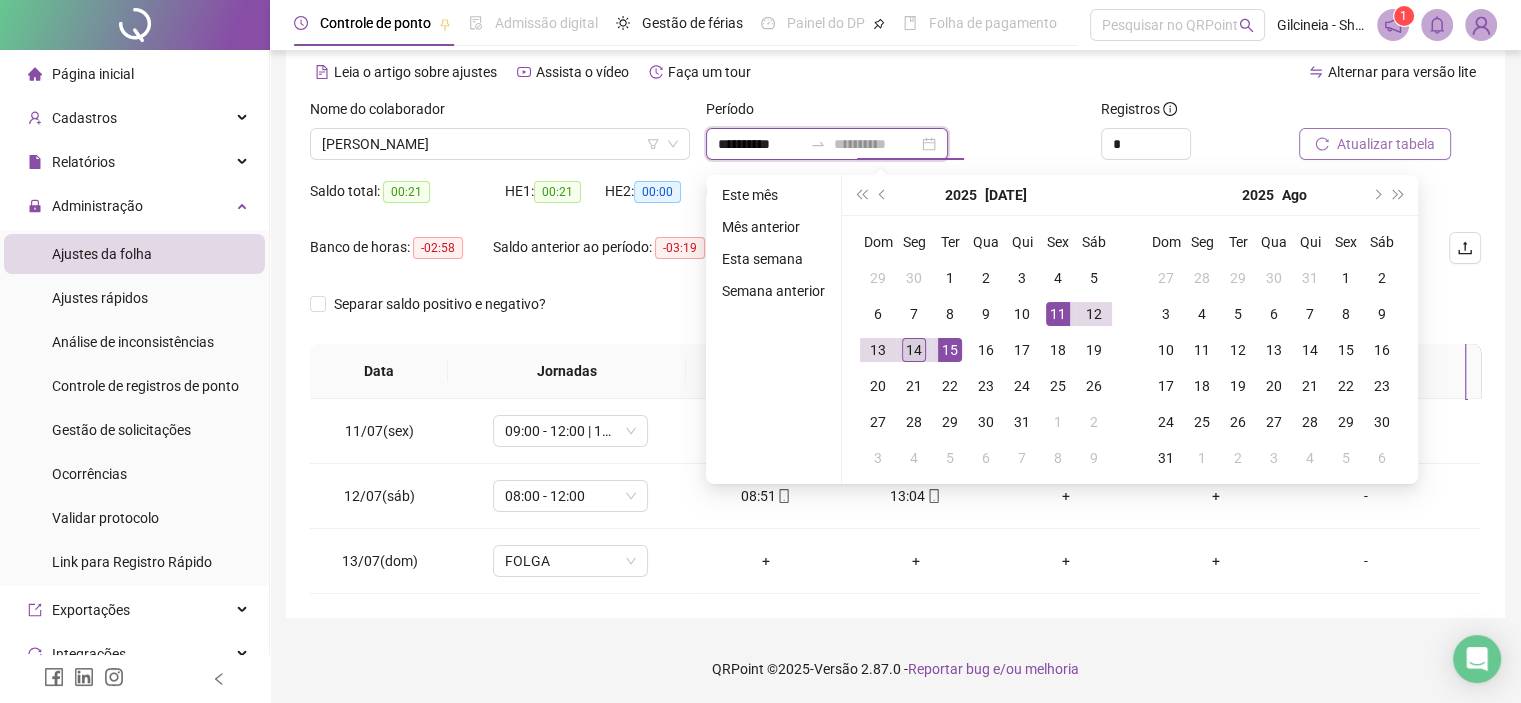 type on "**********" 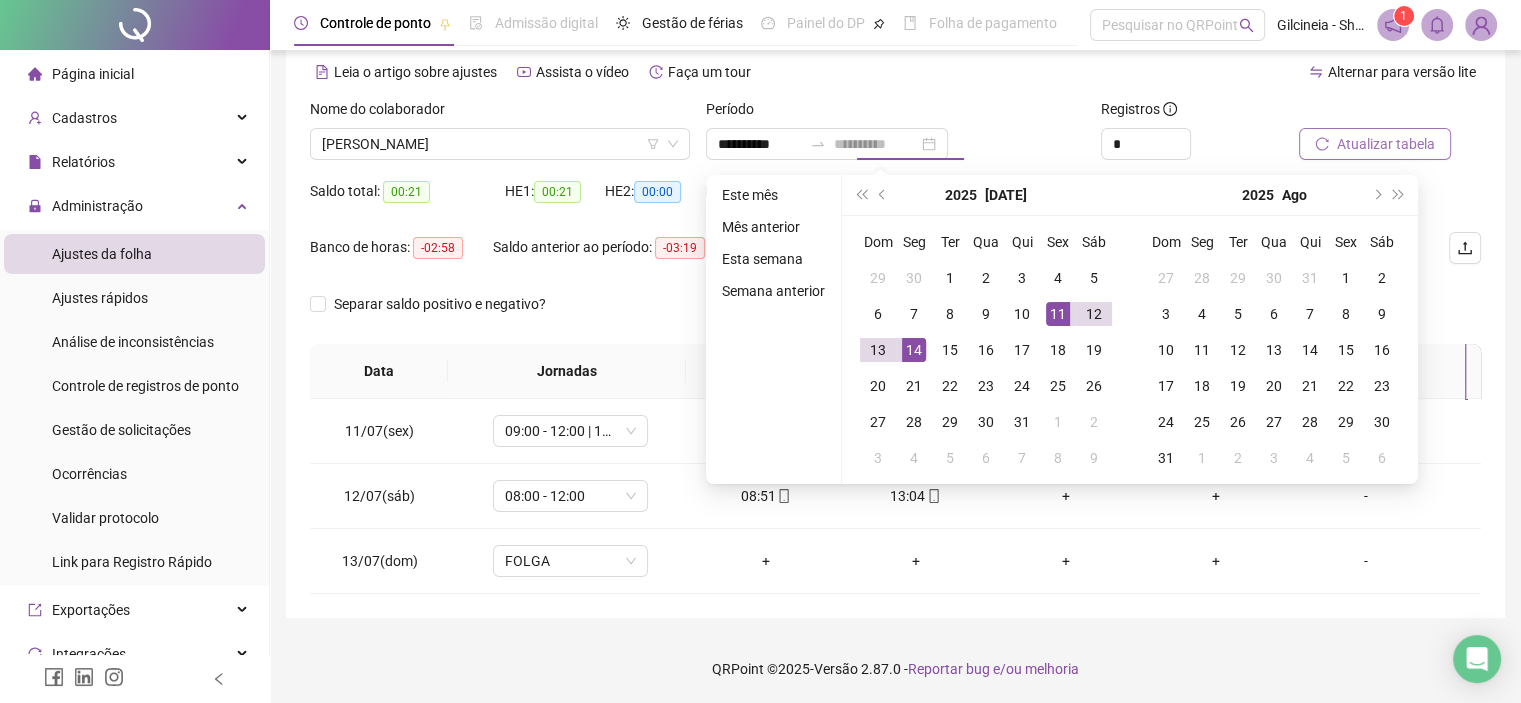 drag, startPoint x: 918, startPoint y: 351, endPoint x: 947, endPoint y: 347, distance: 29.274563 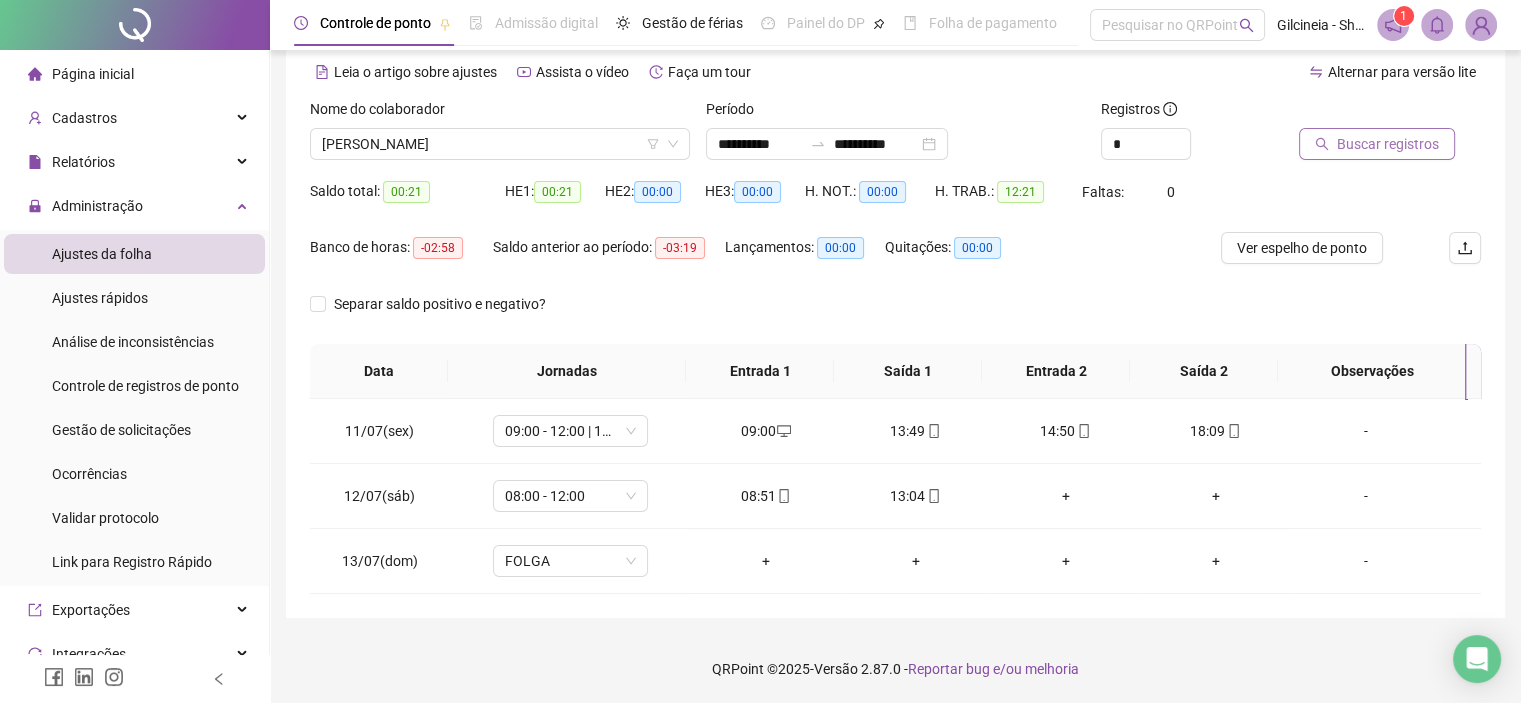 click on "Buscar registros" at bounding box center (1388, 144) 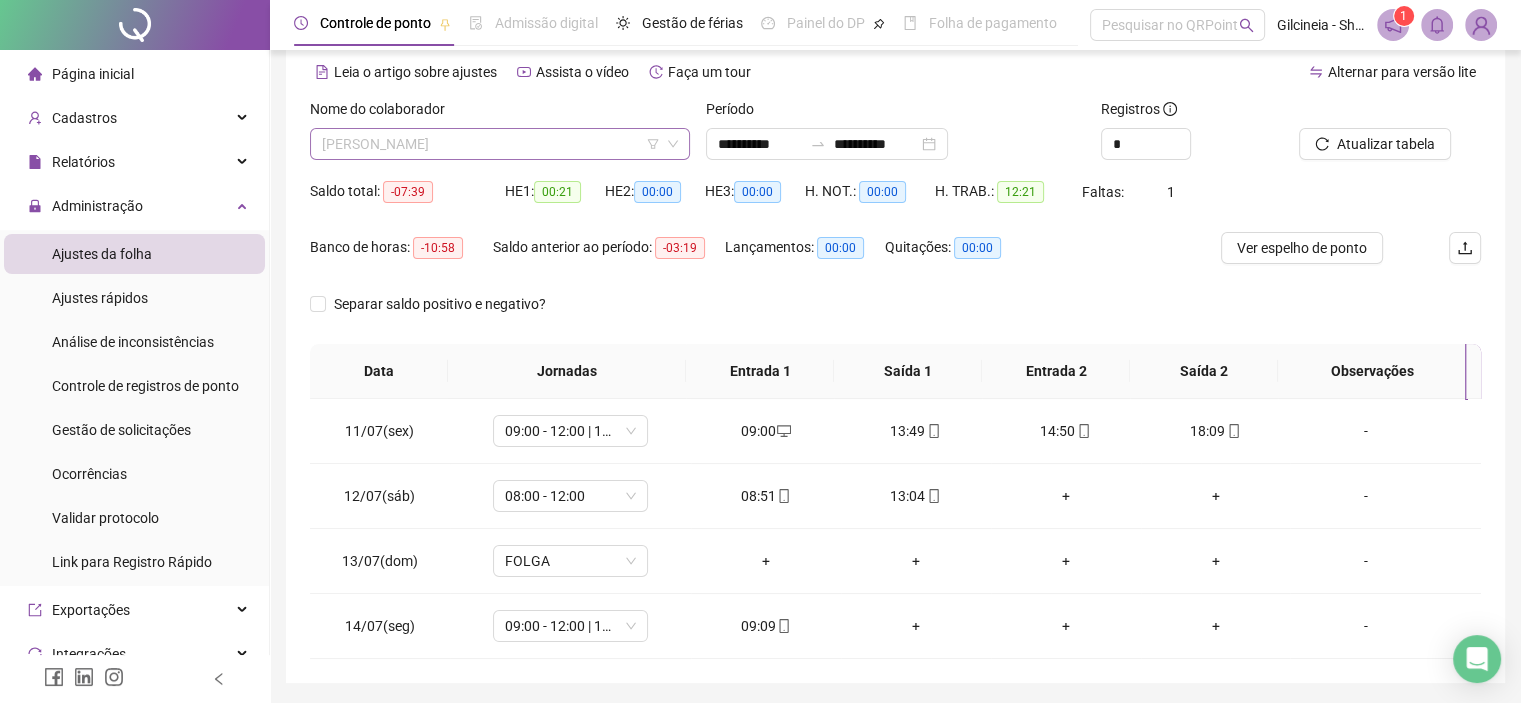 click on "[PERSON_NAME]" at bounding box center [500, 144] 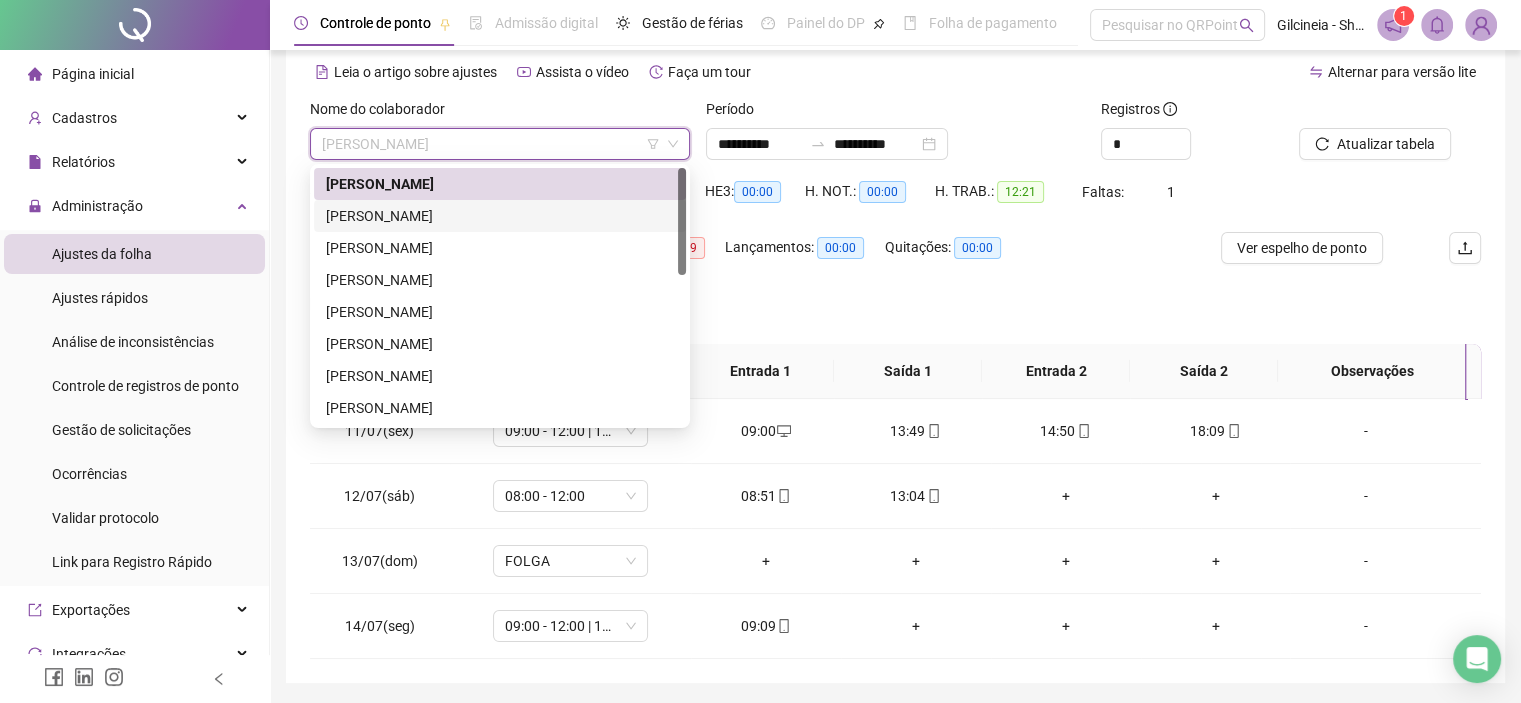 click on "[PERSON_NAME]" at bounding box center (500, 216) 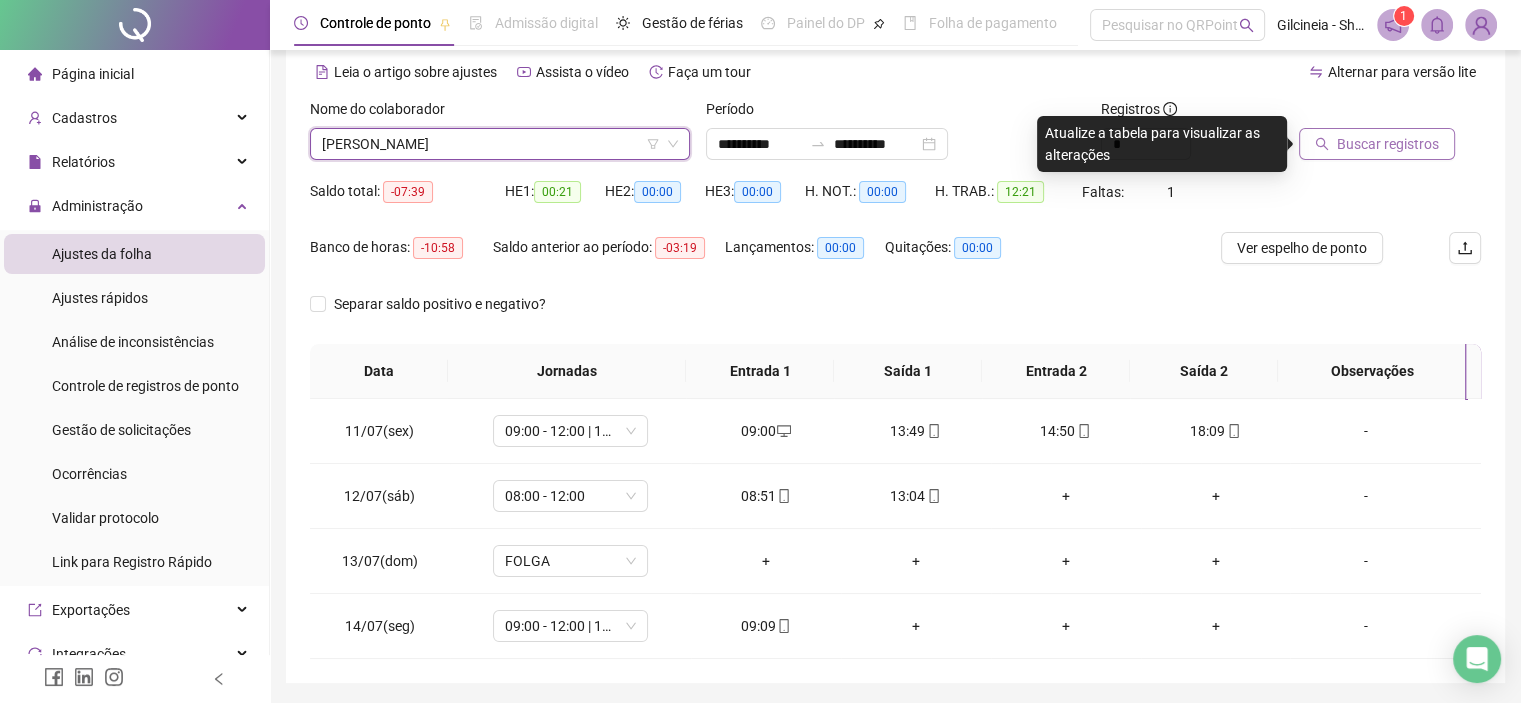 click on "Buscar registros" at bounding box center (1377, 144) 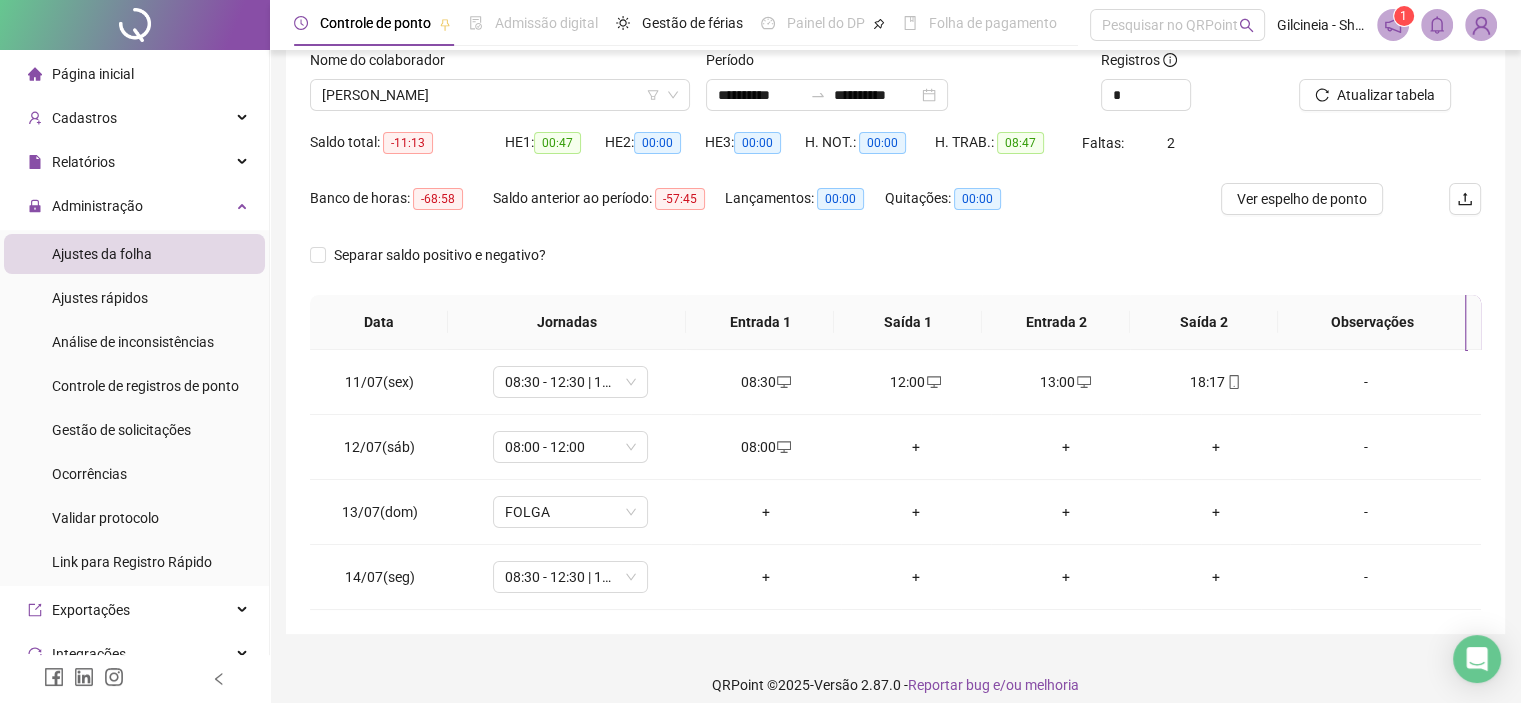 scroll, scrollTop: 151, scrollLeft: 0, axis: vertical 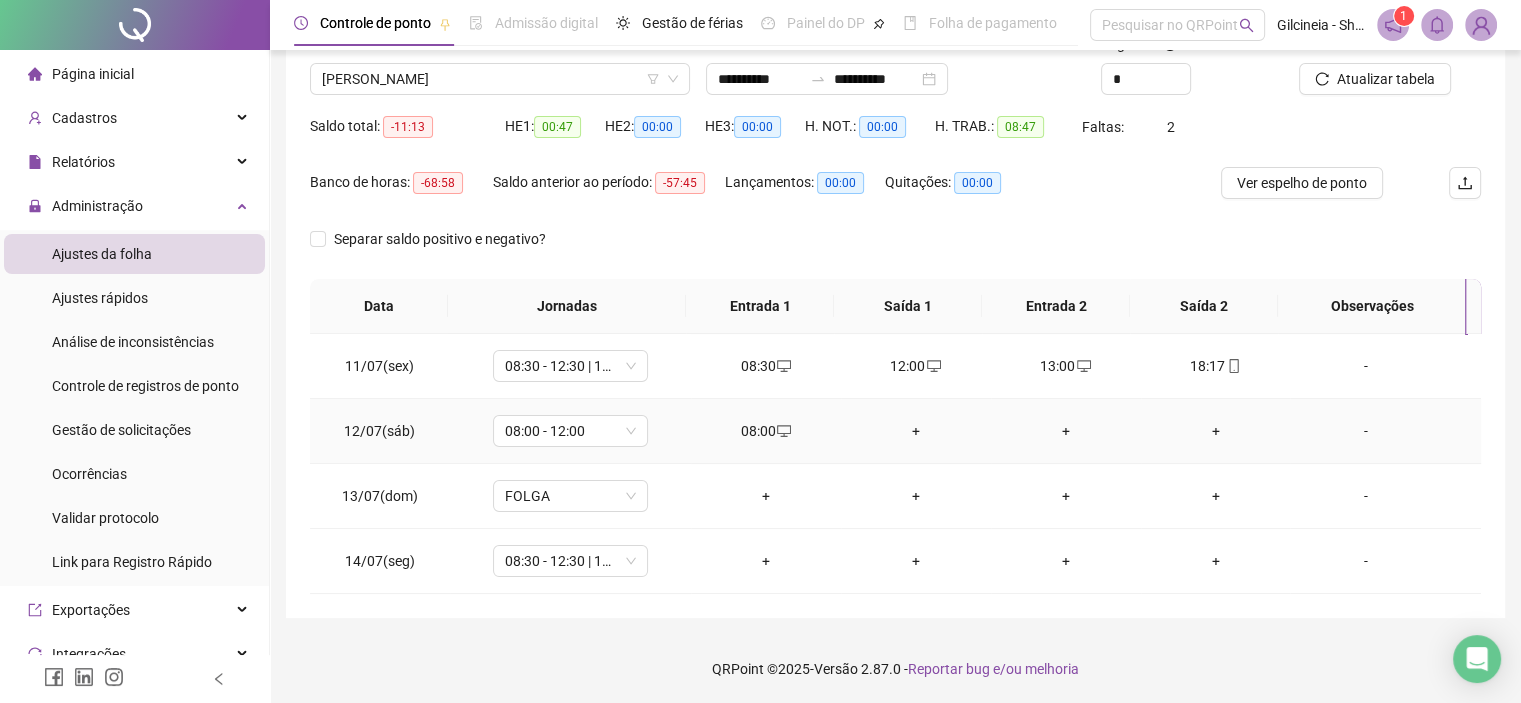 click on "+" at bounding box center [916, 431] 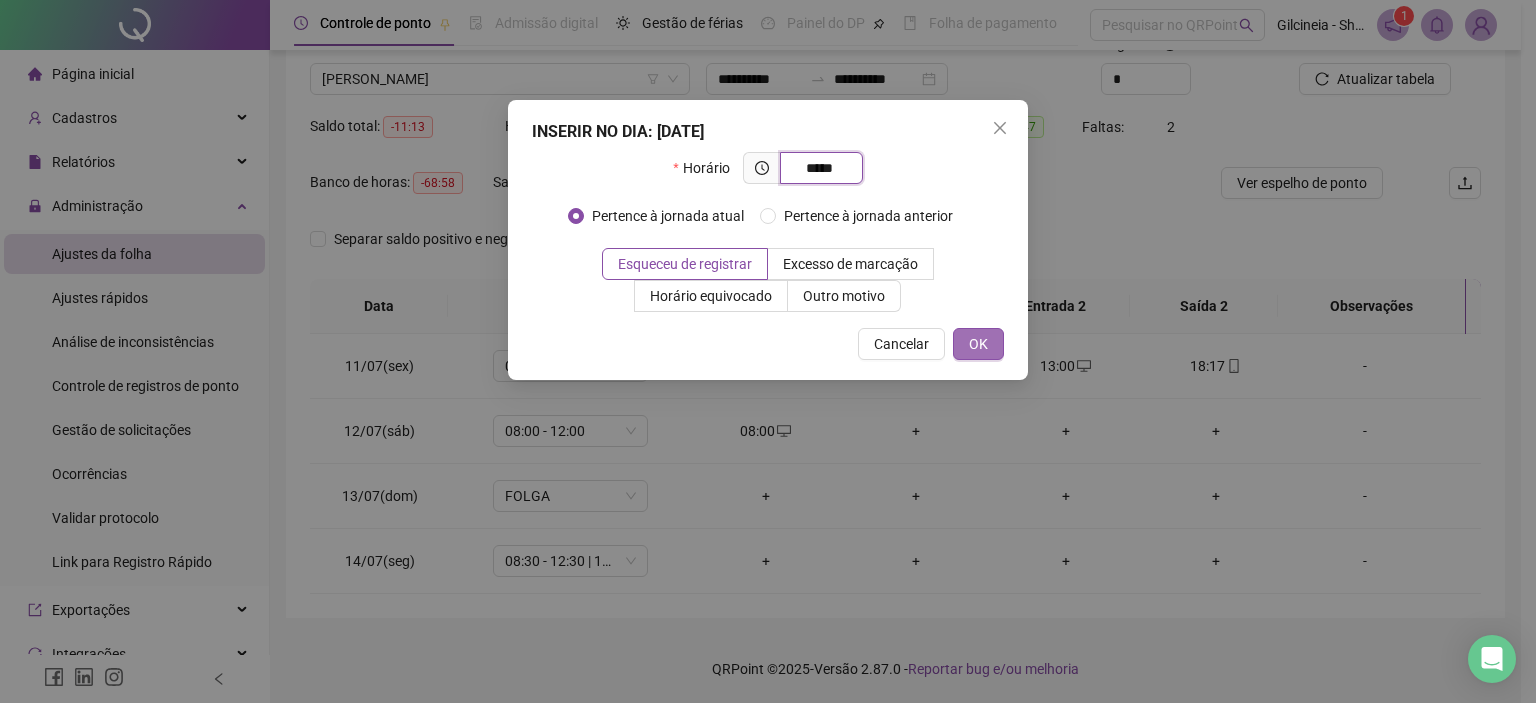 type on "*****" 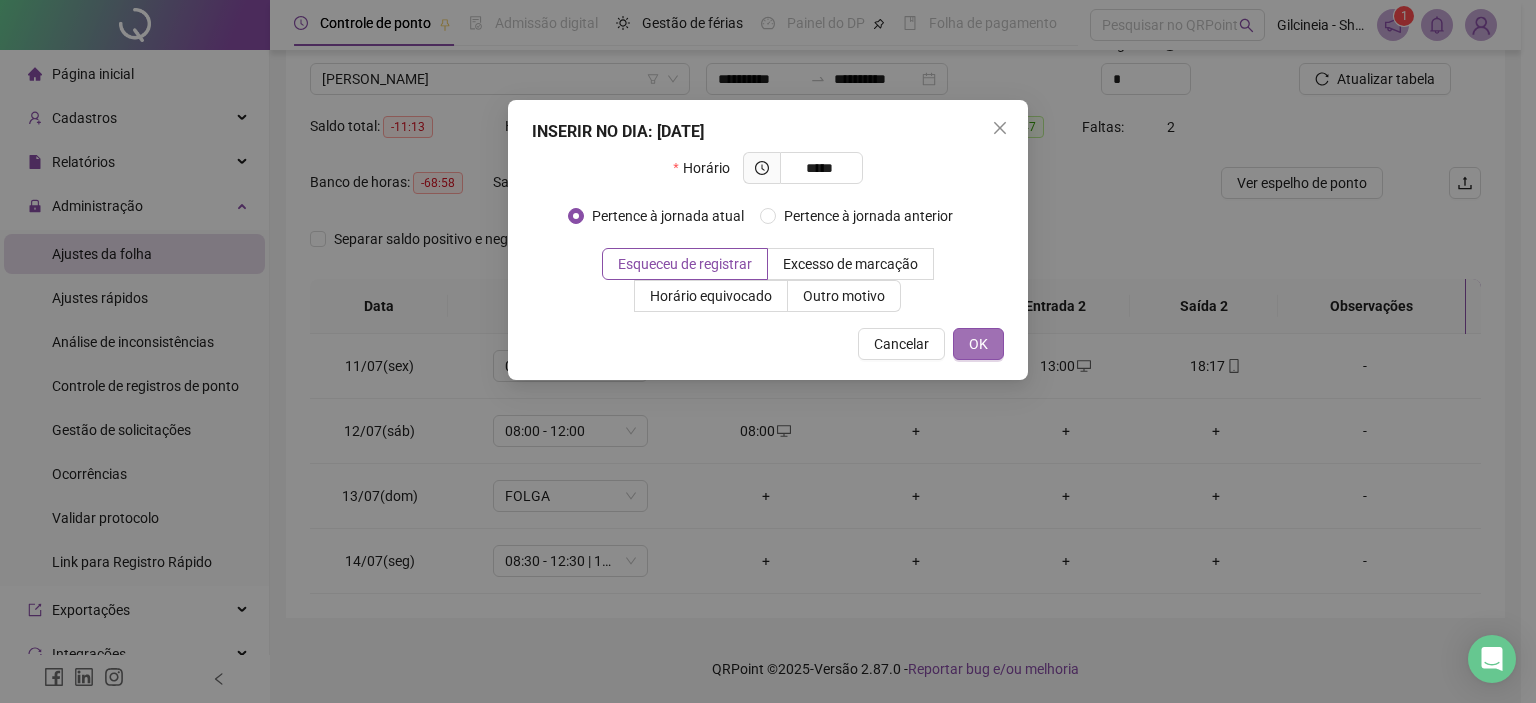click on "OK" at bounding box center [978, 344] 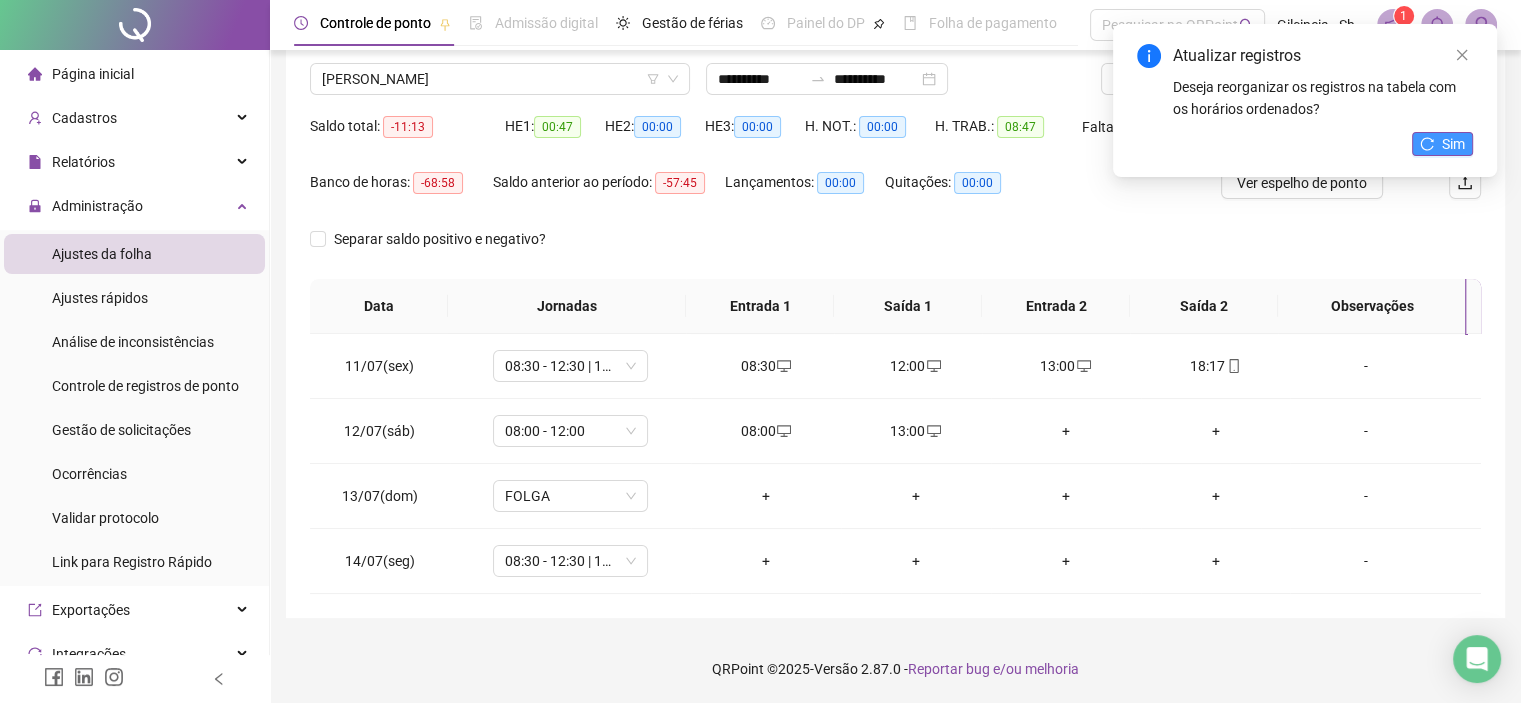 click 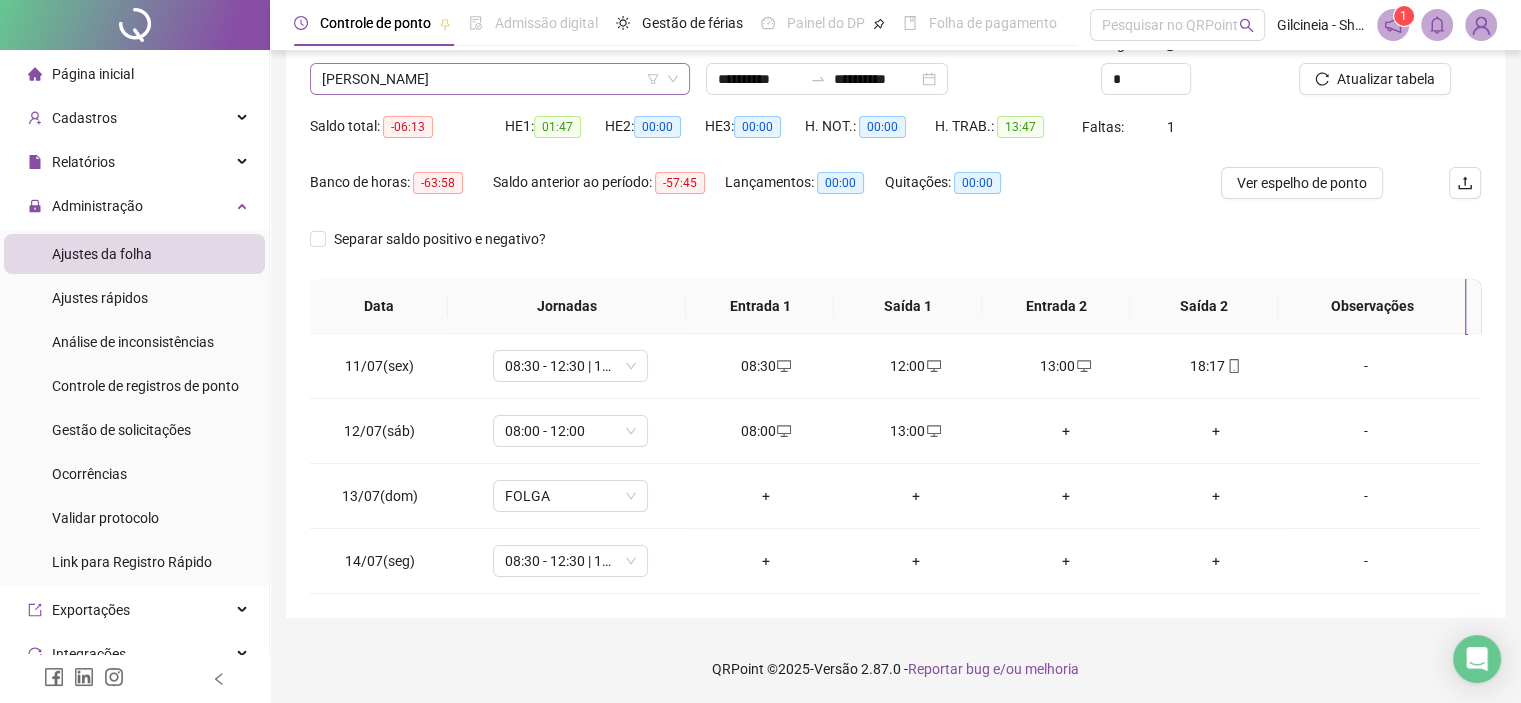 click on "[PERSON_NAME]" at bounding box center [500, 79] 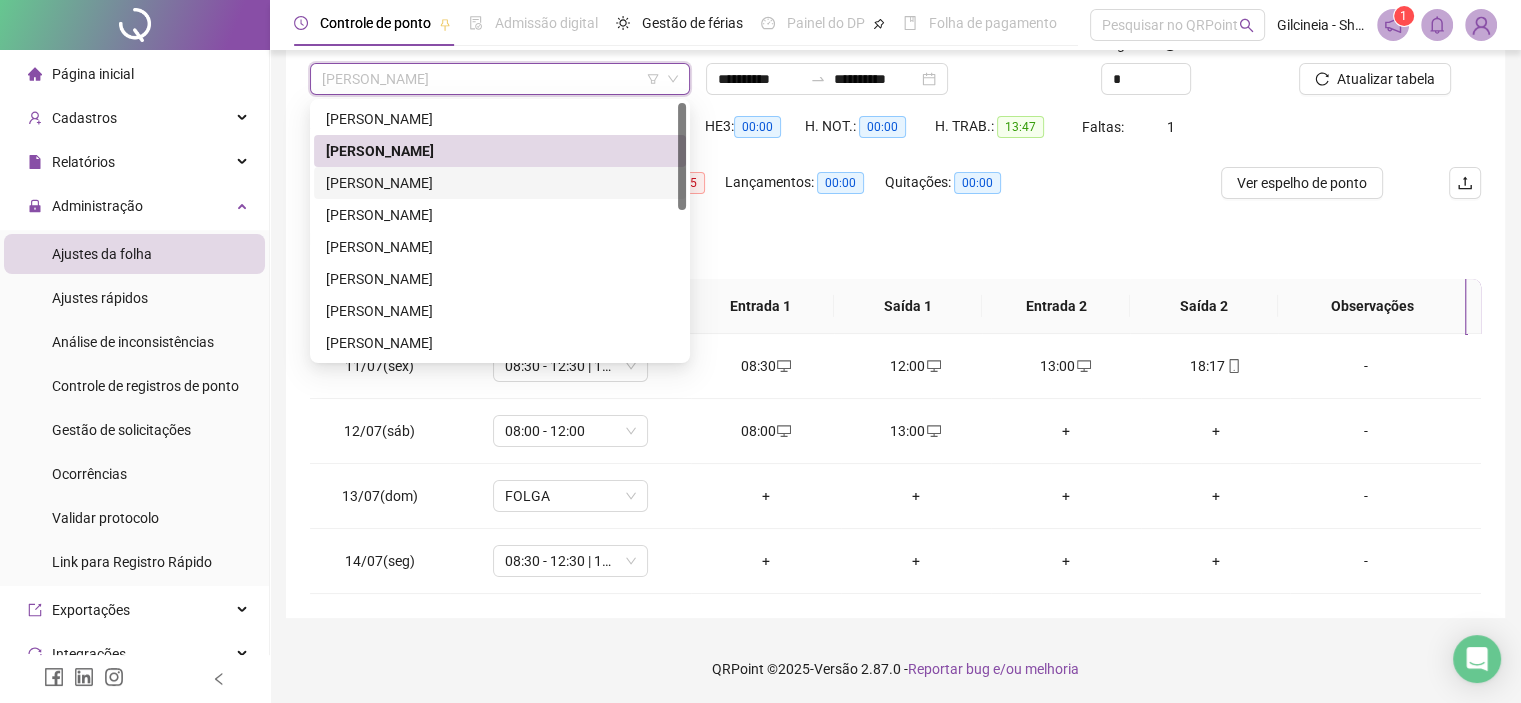 click on "[PERSON_NAME]" at bounding box center [500, 183] 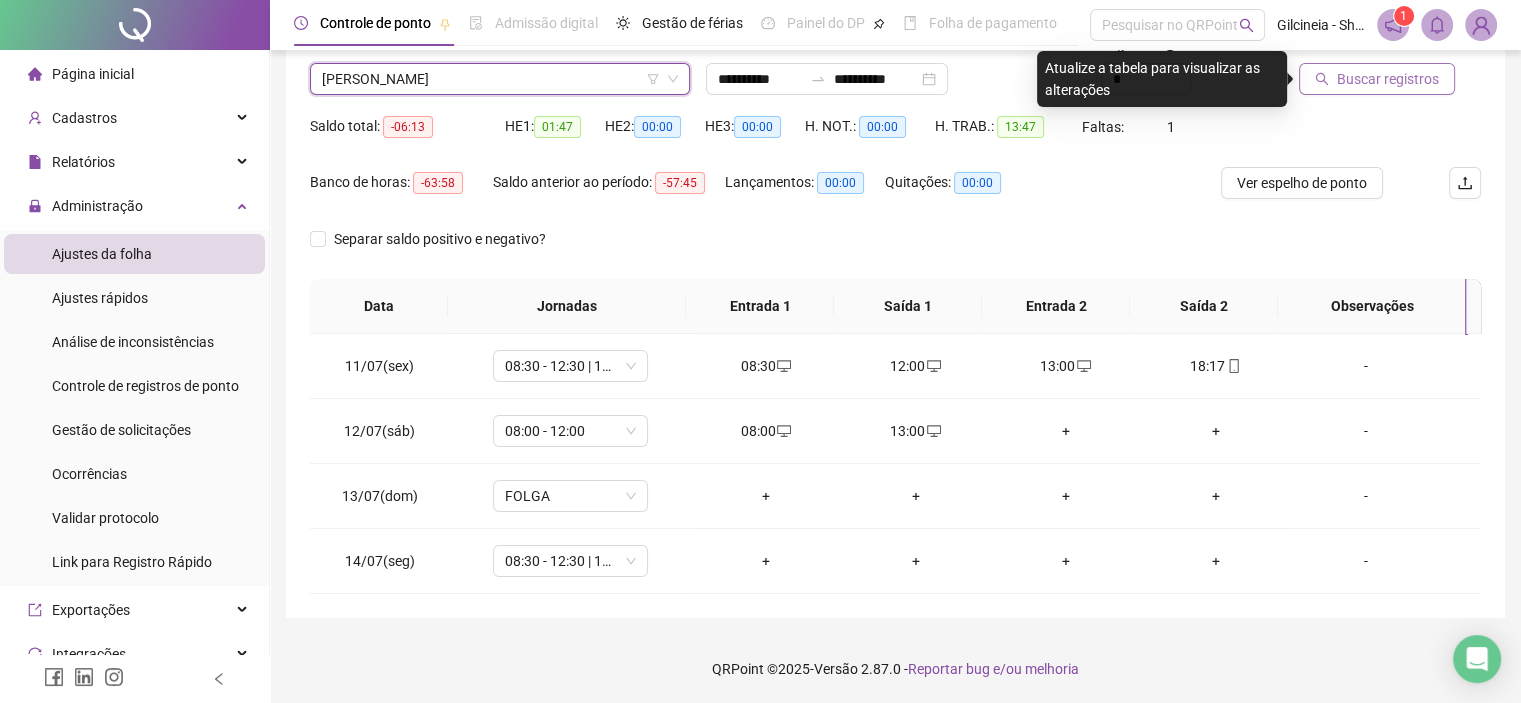 click on "Buscar registros" at bounding box center (1388, 79) 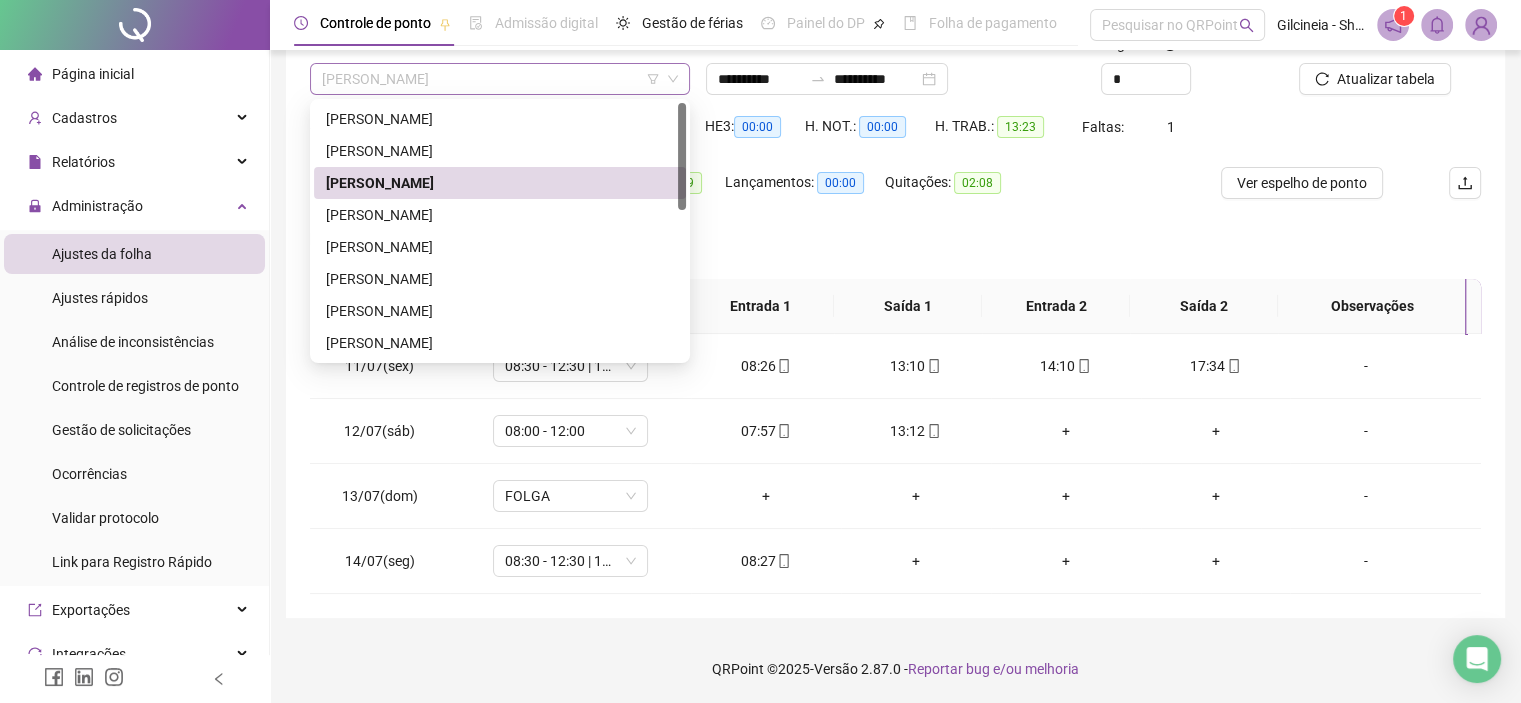 click on "[PERSON_NAME]" at bounding box center [500, 79] 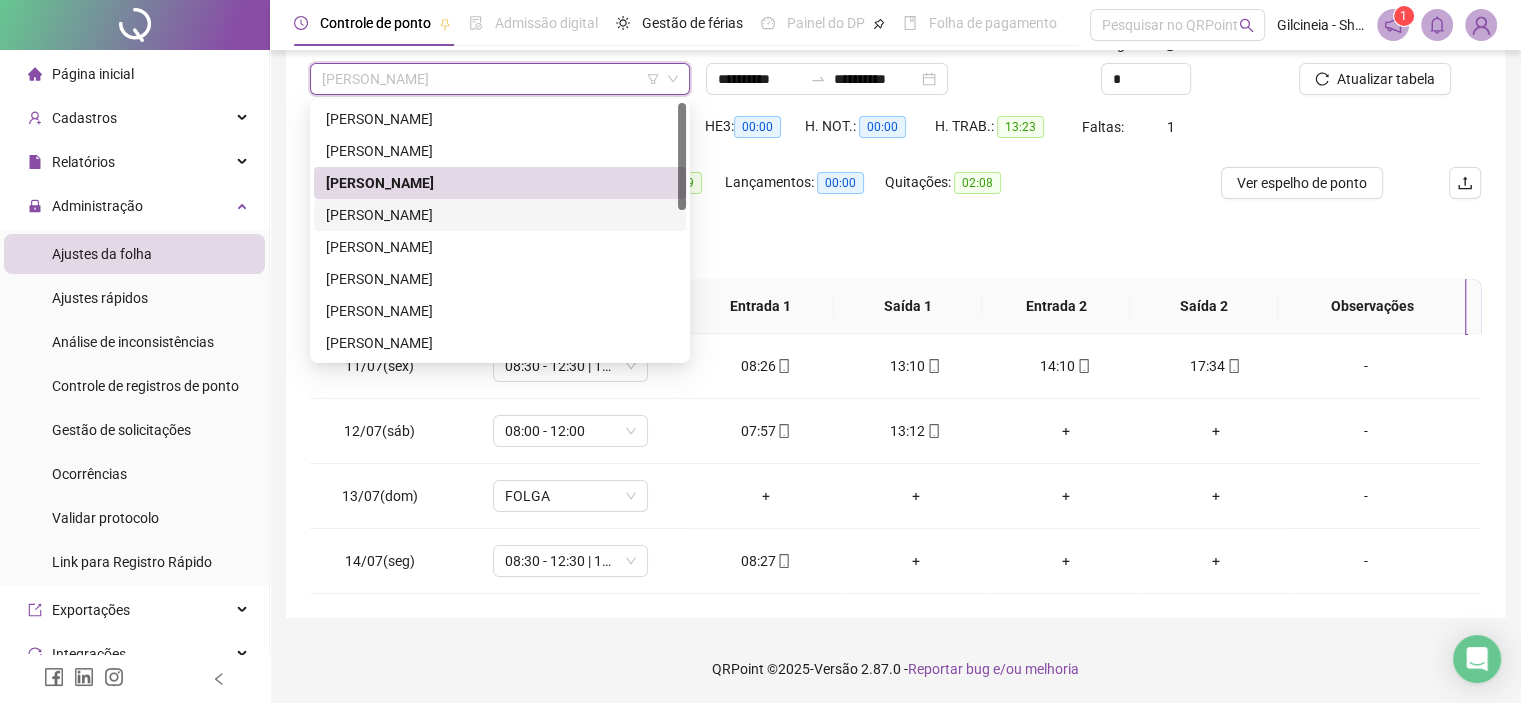 click on "[PERSON_NAME]" at bounding box center (500, 215) 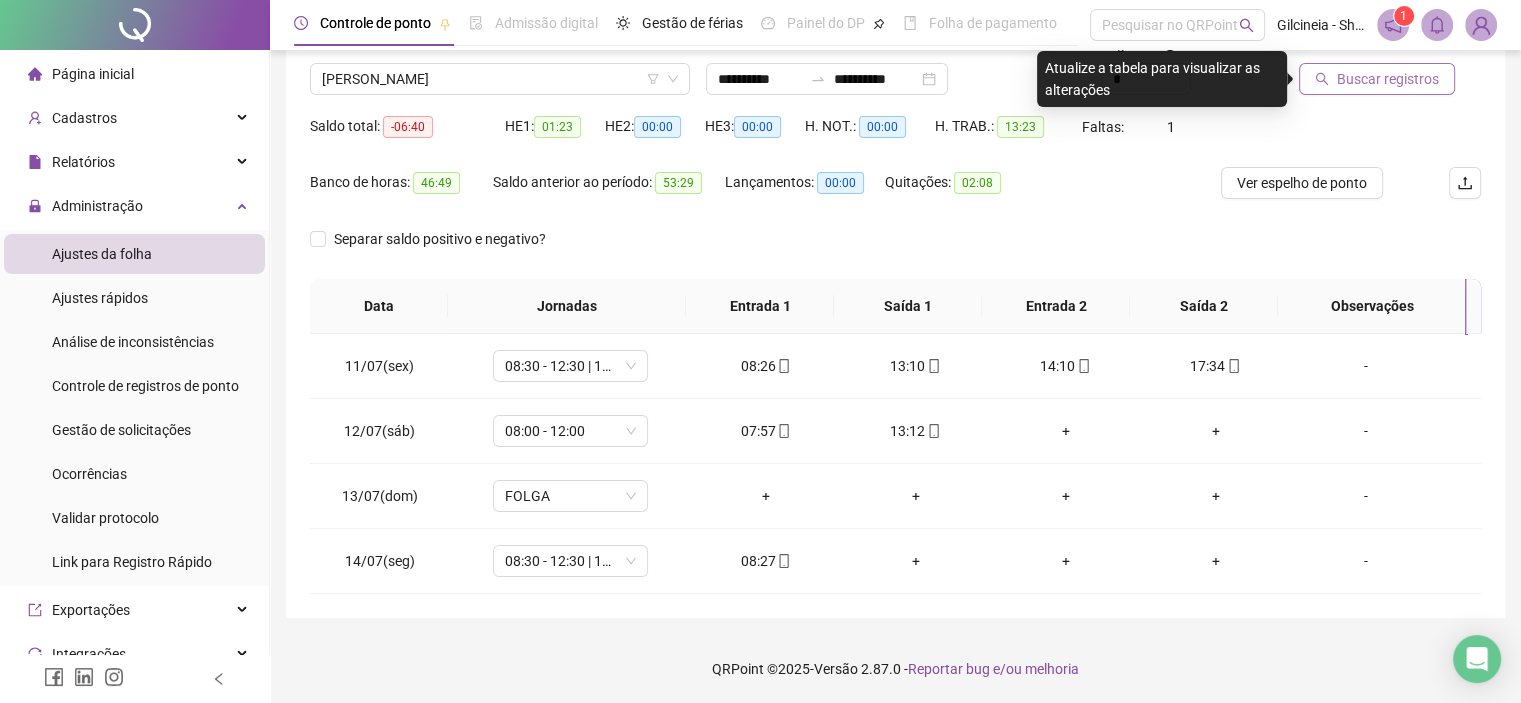click on "Buscar registros" at bounding box center [1388, 79] 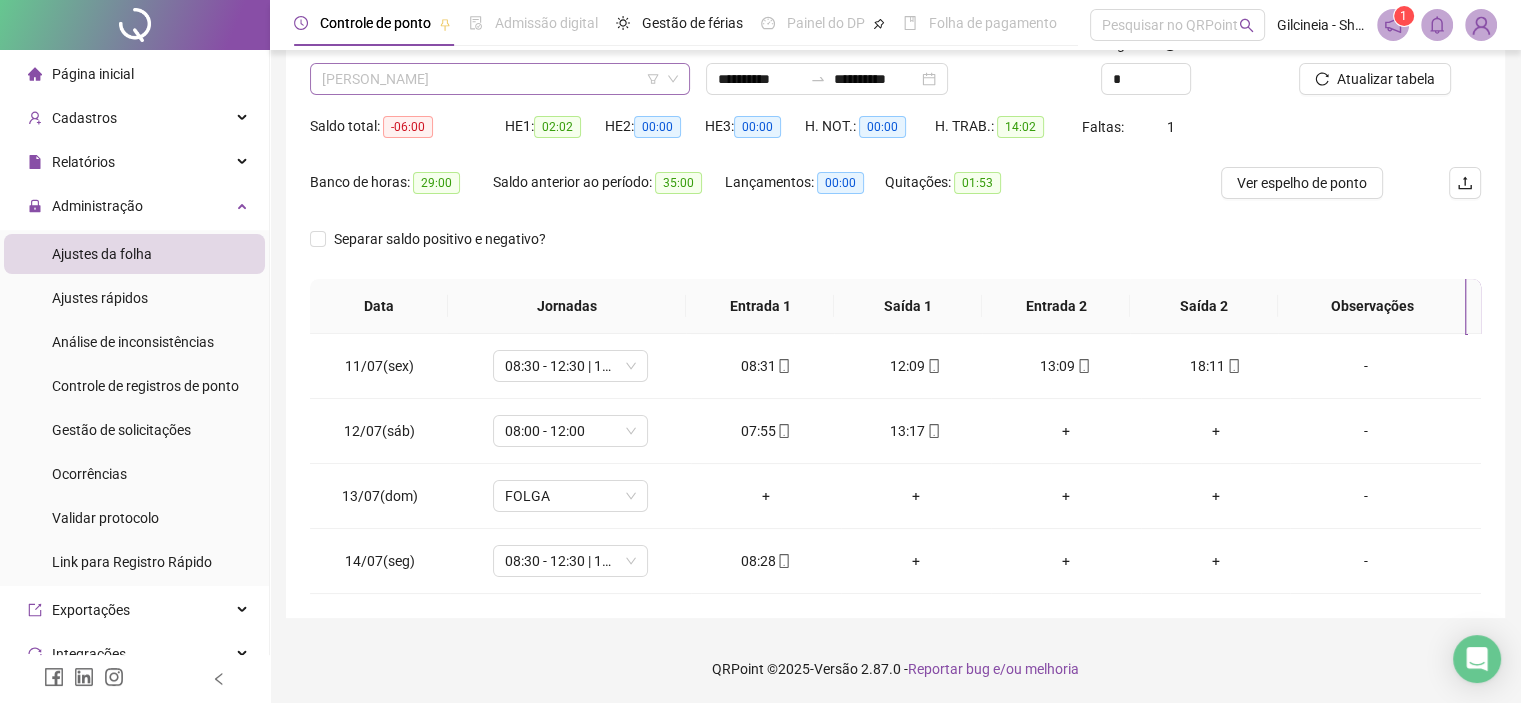 click on "[PERSON_NAME]" at bounding box center [500, 79] 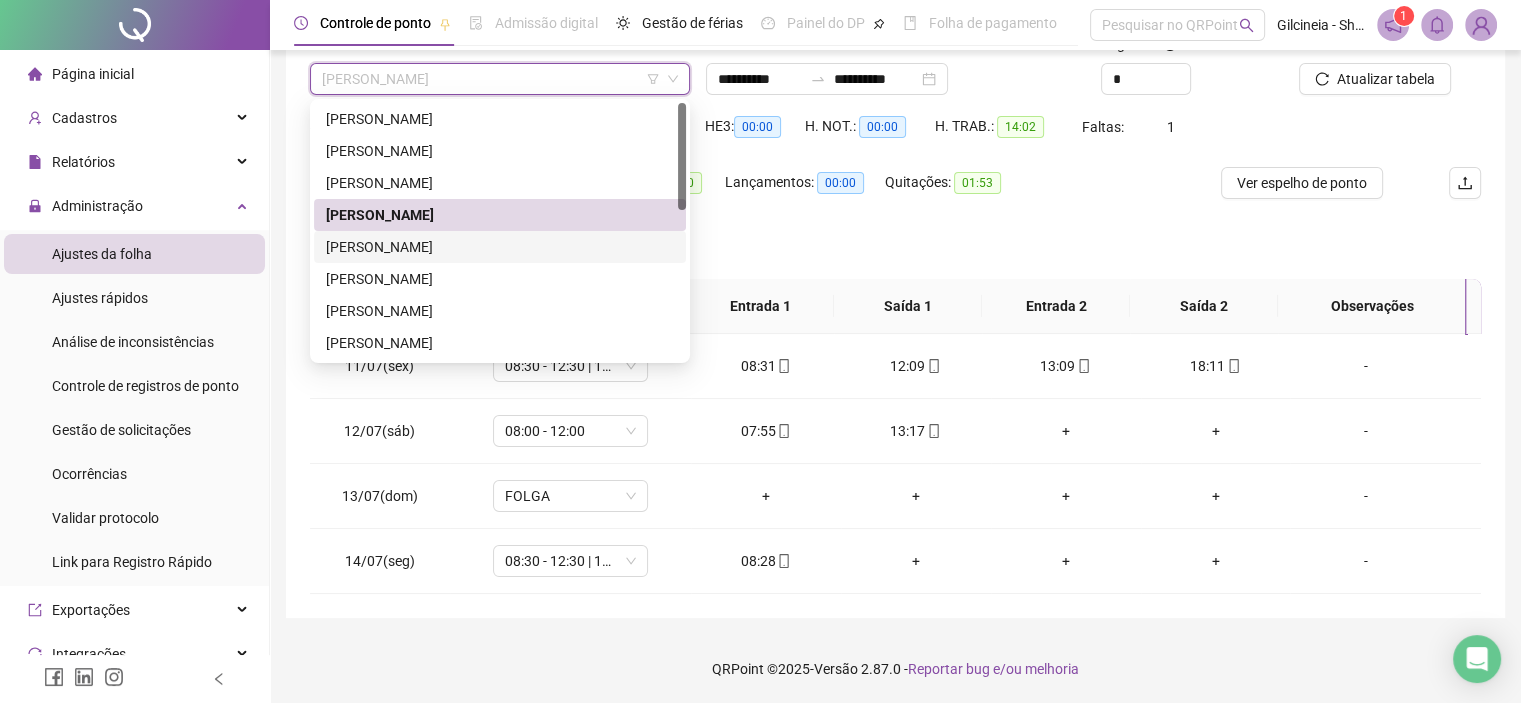 click on "[PERSON_NAME]" at bounding box center (500, 247) 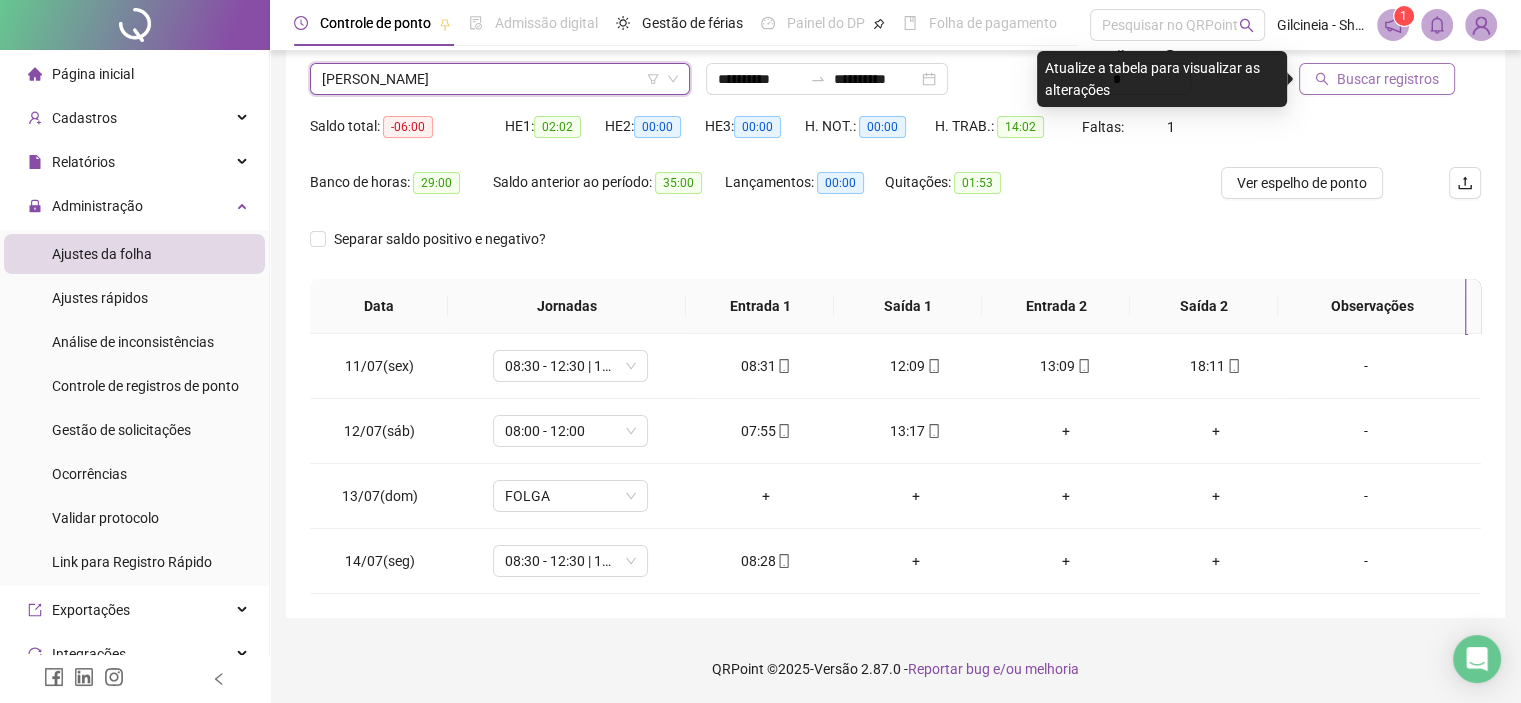 click on "Buscar registros" at bounding box center (1388, 79) 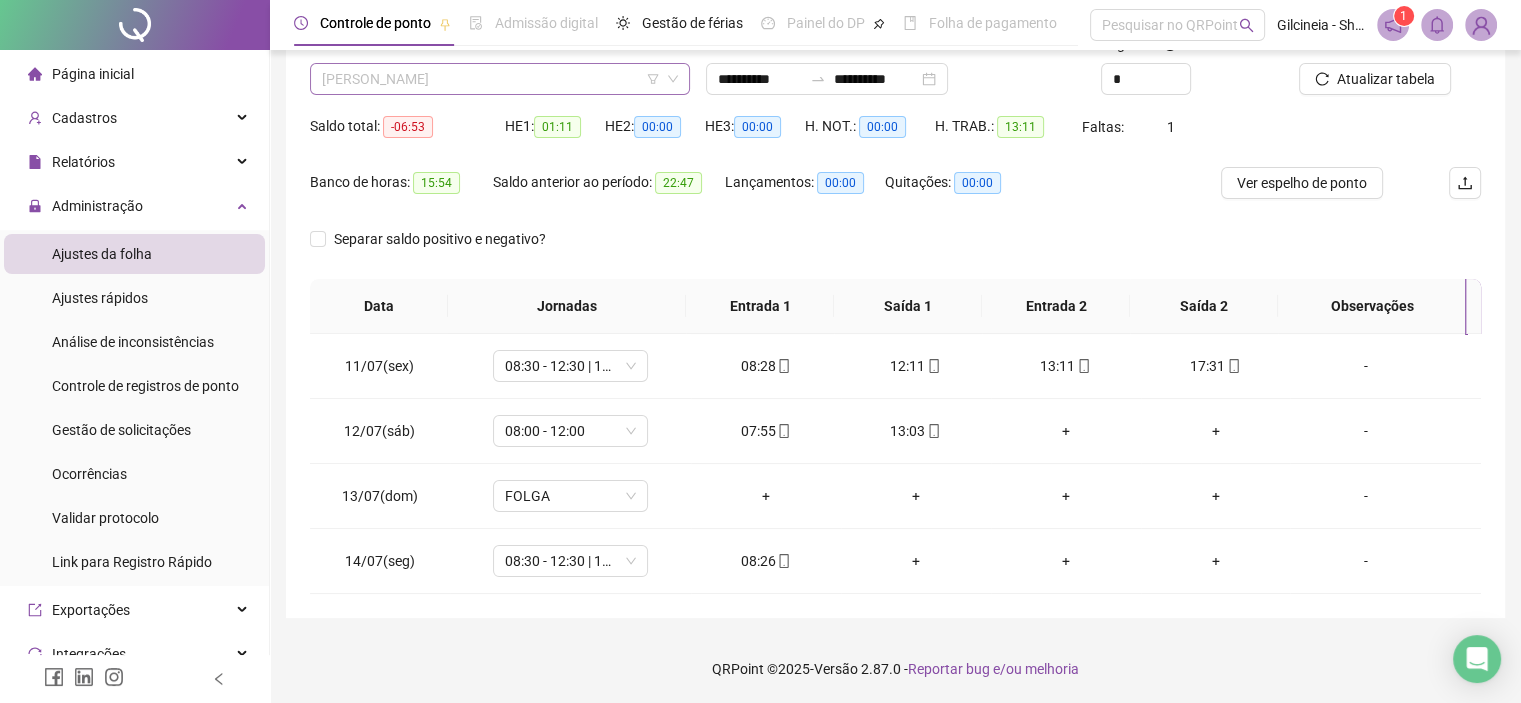 click on "[PERSON_NAME]" at bounding box center (500, 79) 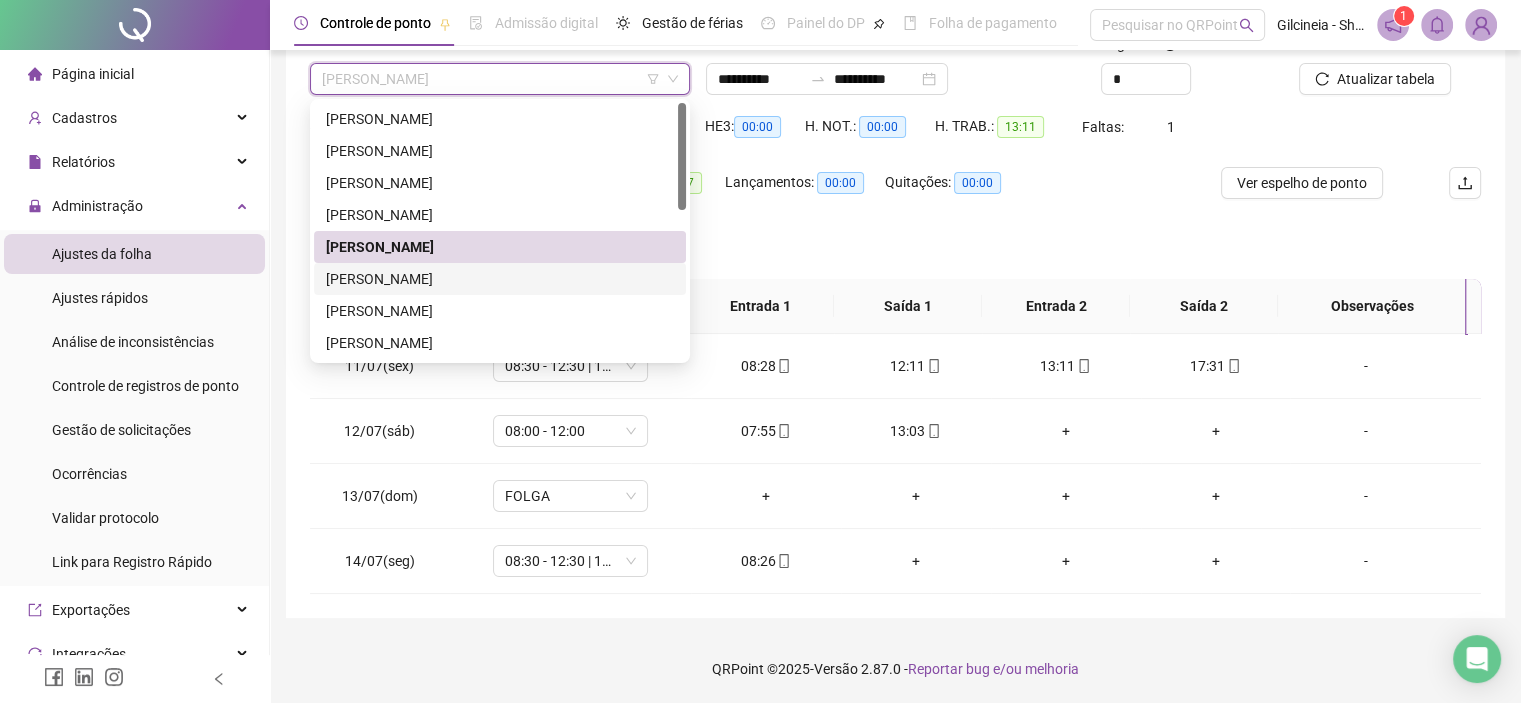 click on "[PERSON_NAME]" at bounding box center [500, 279] 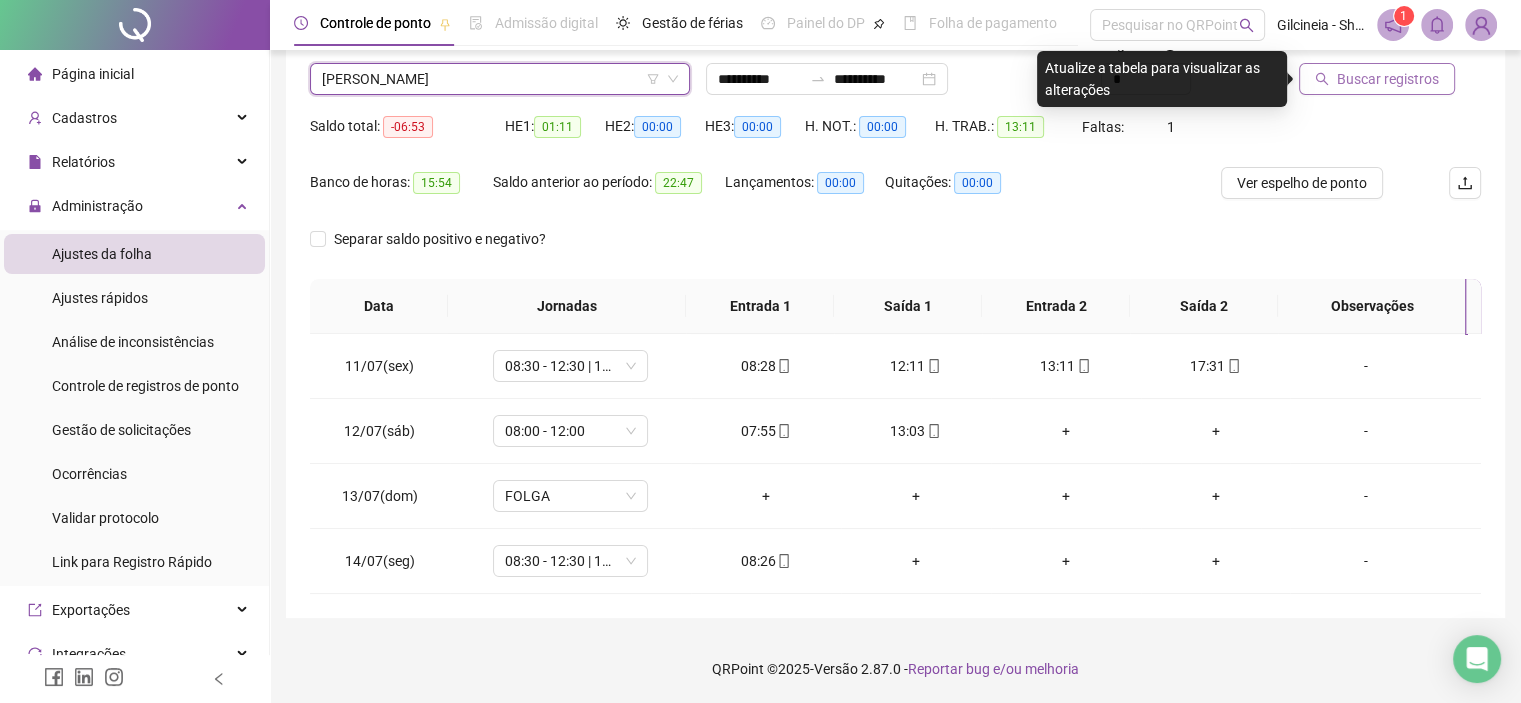 click on "Buscar registros" at bounding box center (1388, 79) 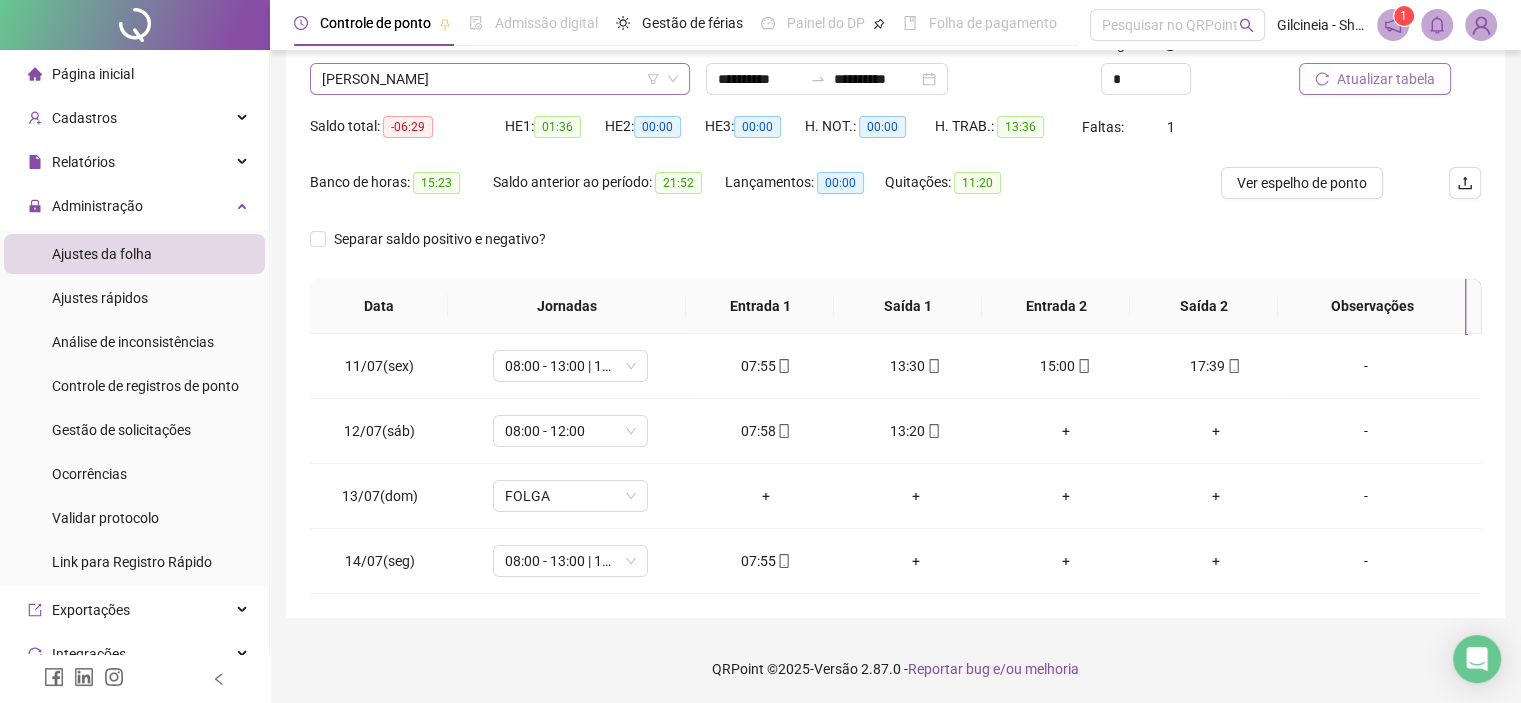 click on "[PERSON_NAME]" at bounding box center (500, 79) 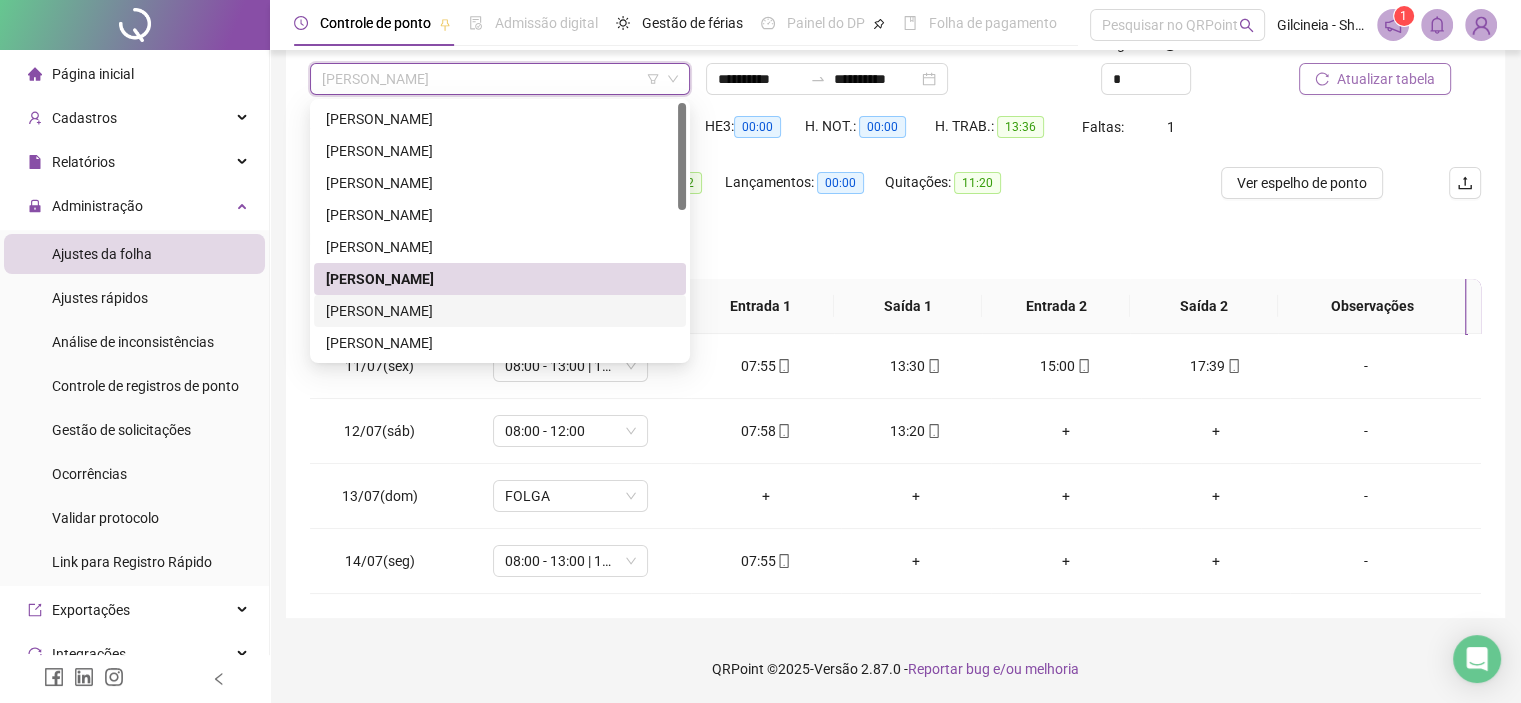 click on "[PERSON_NAME]" at bounding box center [500, 311] 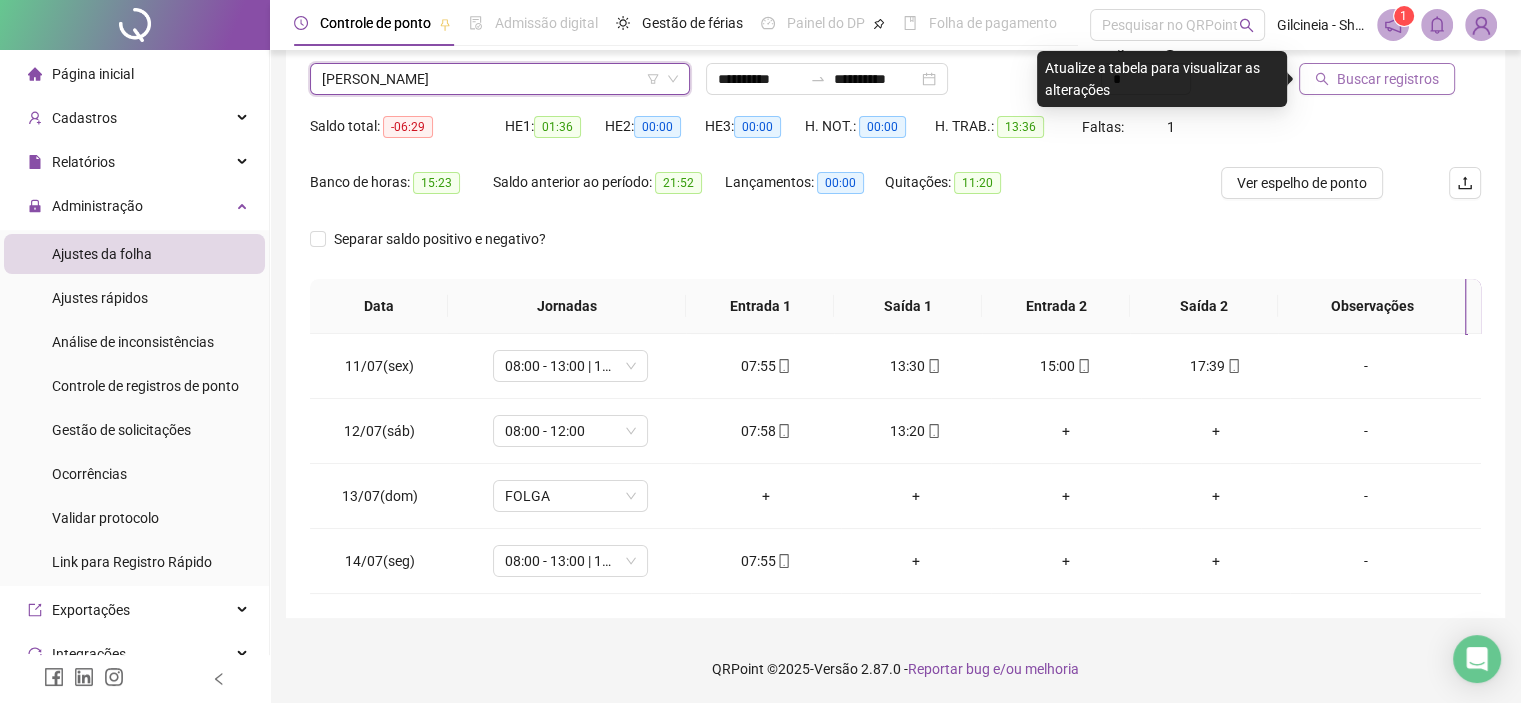 click on "Buscar registros" at bounding box center [1388, 79] 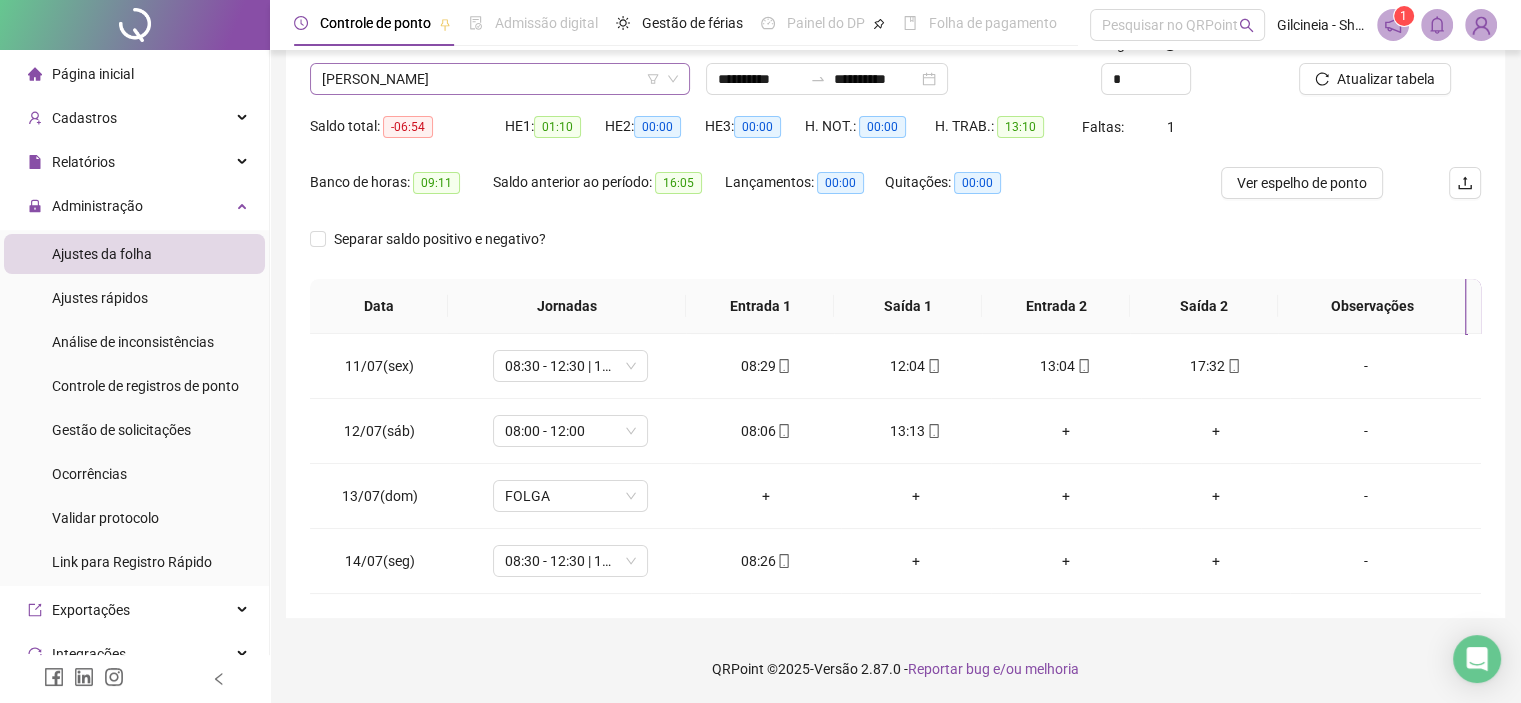click on "[PERSON_NAME]" at bounding box center (500, 79) 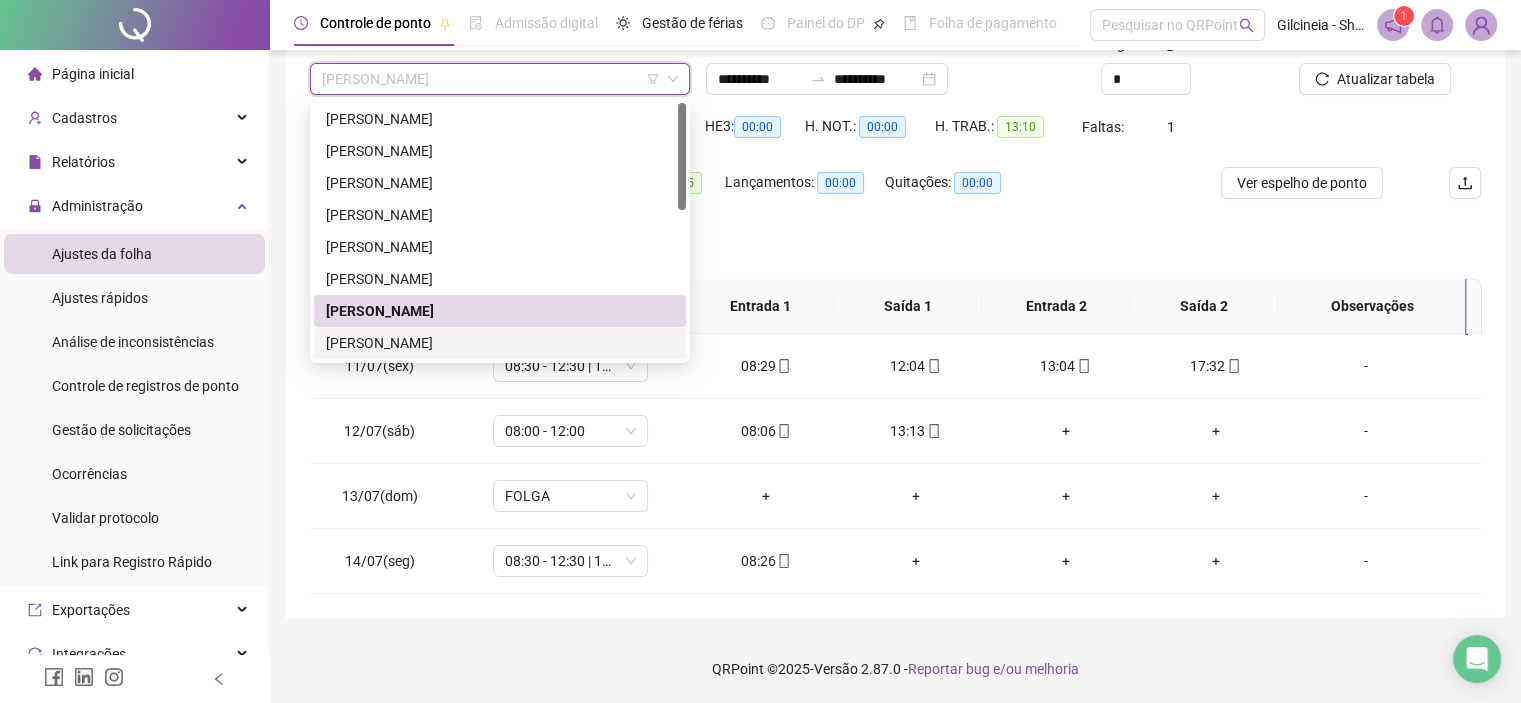 click on "[PERSON_NAME]" at bounding box center [500, 343] 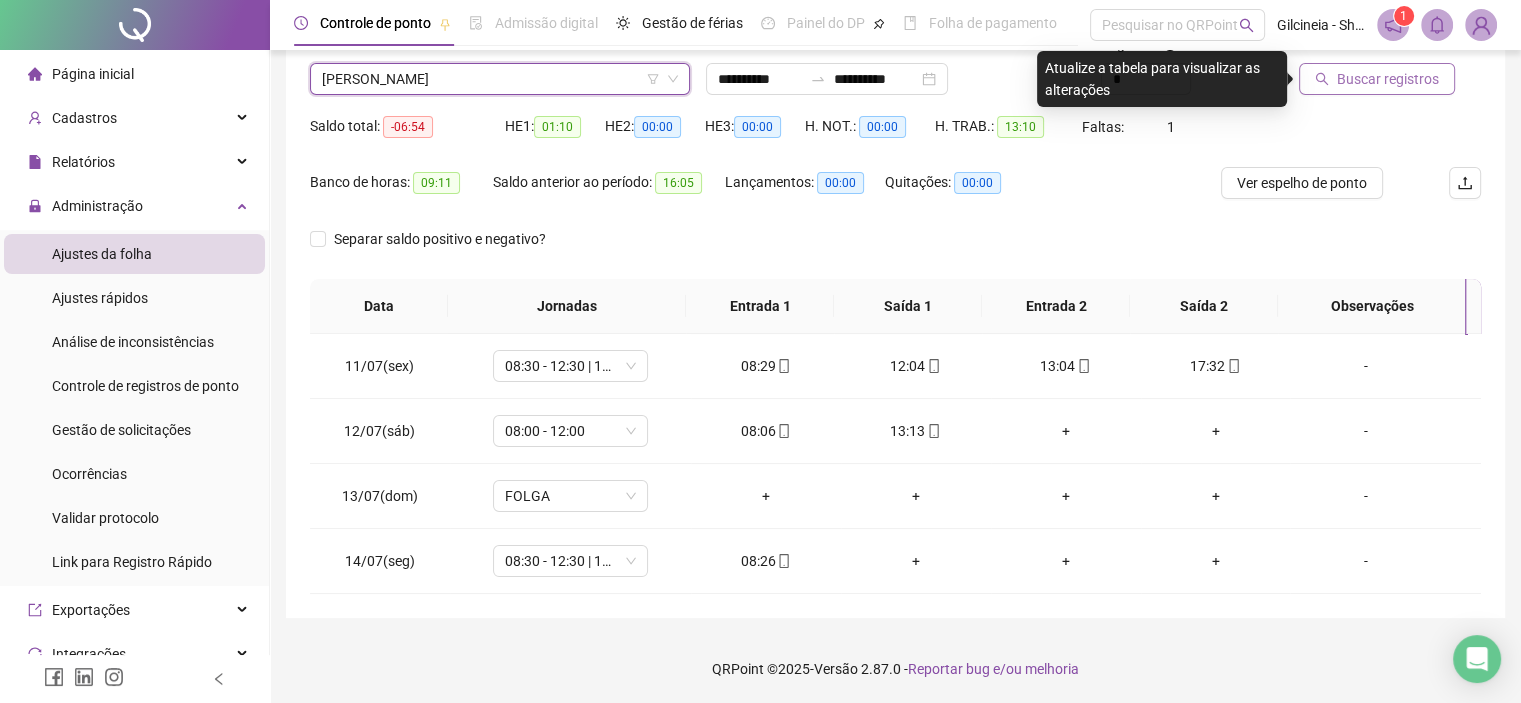 click on "Buscar registros" at bounding box center [1388, 79] 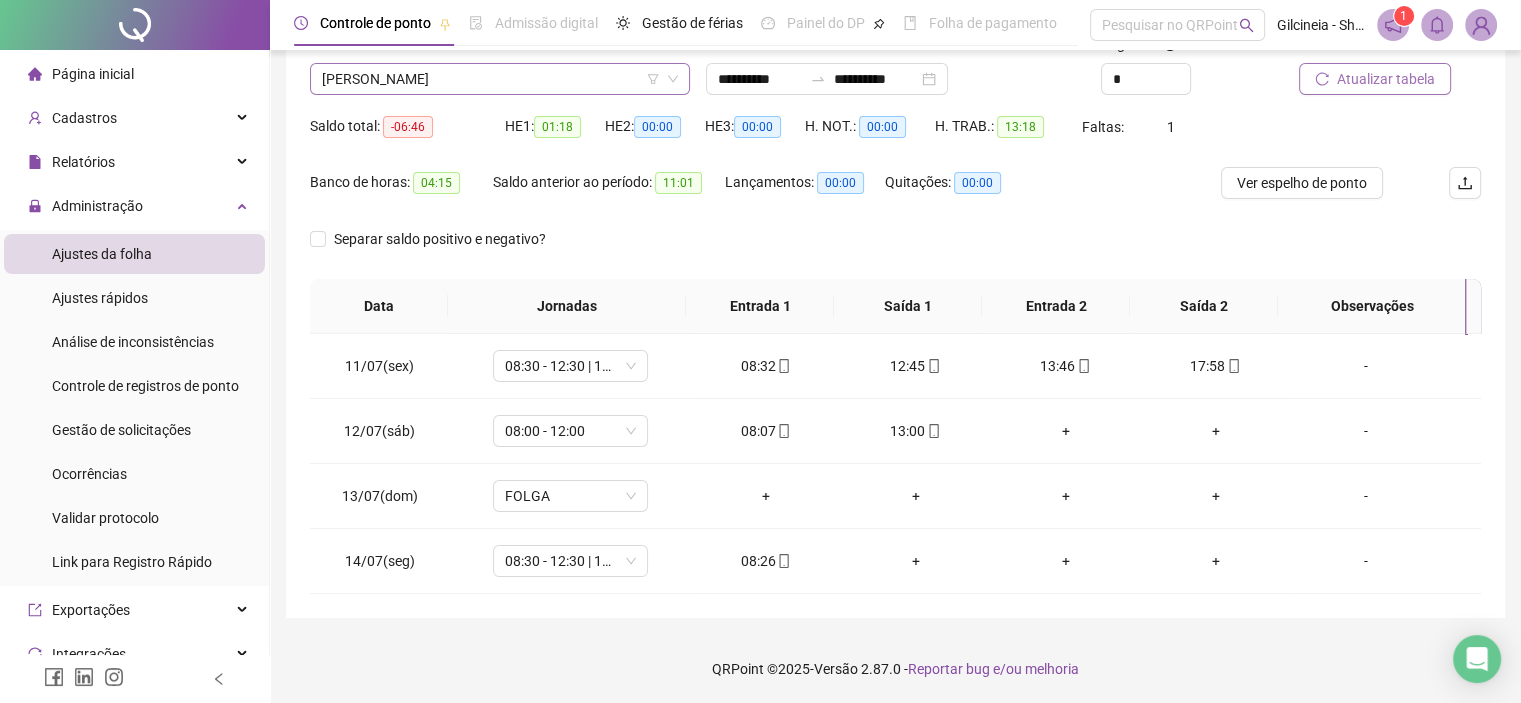click on "[PERSON_NAME]" at bounding box center [500, 79] 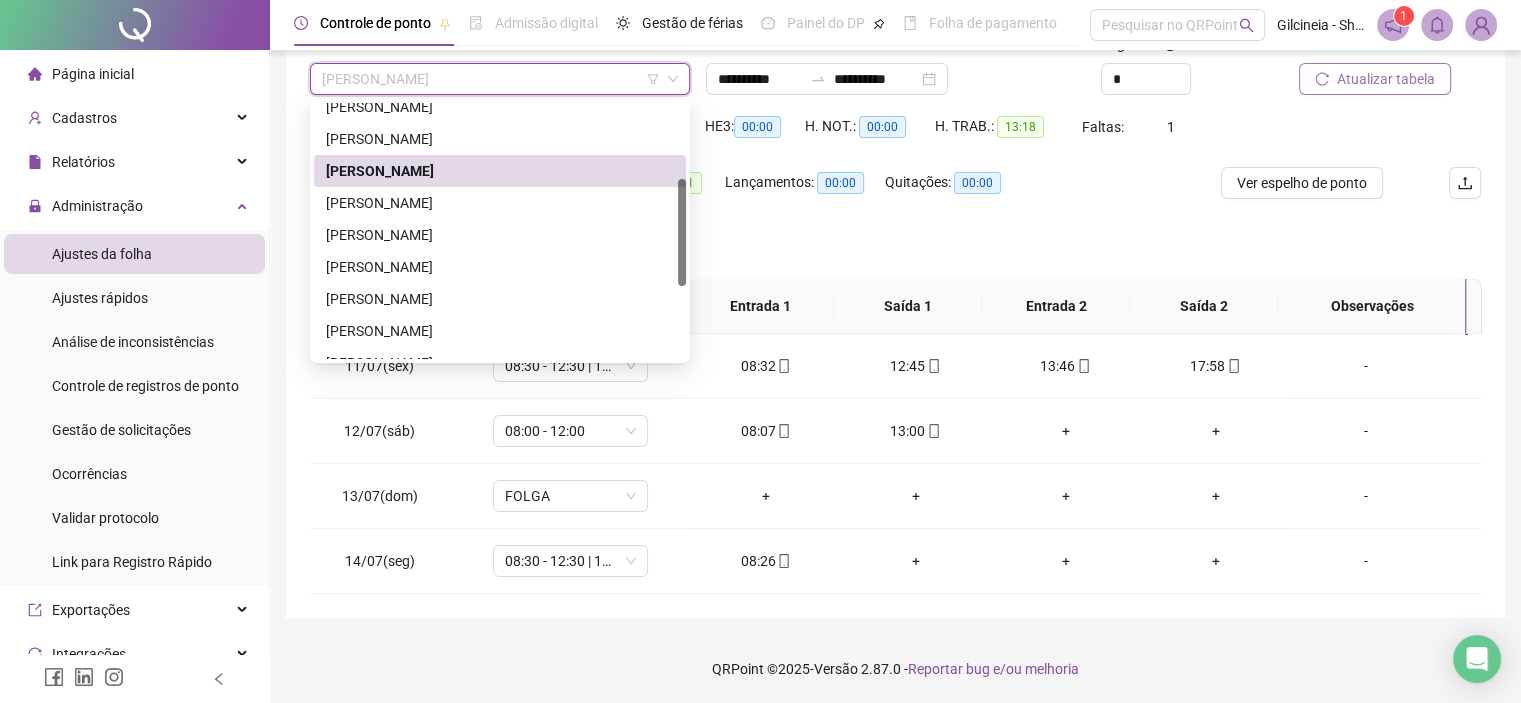 scroll, scrollTop: 180, scrollLeft: 0, axis: vertical 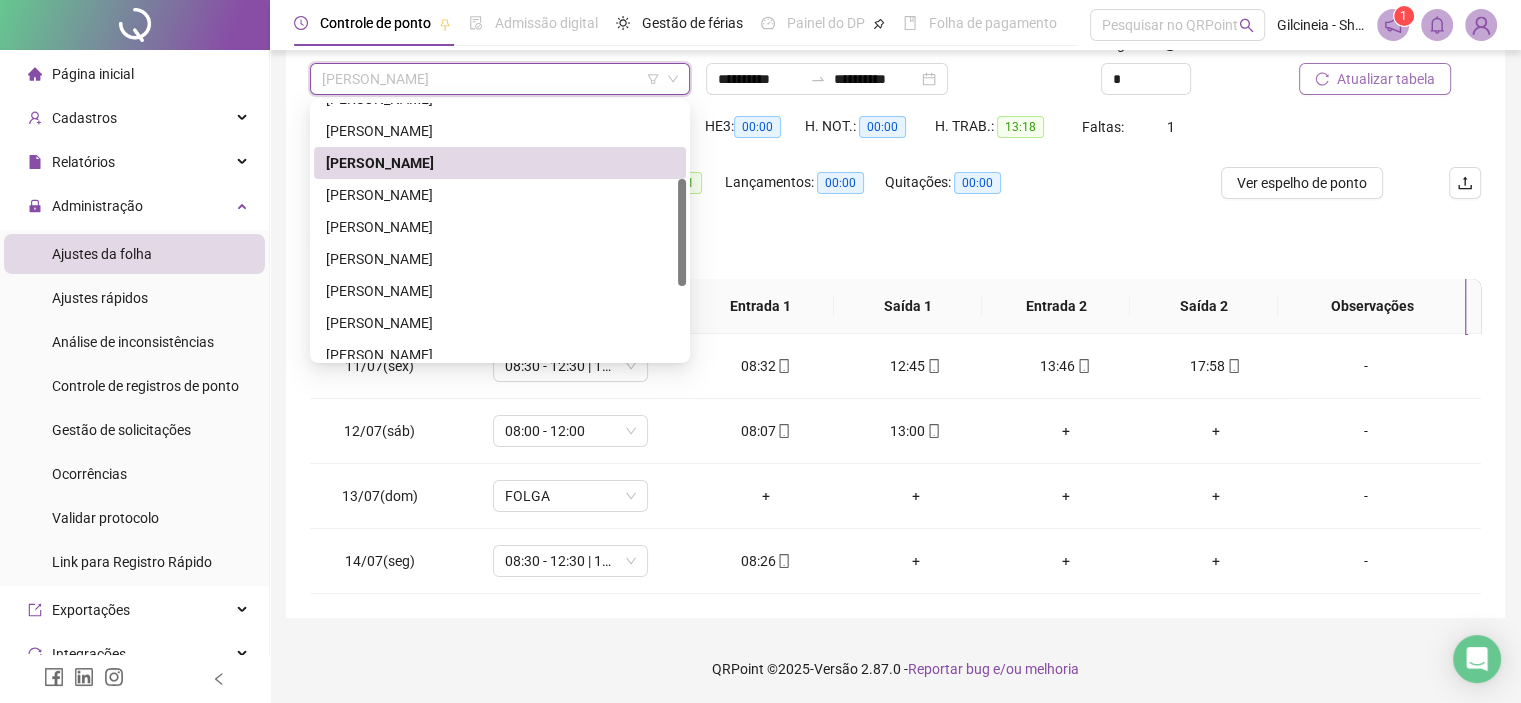drag, startPoint x: 682, startPoint y: 179, endPoint x: 666, endPoint y: 255, distance: 77.665955 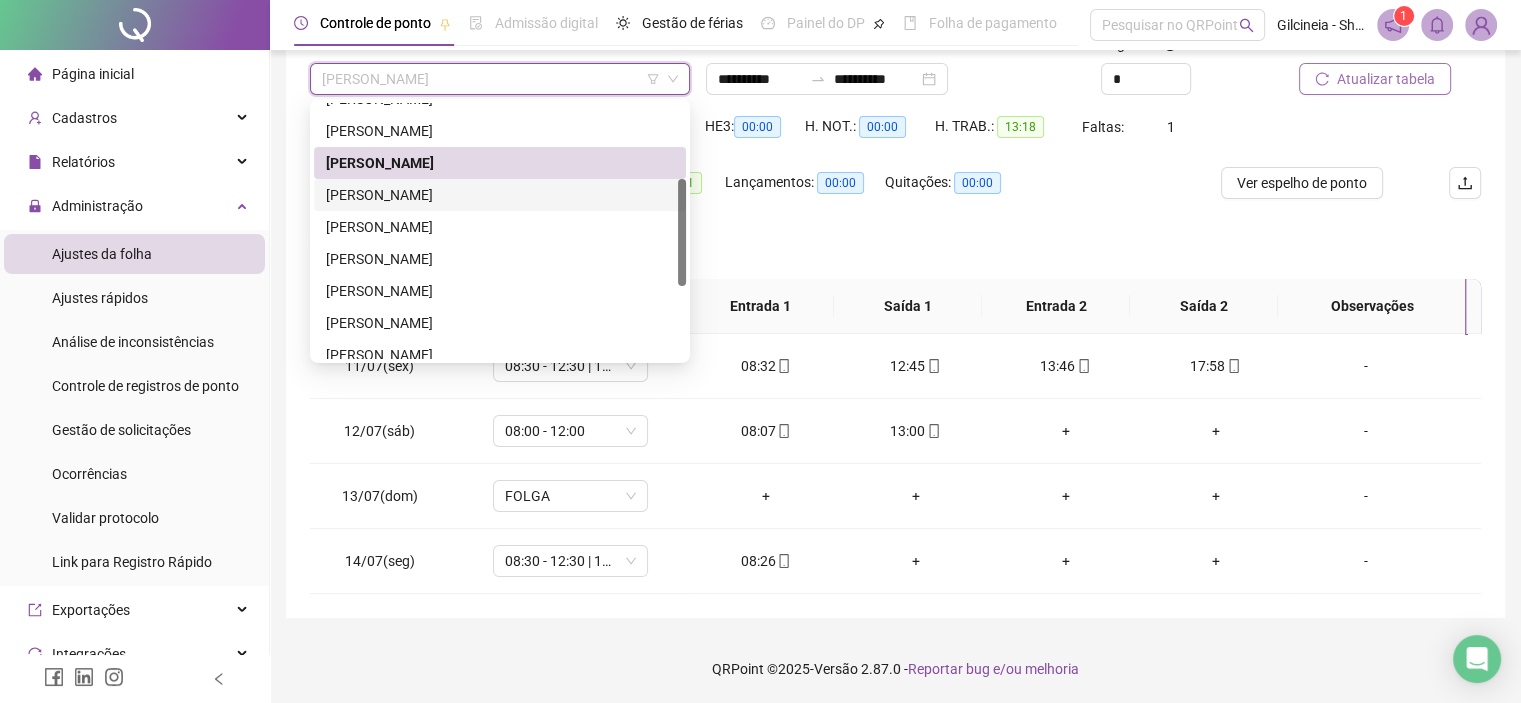 click on "[PERSON_NAME]" at bounding box center (500, 195) 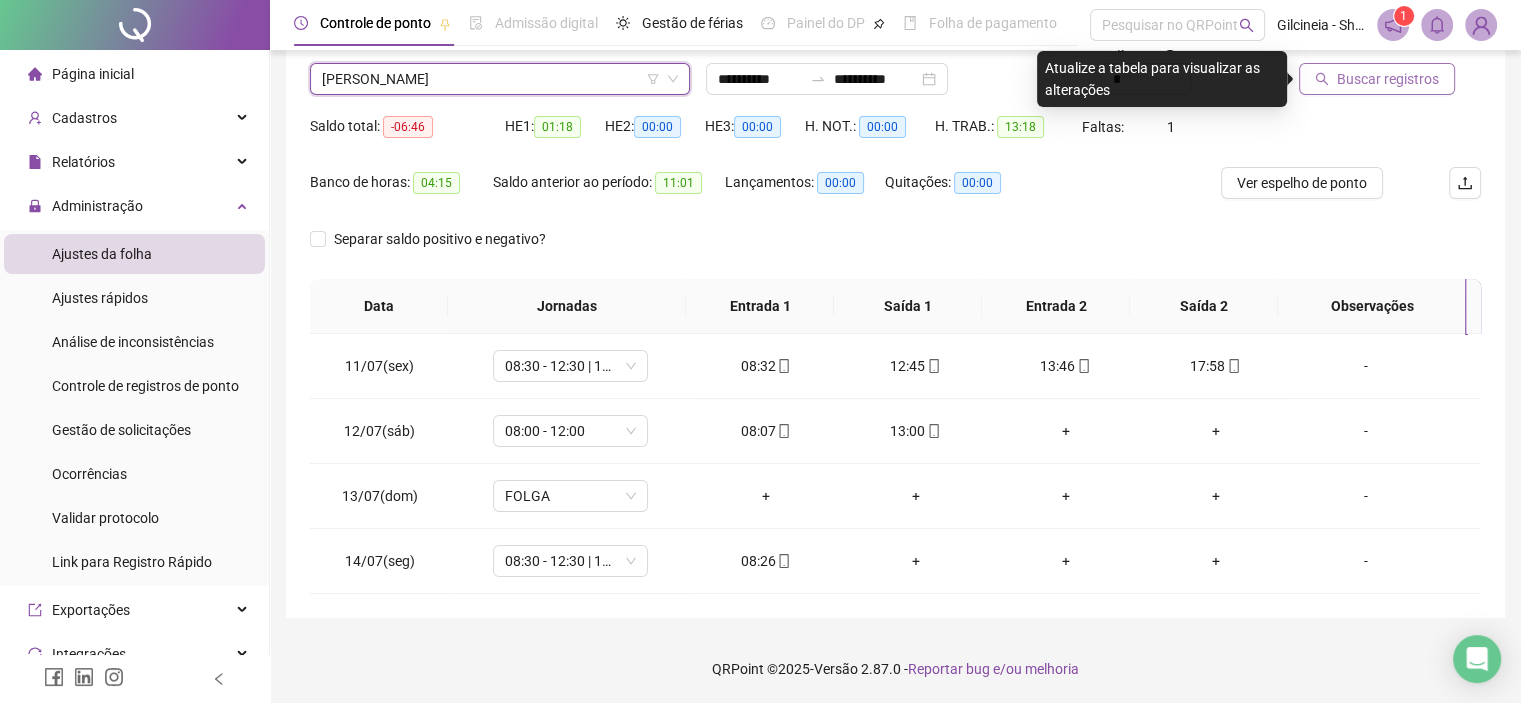 click on "Buscar registros" at bounding box center [1388, 79] 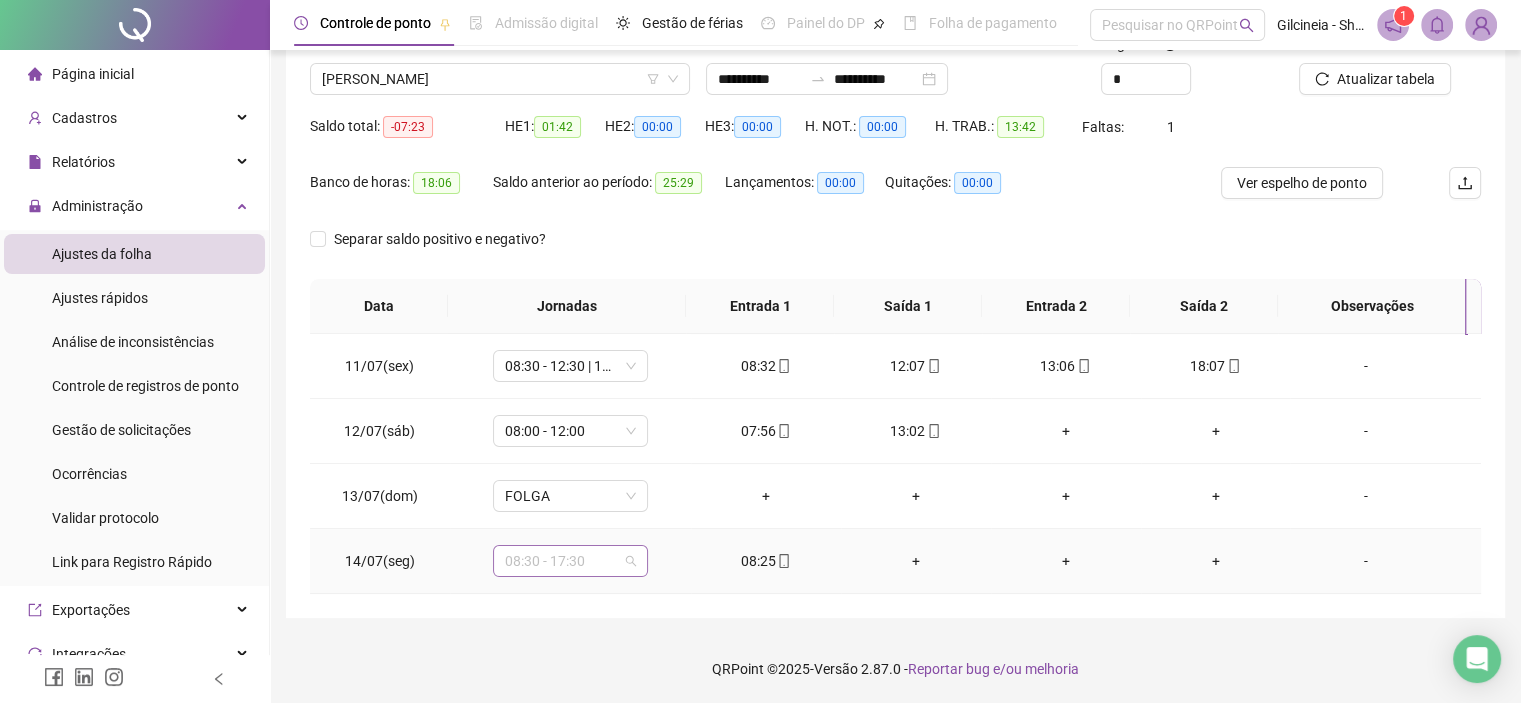 click on "08:30 - 17:30" at bounding box center (570, 561) 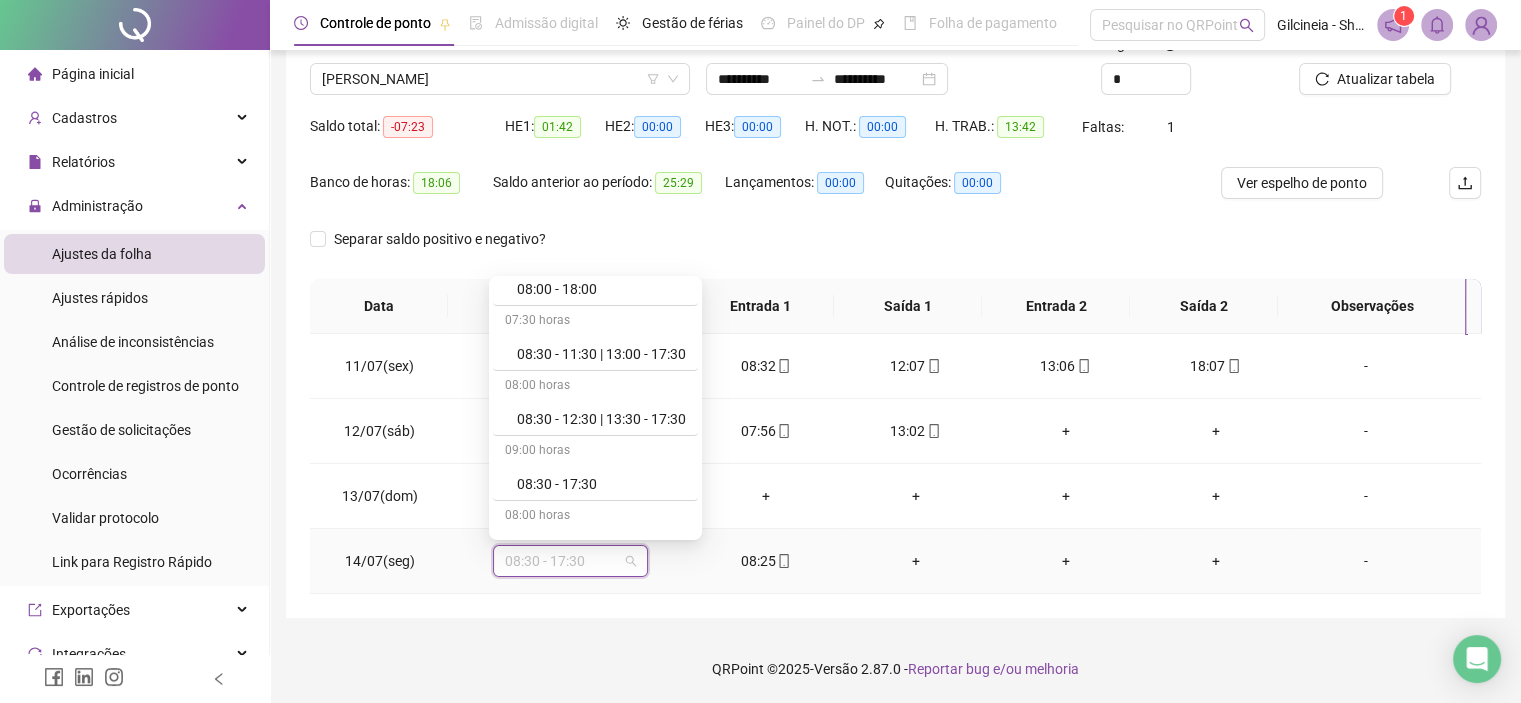 scroll, scrollTop: 560, scrollLeft: 0, axis: vertical 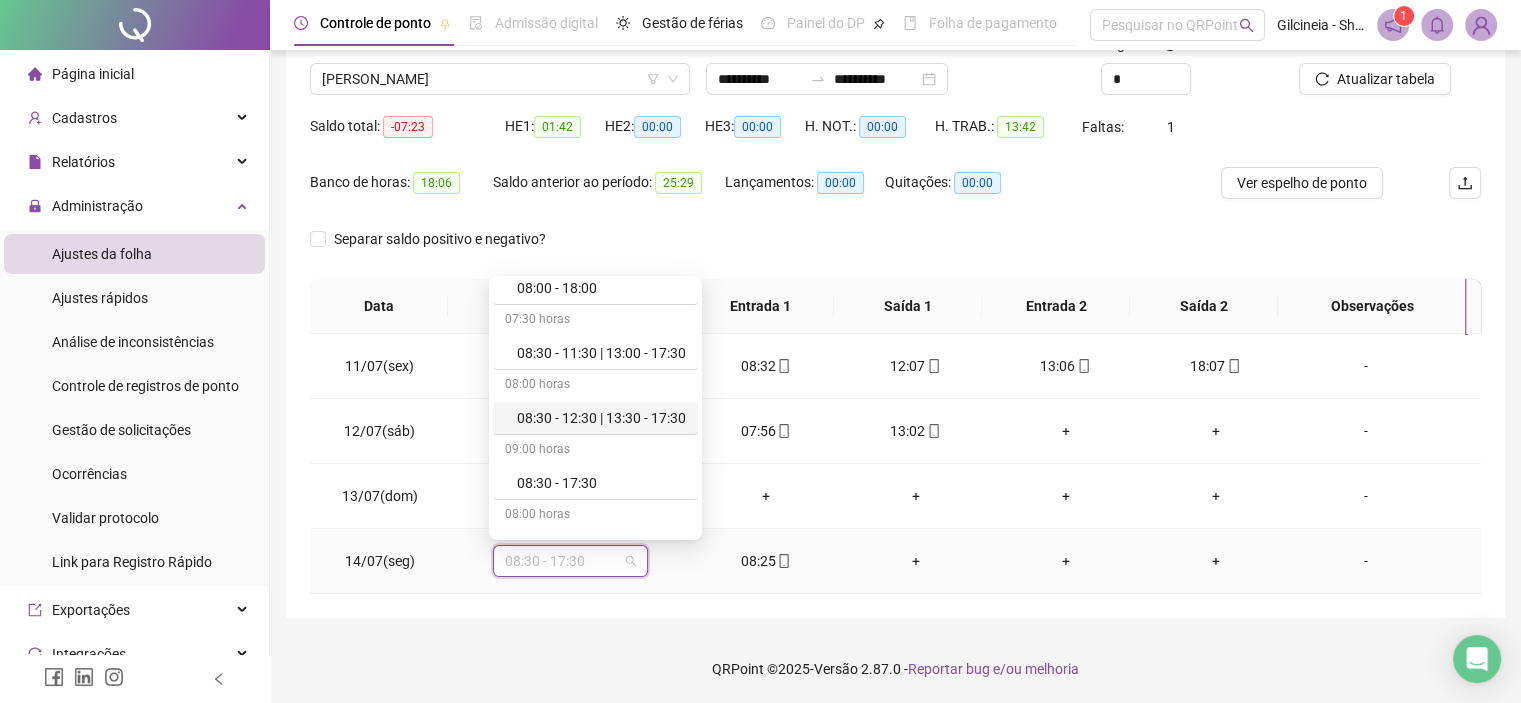 click on "08:30 - 12:30 | 13:30 - 17:30" at bounding box center (601, 418) 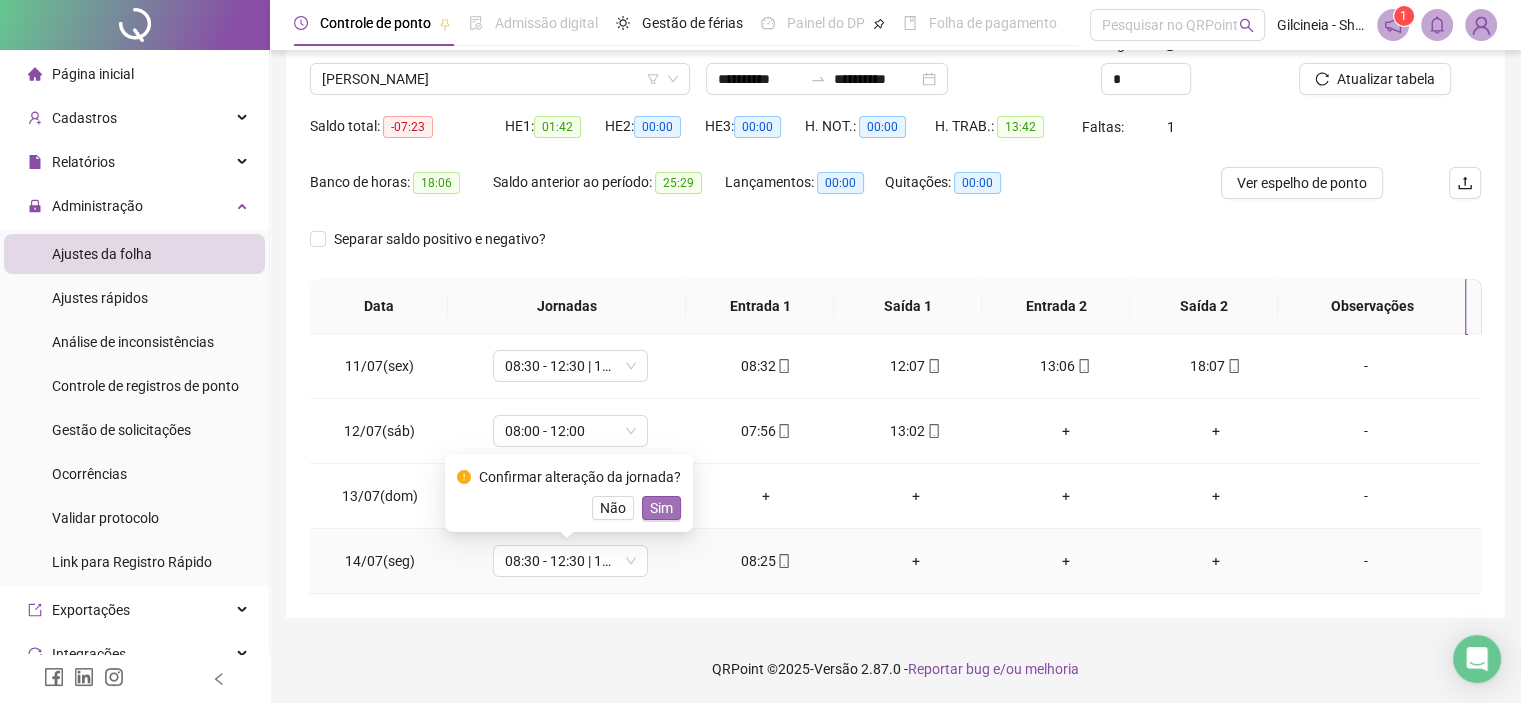 click on "Sim" at bounding box center (661, 508) 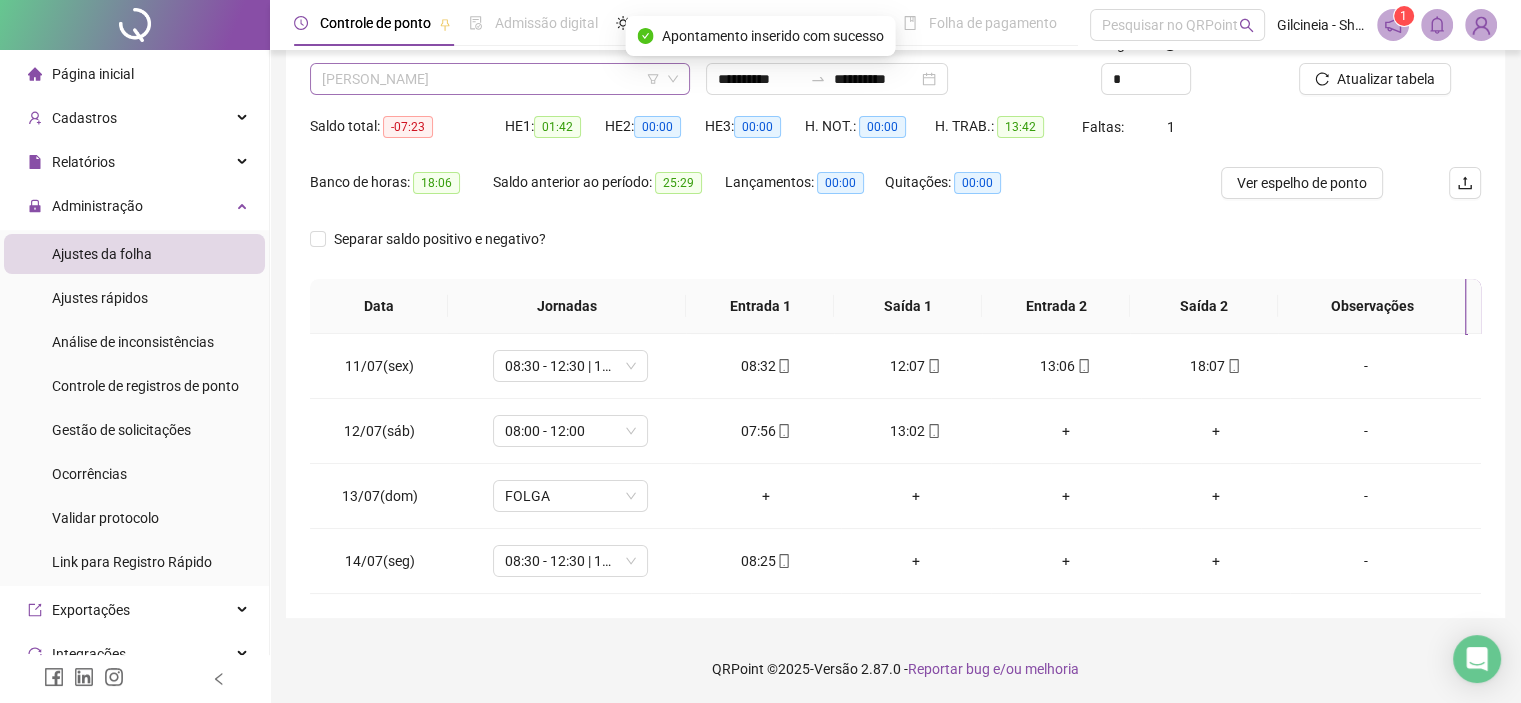 click on "[PERSON_NAME]" at bounding box center [500, 79] 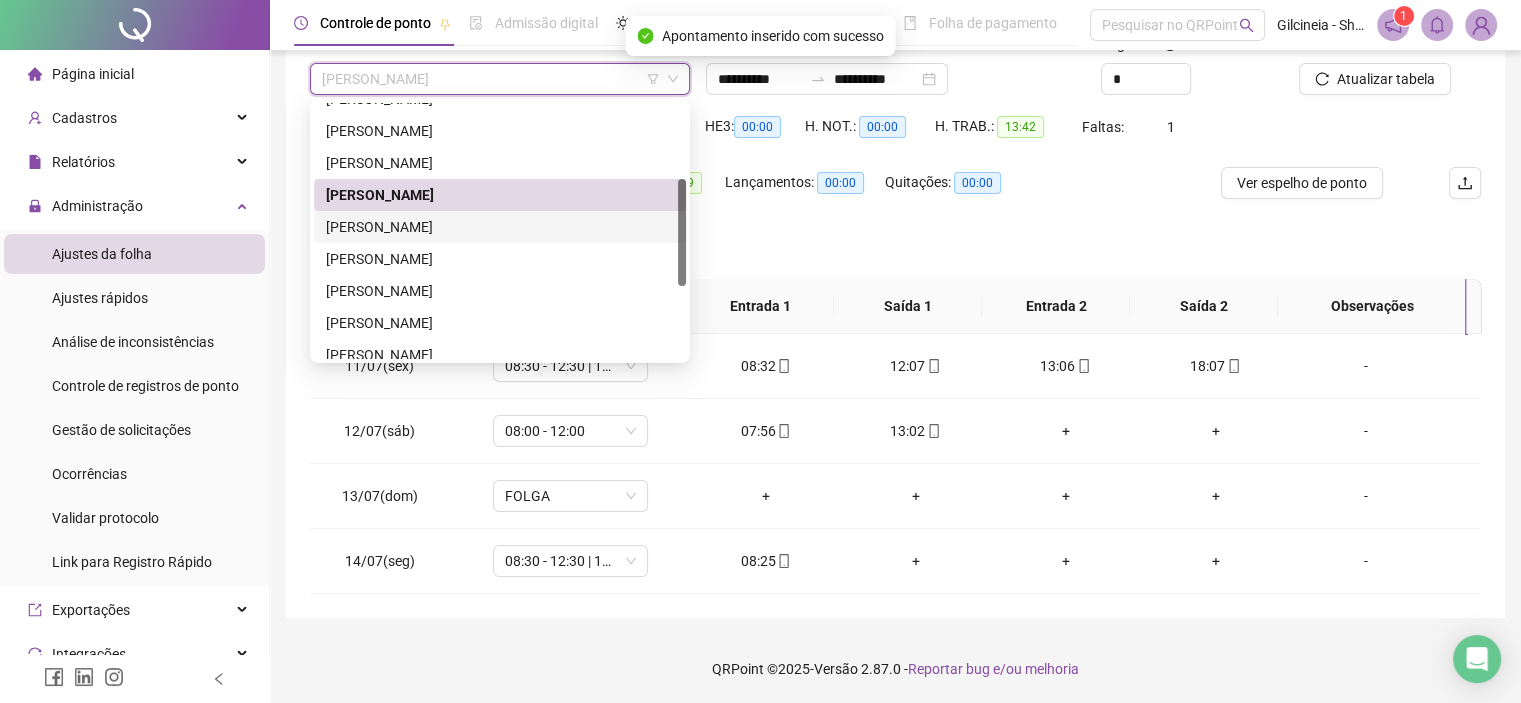 click on "[PERSON_NAME]" at bounding box center (500, 227) 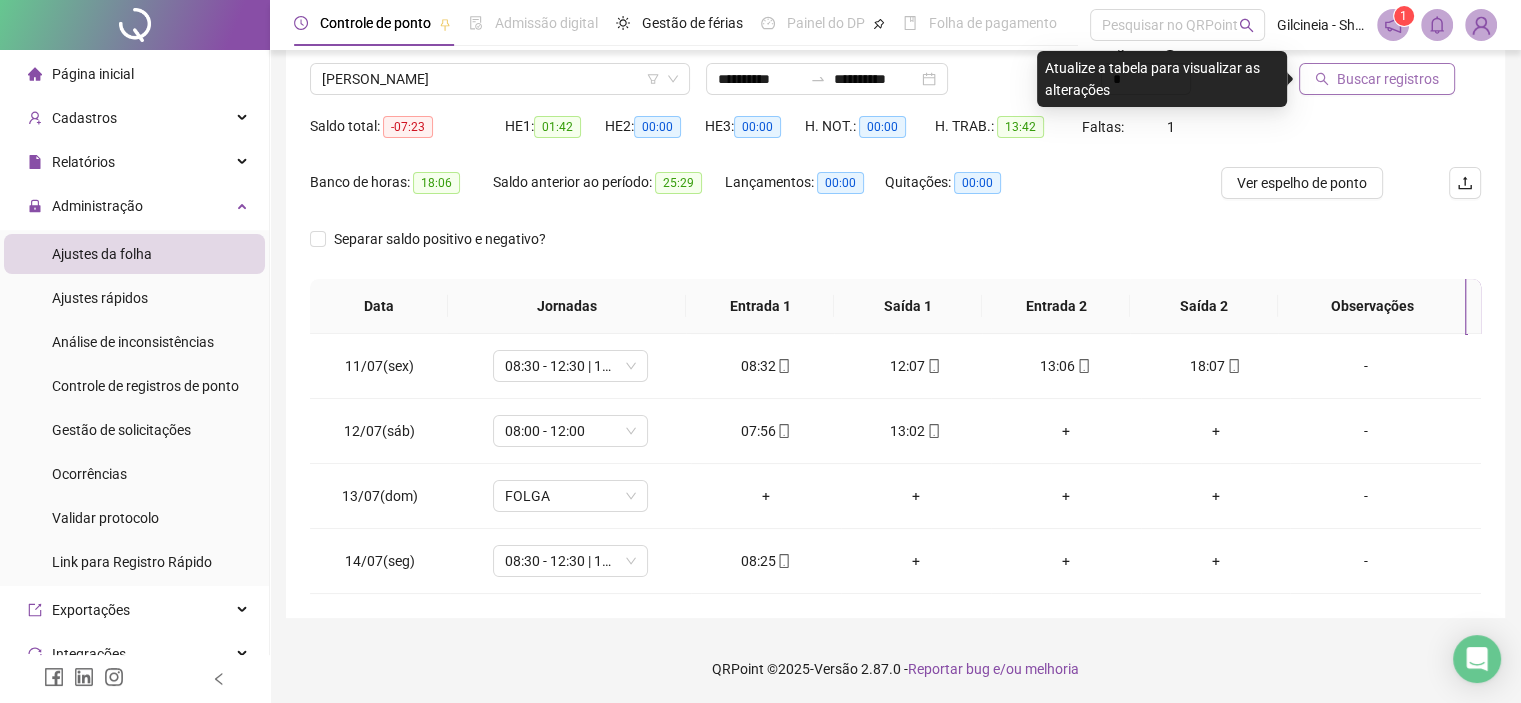 click on "Buscar registros" at bounding box center (1388, 79) 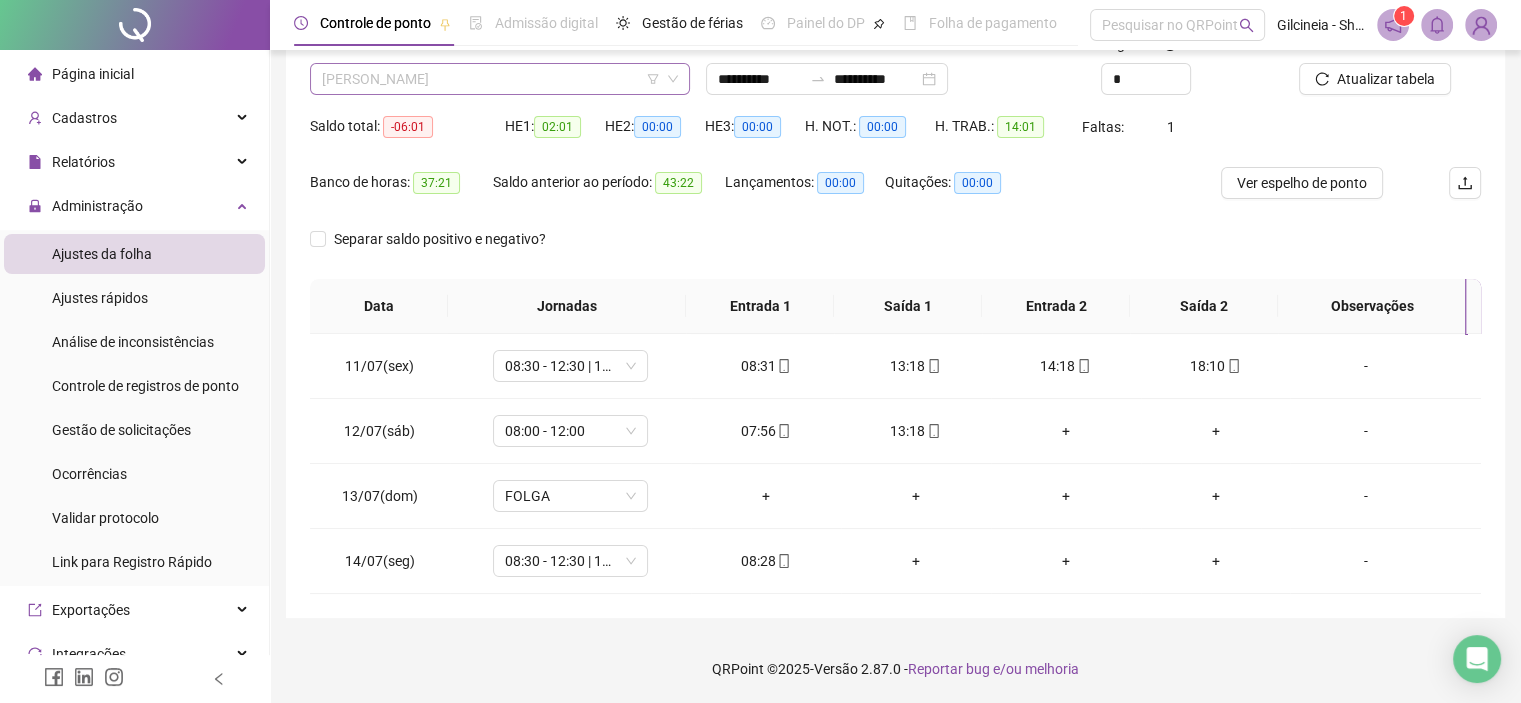 click on "[PERSON_NAME]" at bounding box center (500, 79) 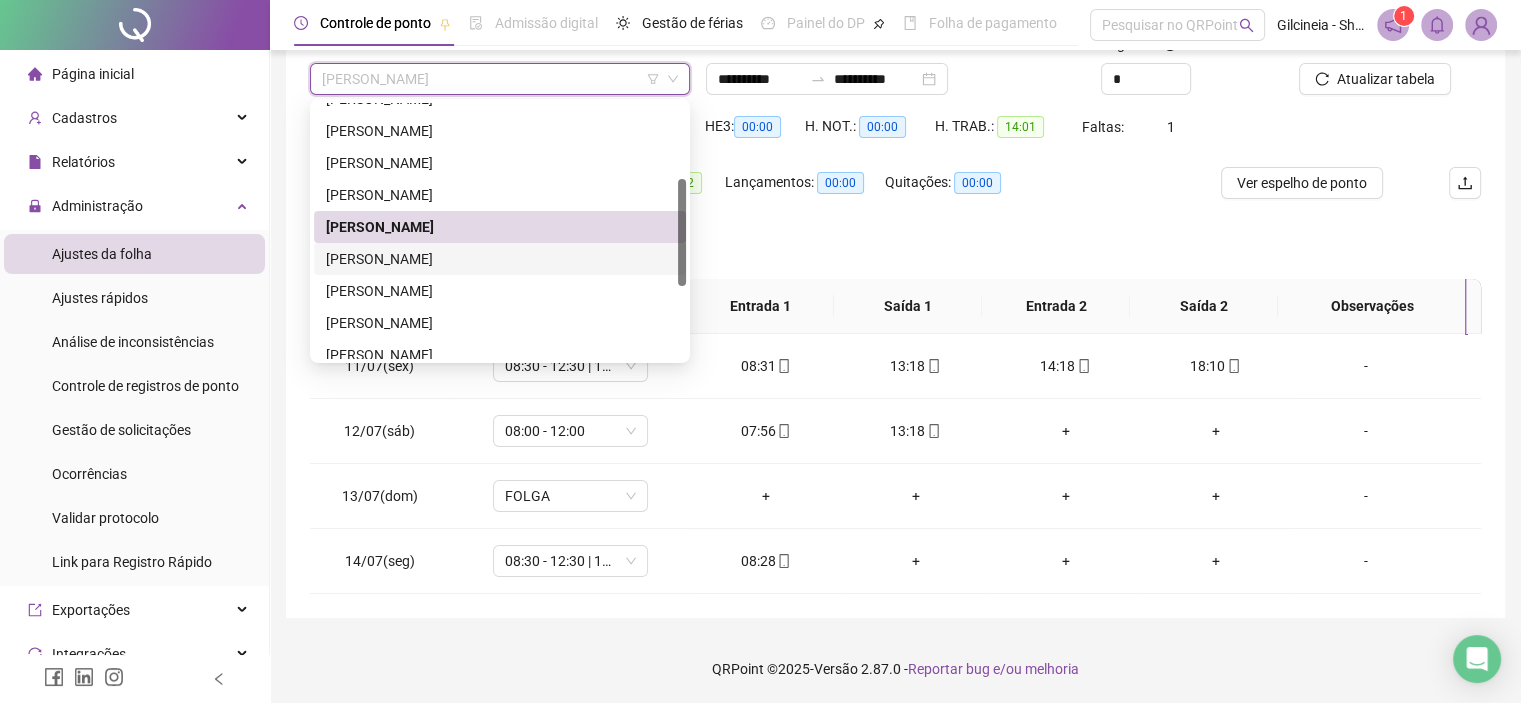click on "[PERSON_NAME]" at bounding box center [500, 259] 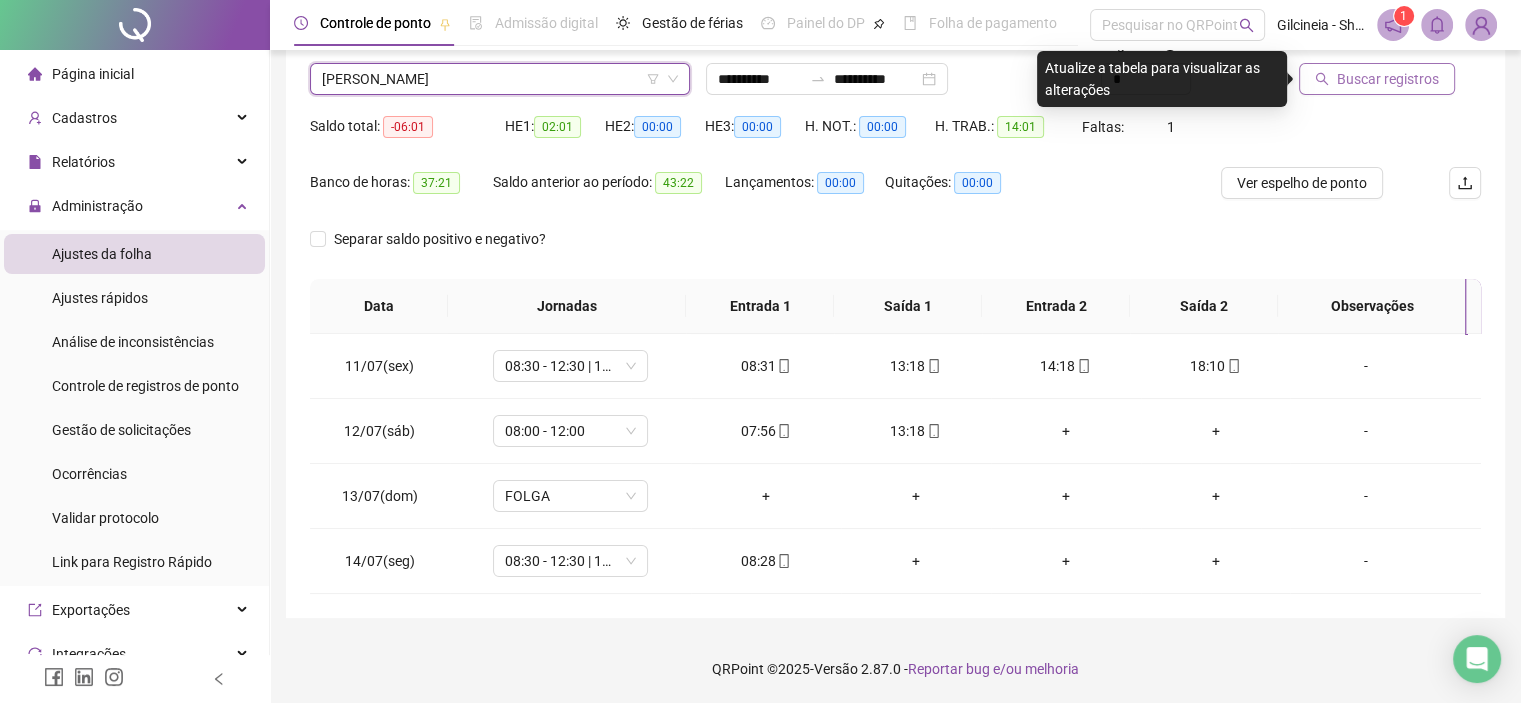click on "Buscar registros" at bounding box center (1388, 79) 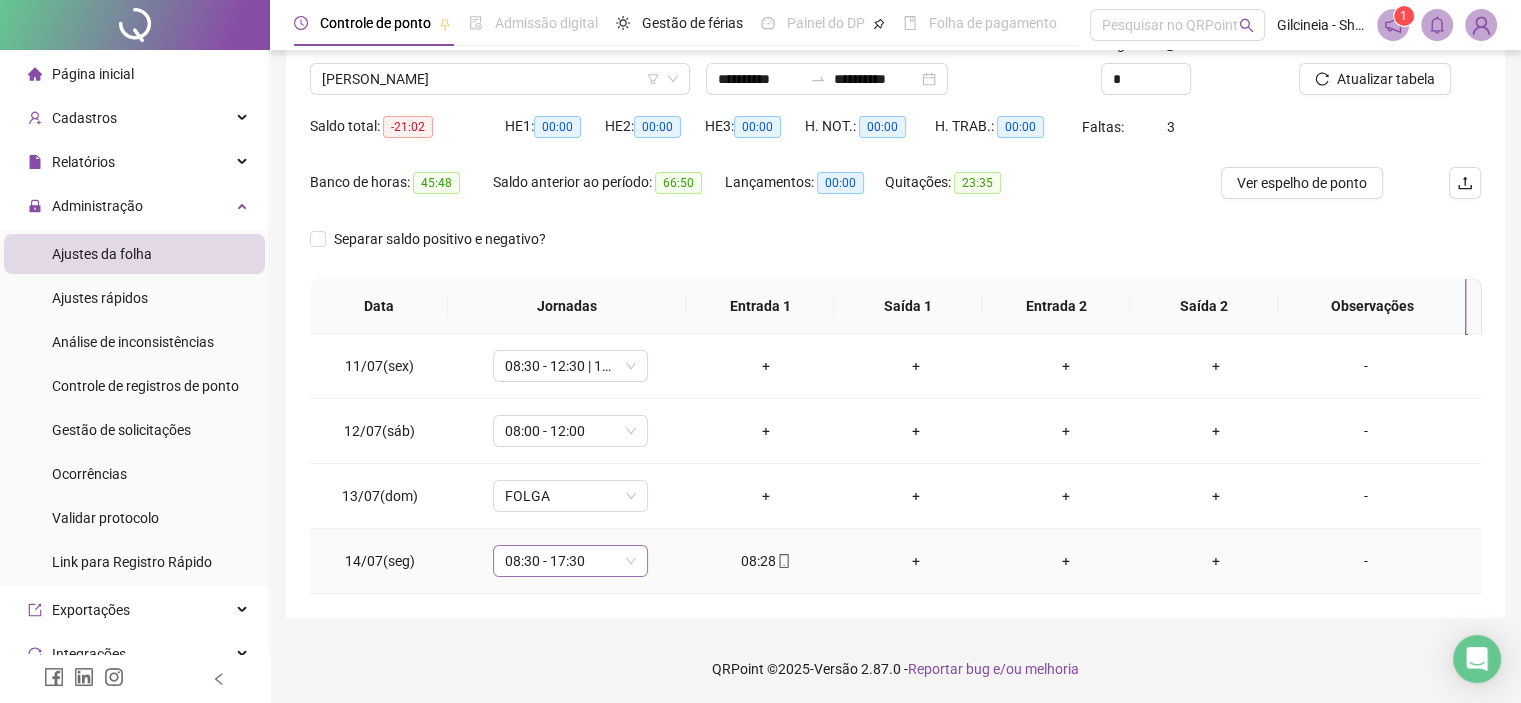 click on "08:30 - 17:30" at bounding box center [570, 561] 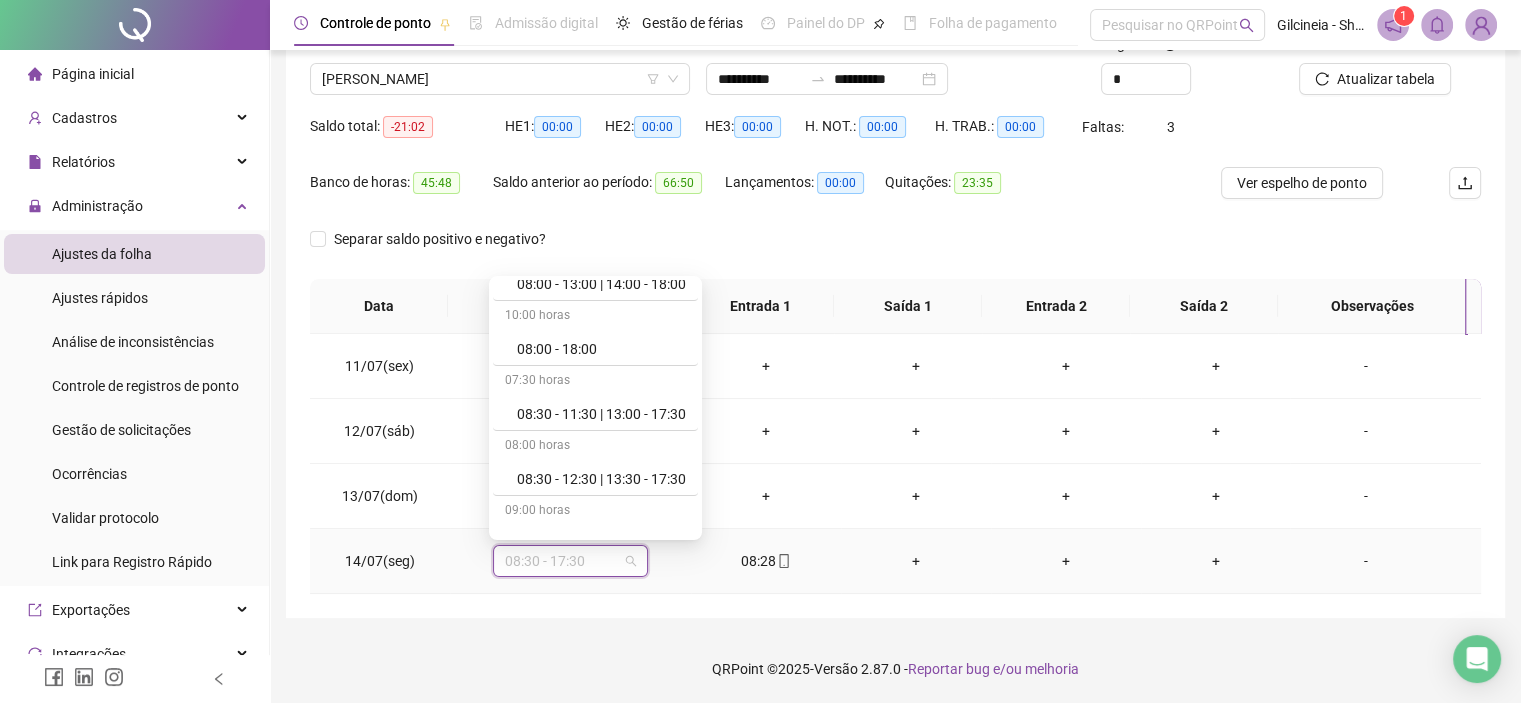 scroll, scrollTop: 520, scrollLeft: 0, axis: vertical 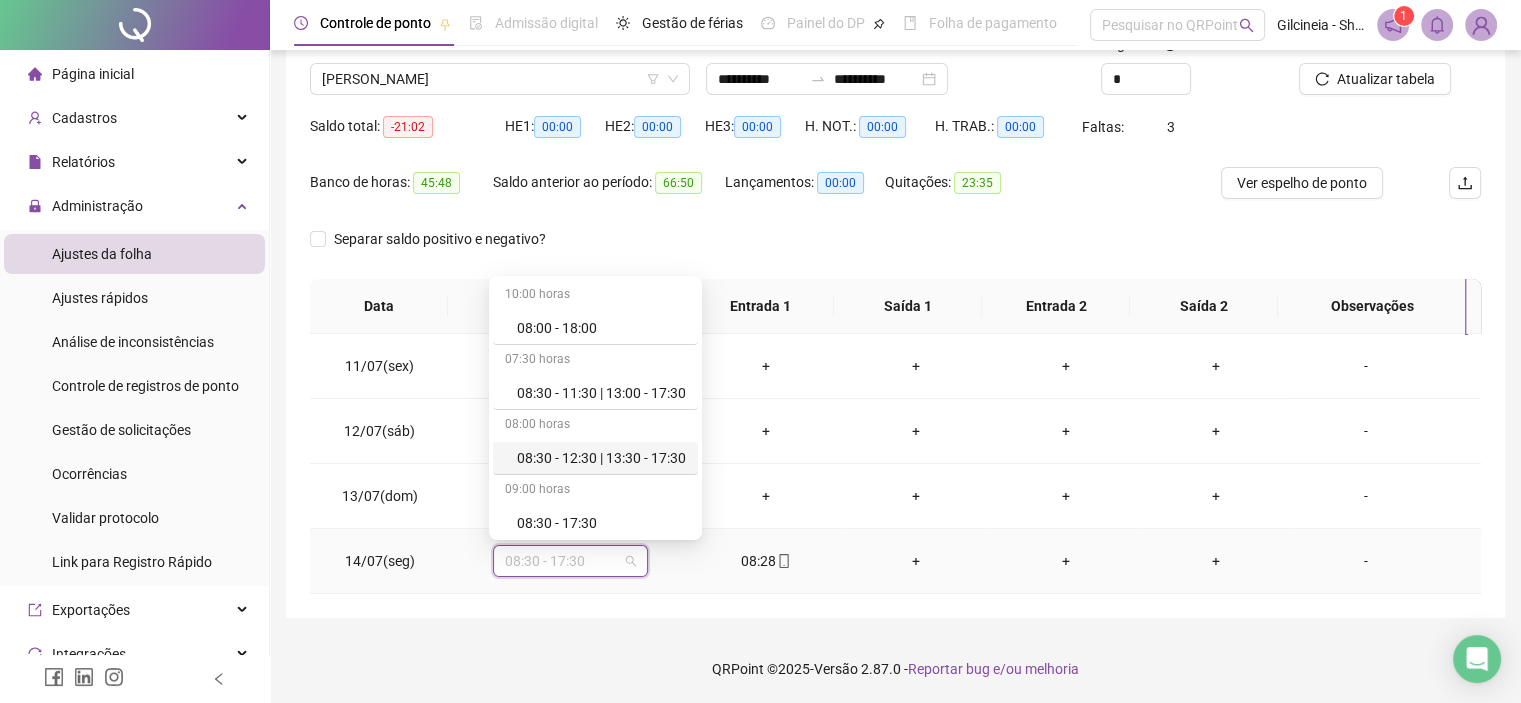 click on "08:30 - 12:30 | 13:30 - 17:30" at bounding box center [601, 458] 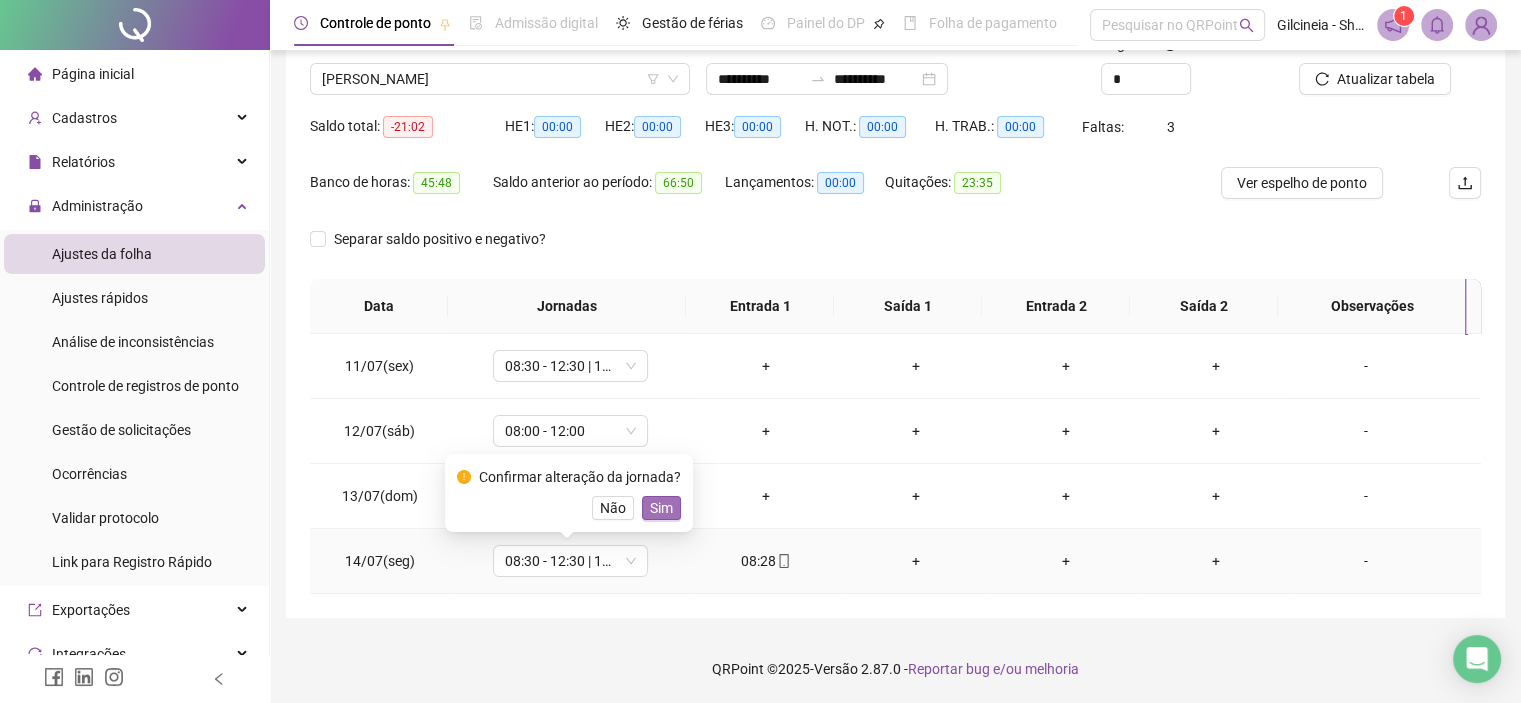 click on "Sim" at bounding box center [661, 508] 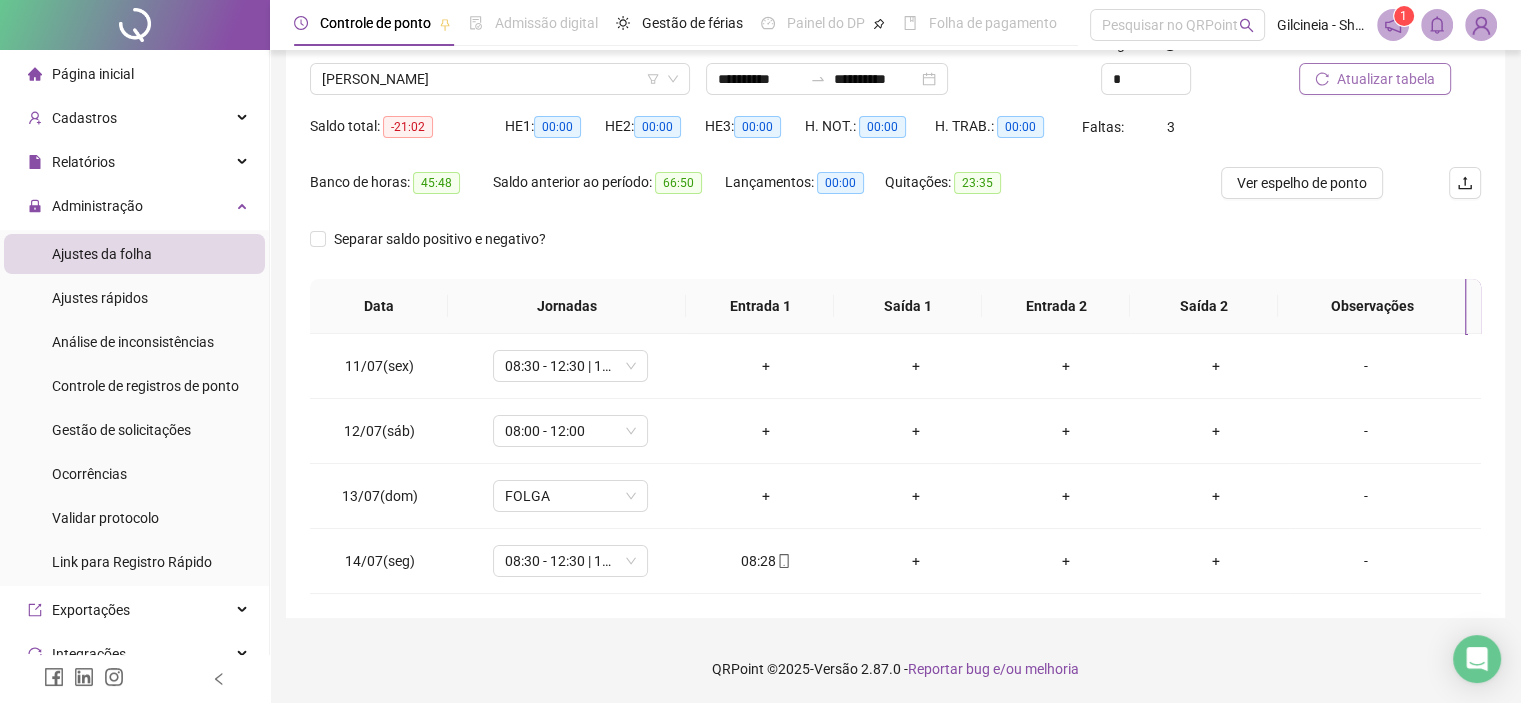 click on "Atualizar tabela" at bounding box center (1386, 79) 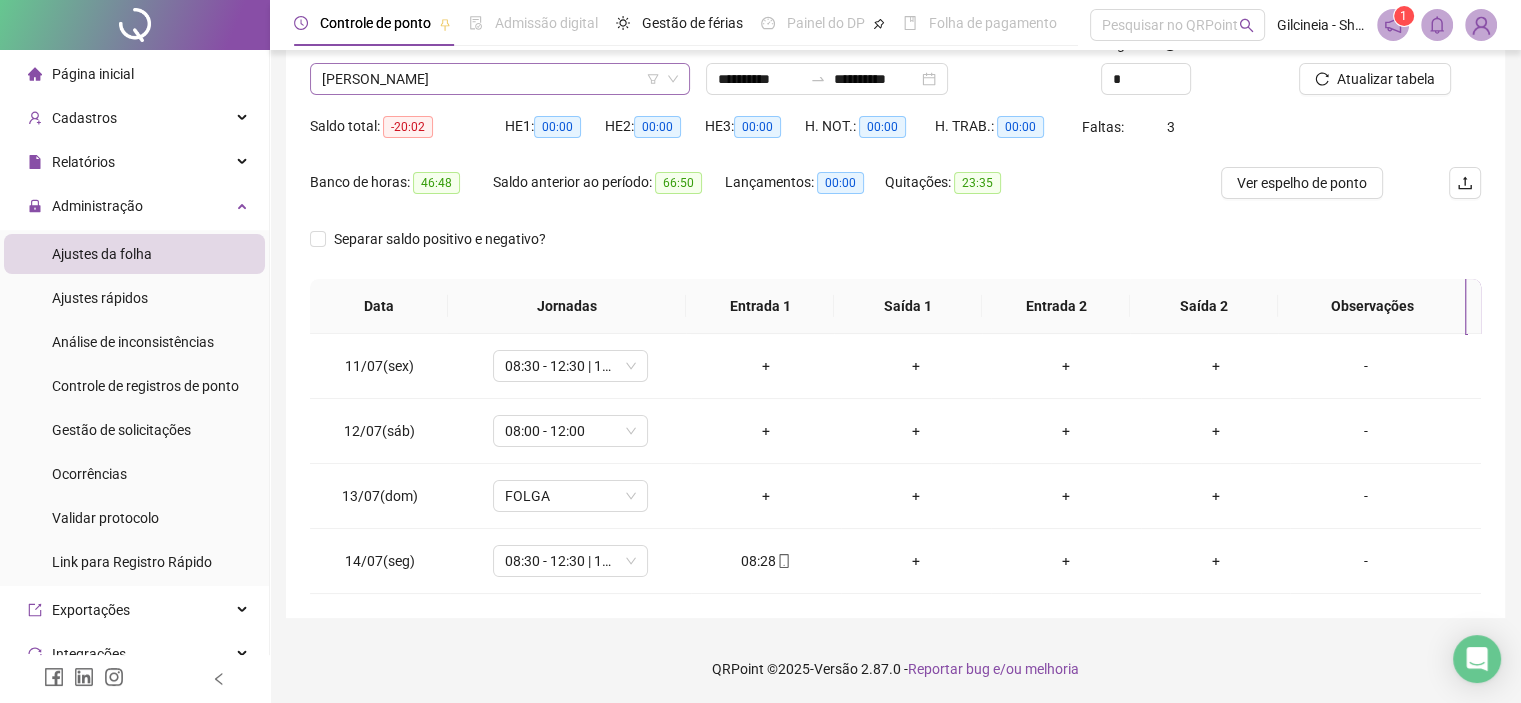 click on "[PERSON_NAME]" at bounding box center [500, 79] 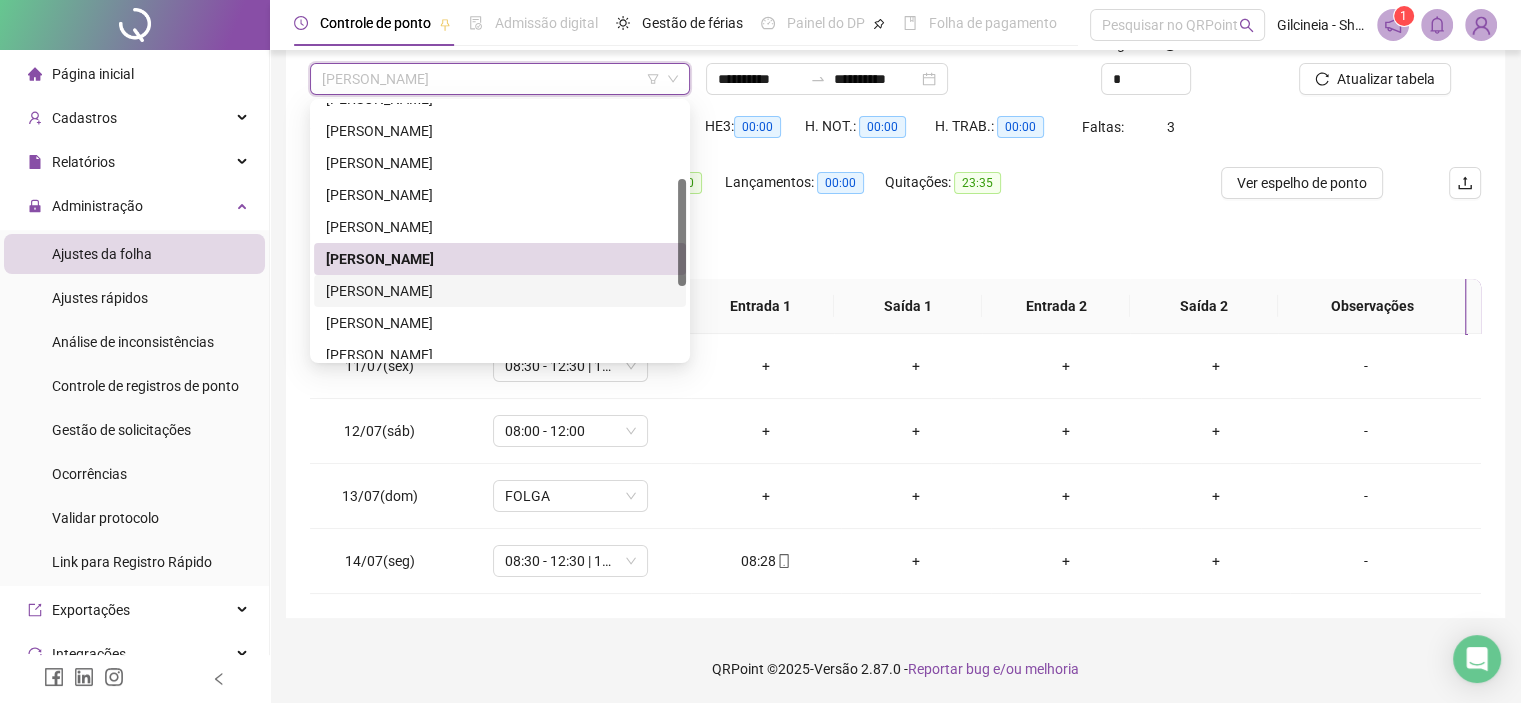 click on "[PERSON_NAME]" at bounding box center (500, 291) 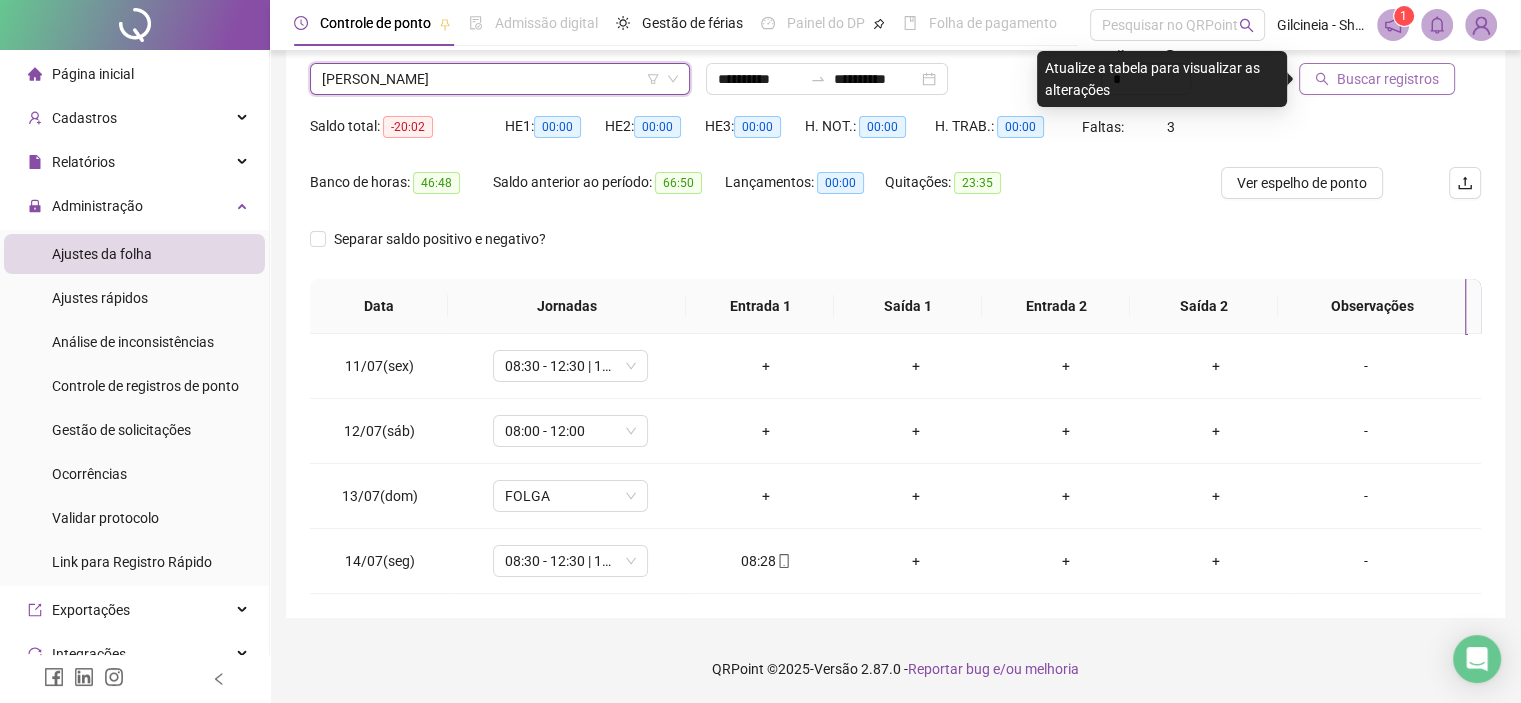 click on "Buscar registros" at bounding box center [1388, 79] 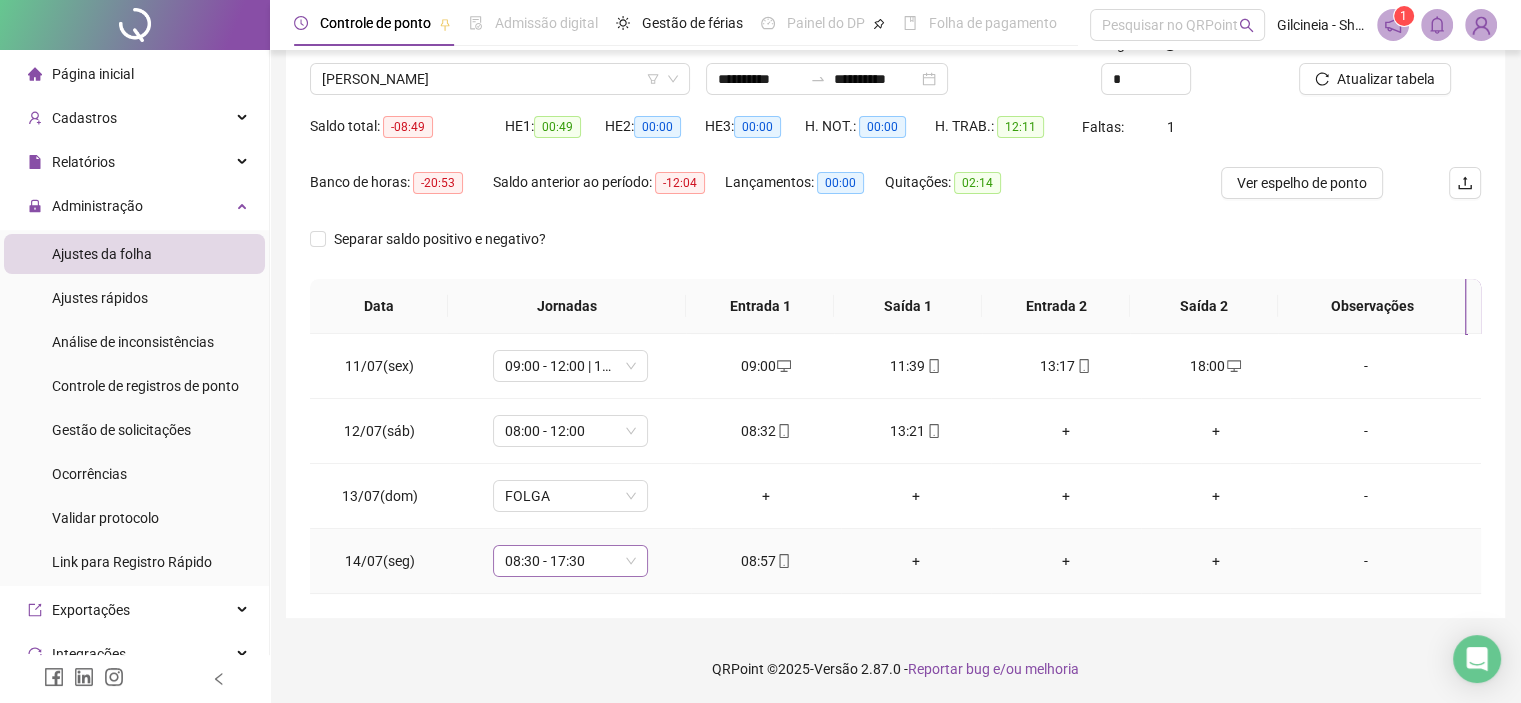 click on "08:30 - 17:30" at bounding box center (570, 561) 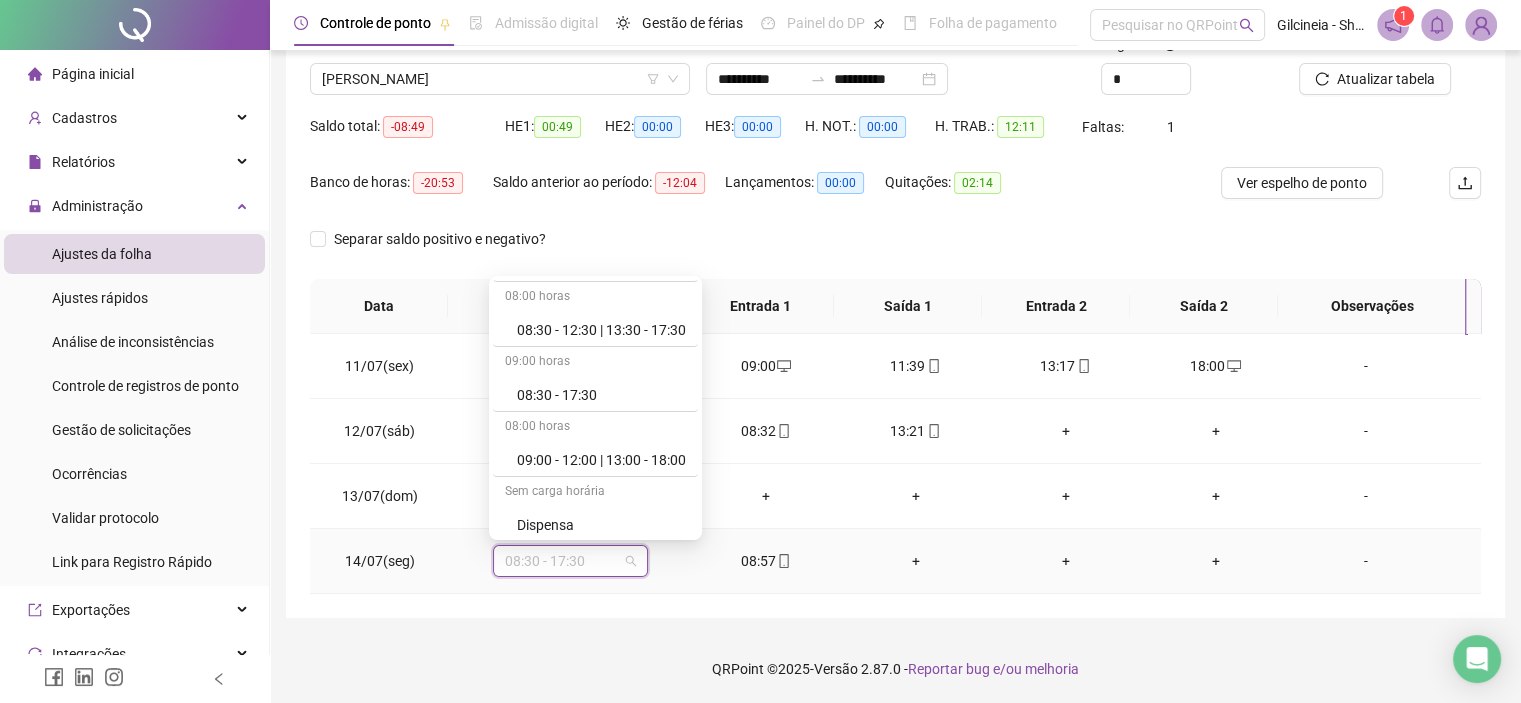 scroll, scrollTop: 640, scrollLeft: 0, axis: vertical 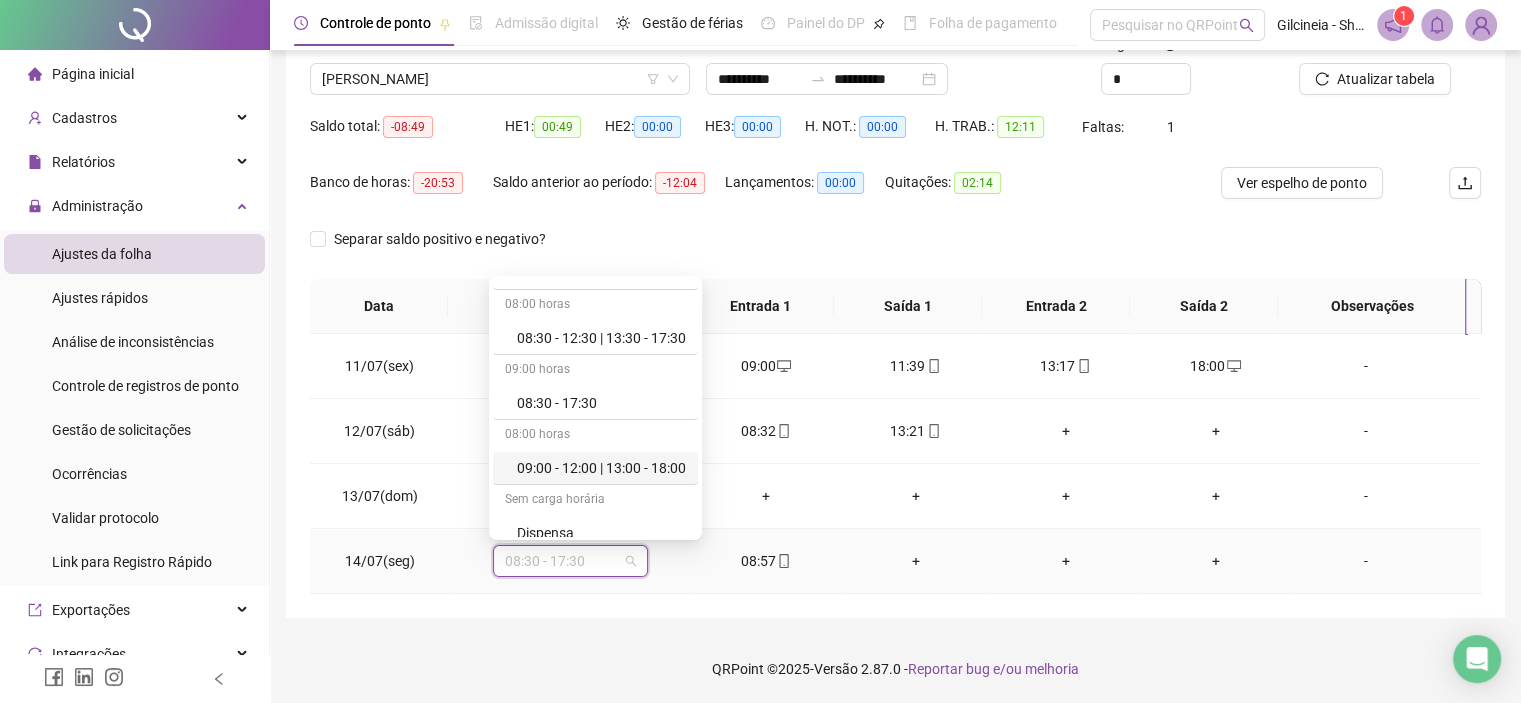 click on "09:00 - 12:00 | 13:00 - 18:00" at bounding box center (601, 468) 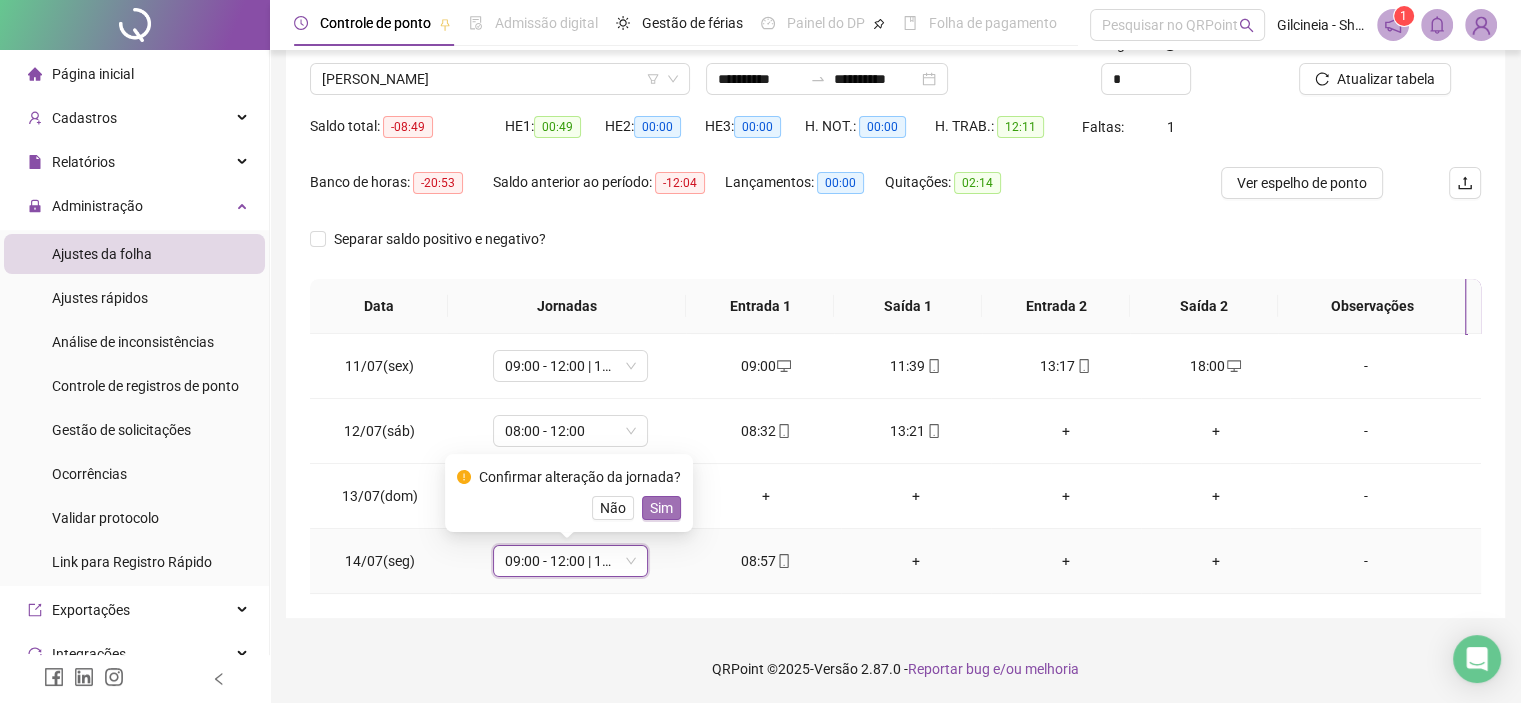 click on "Sim" at bounding box center [661, 508] 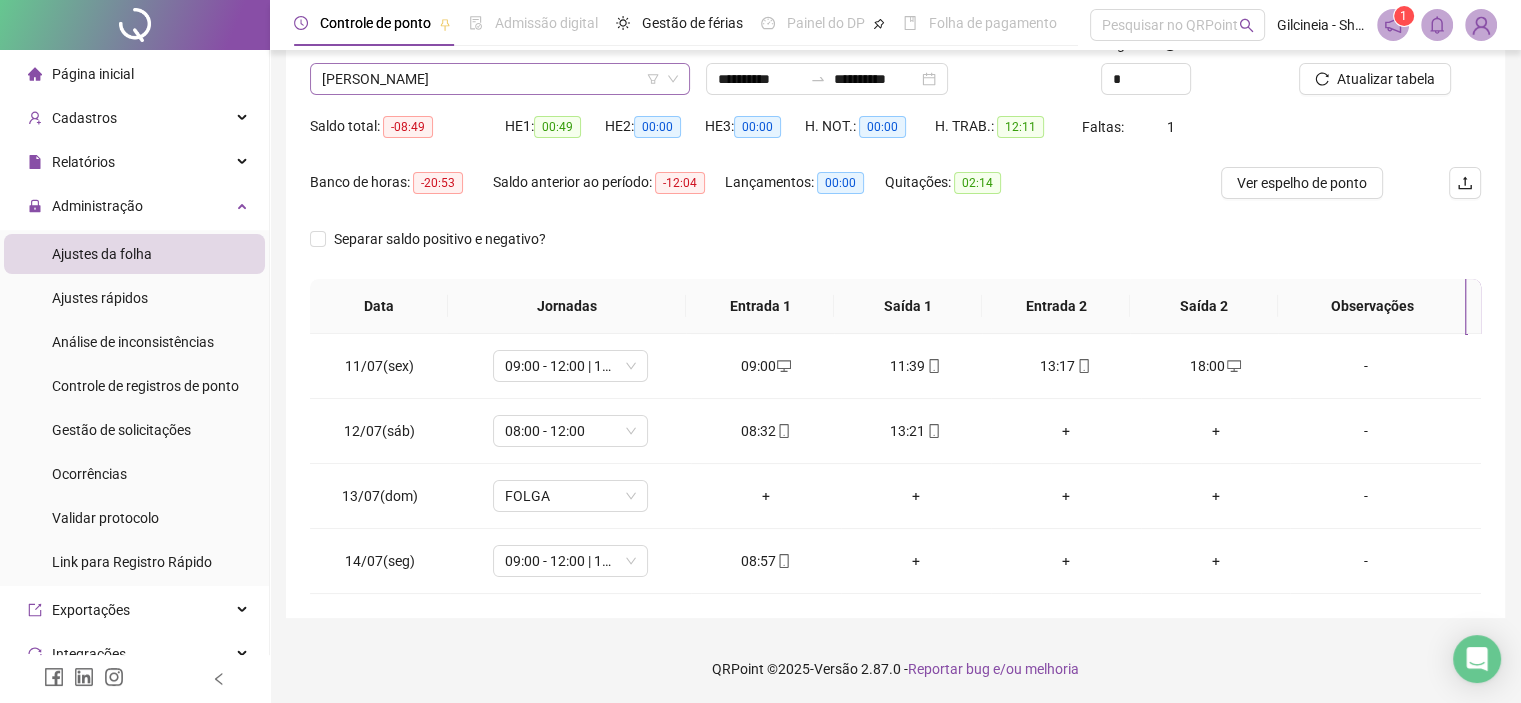 click on "[PERSON_NAME]" at bounding box center (500, 79) 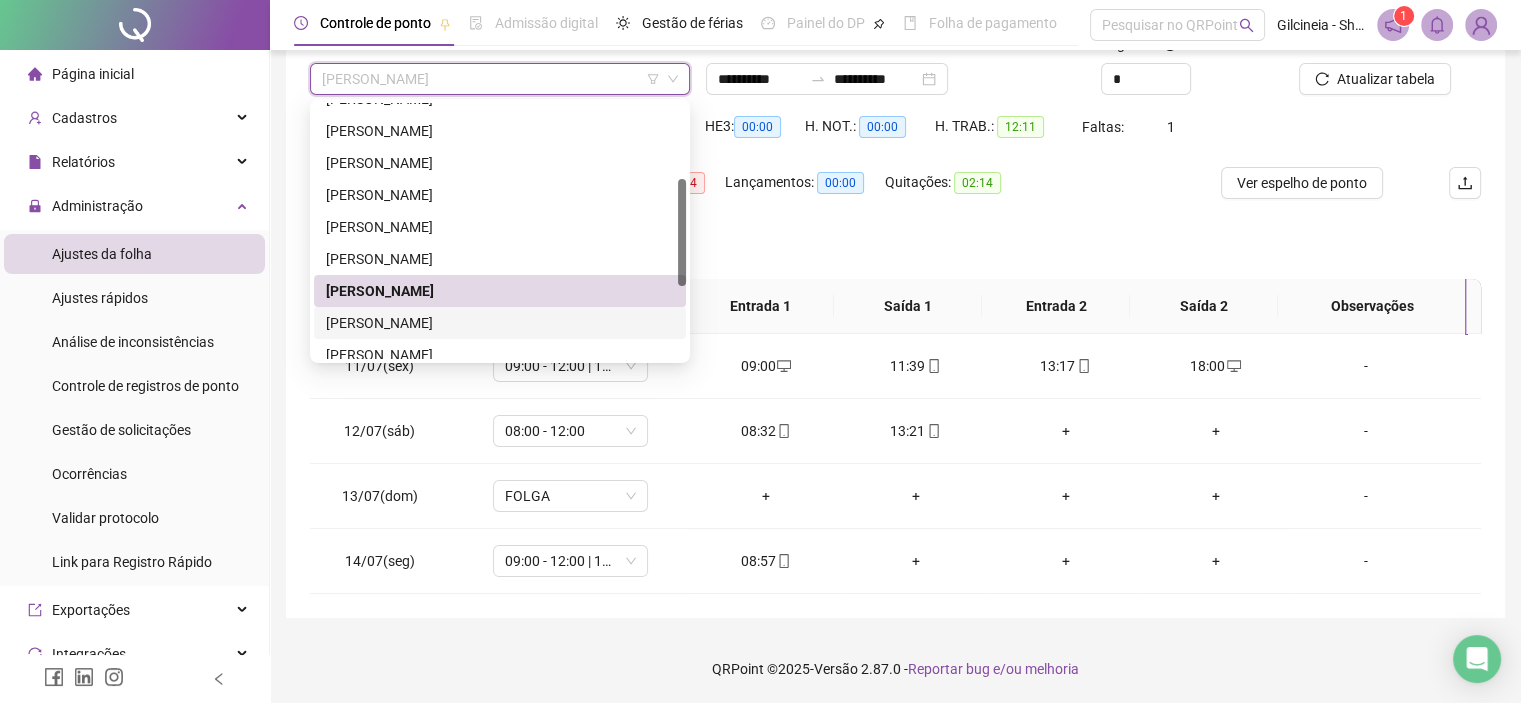 click on "[PERSON_NAME]" at bounding box center [500, 323] 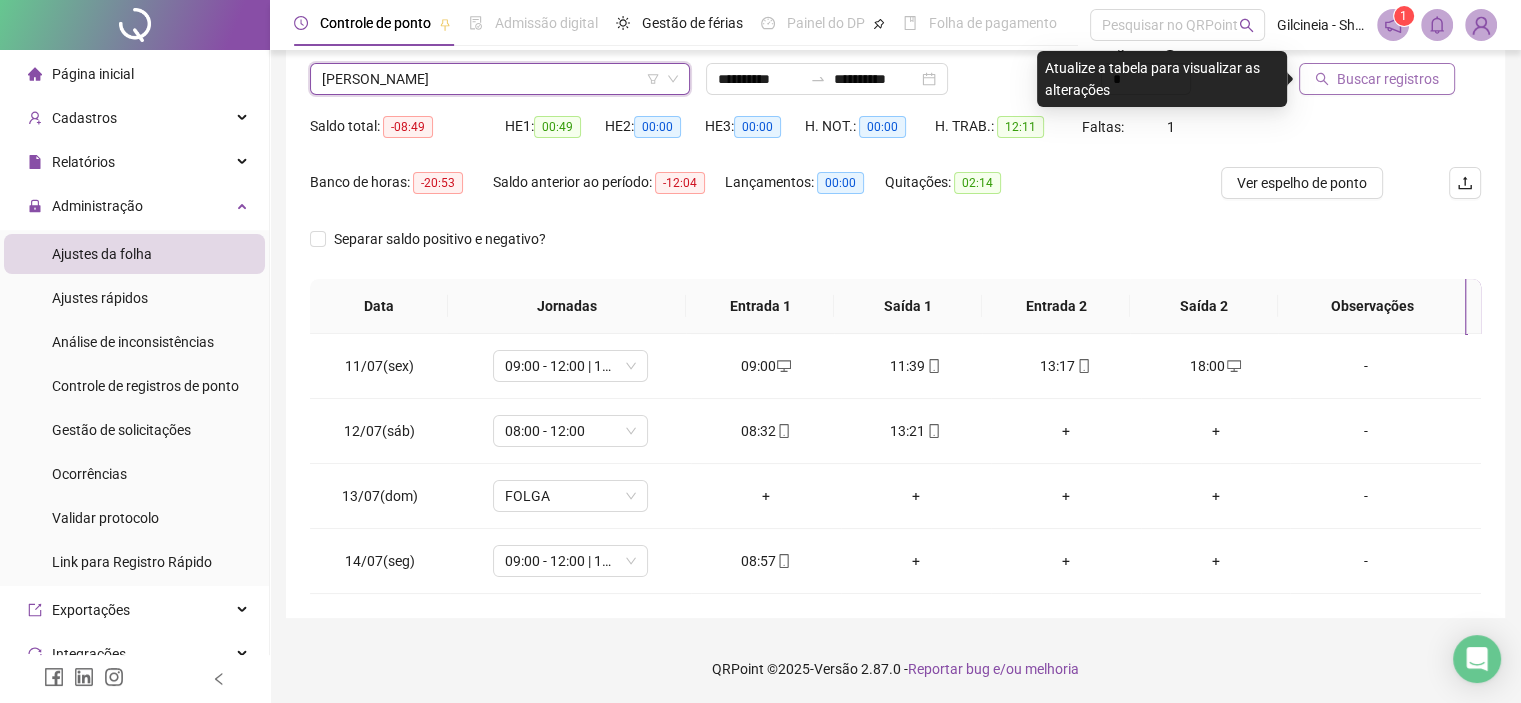 click on "Buscar registros" at bounding box center [1388, 79] 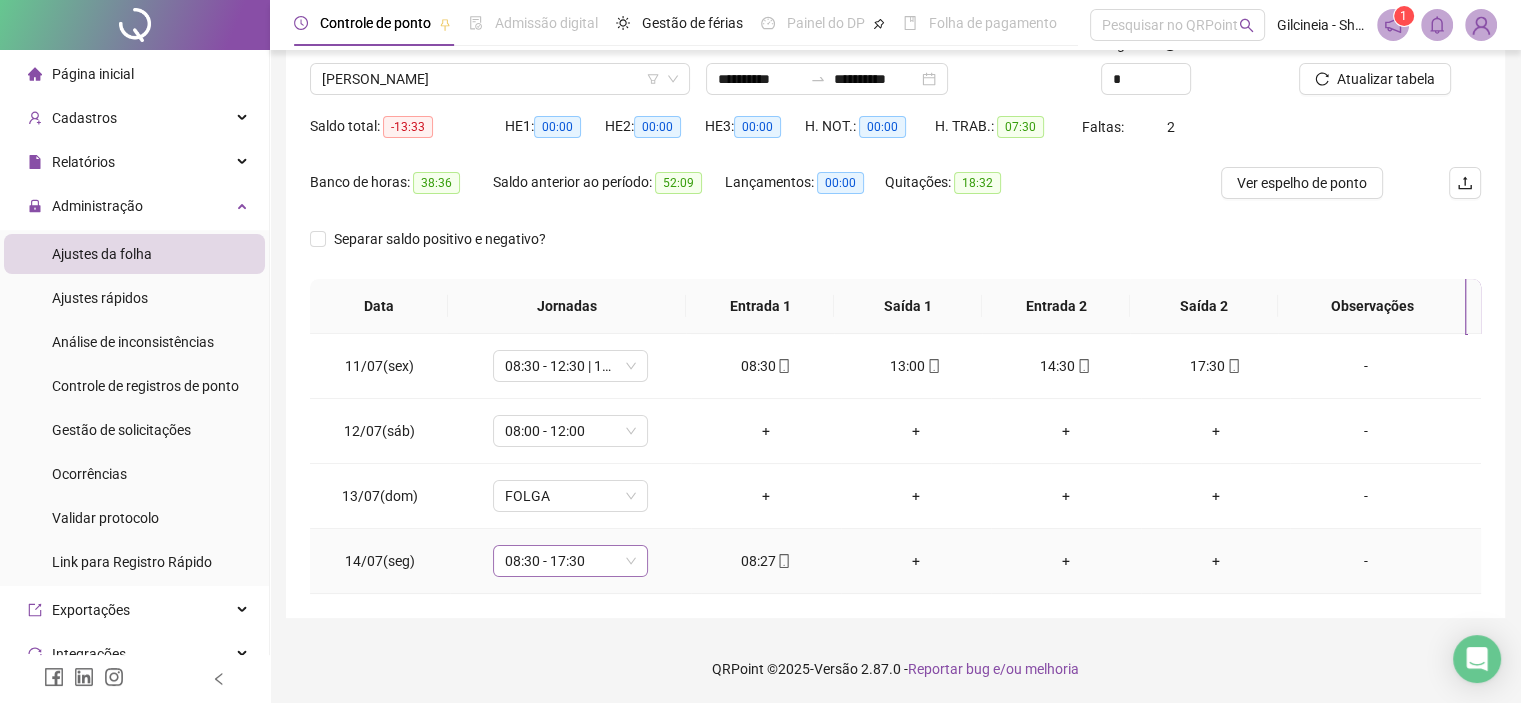 click on "08:30 - 17:30" at bounding box center [570, 561] 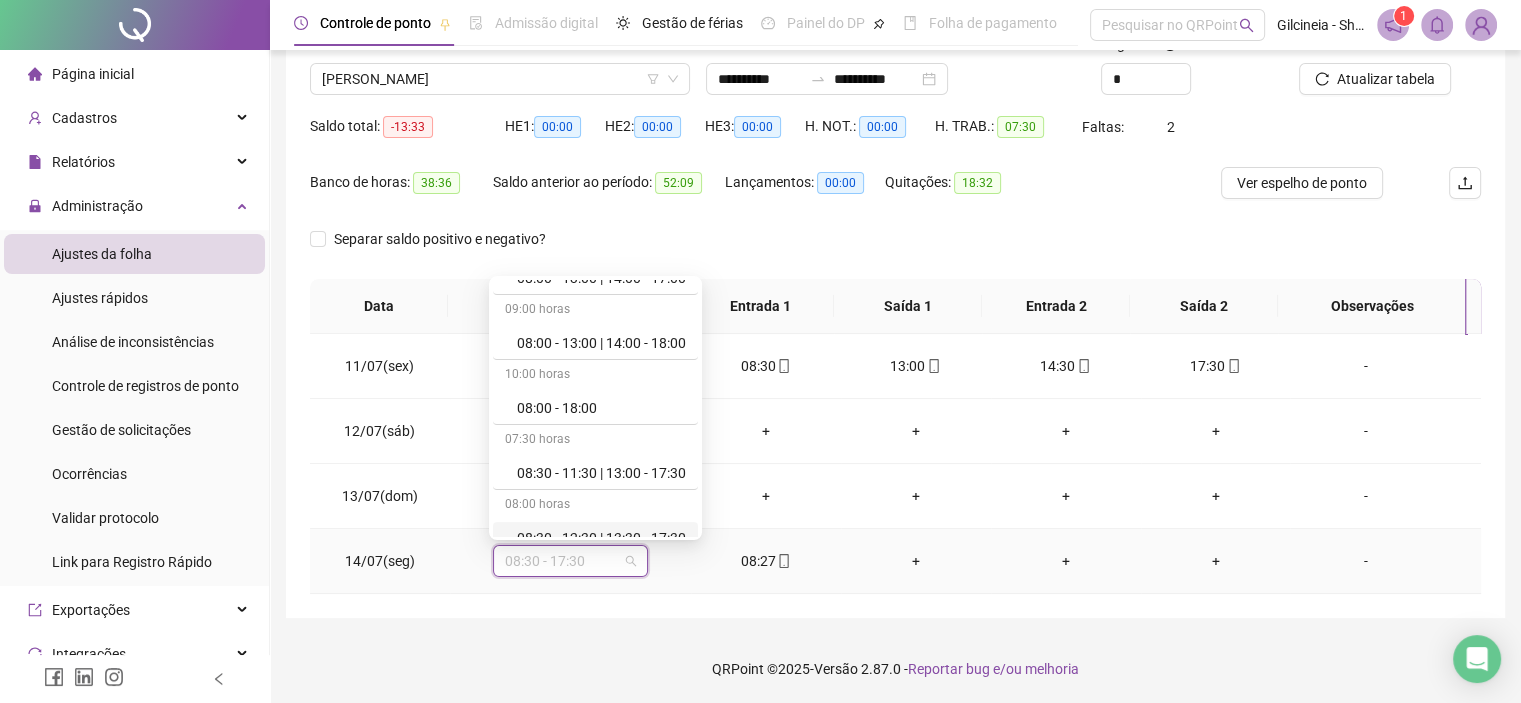 scroll, scrollTop: 480, scrollLeft: 0, axis: vertical 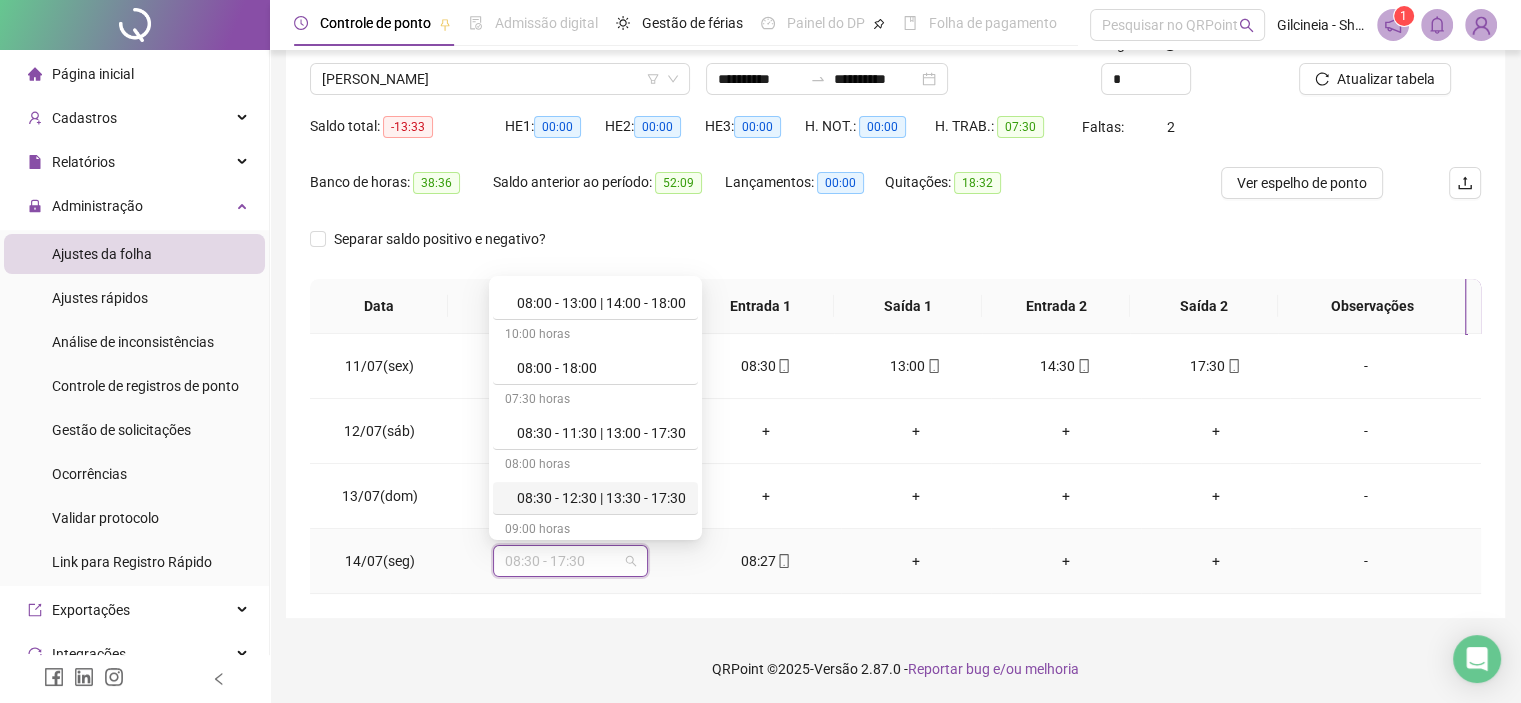 click on "08:30 - 12:30 | 13:30 - 17:30" at bounding box center (601, 498) 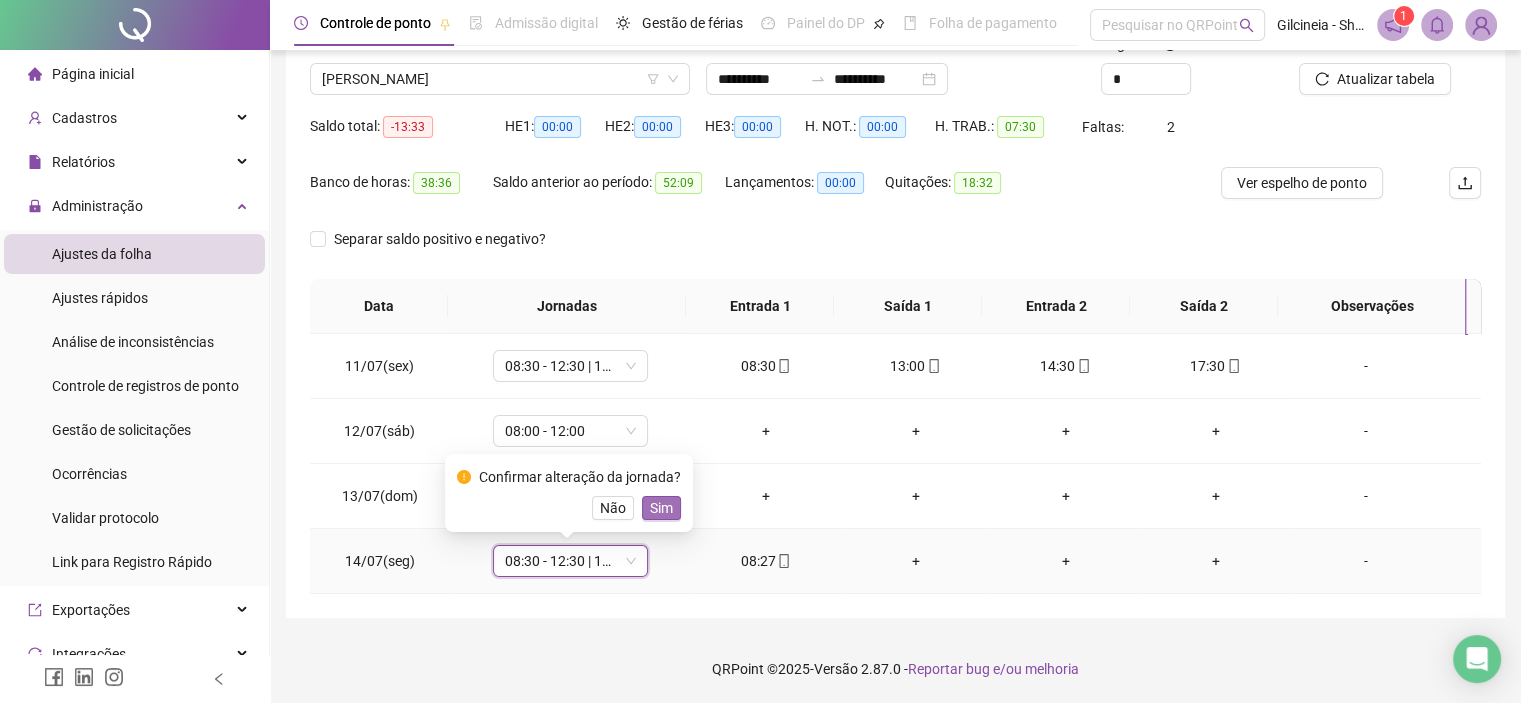 click on "Sim" at bounding box center [661, 508] 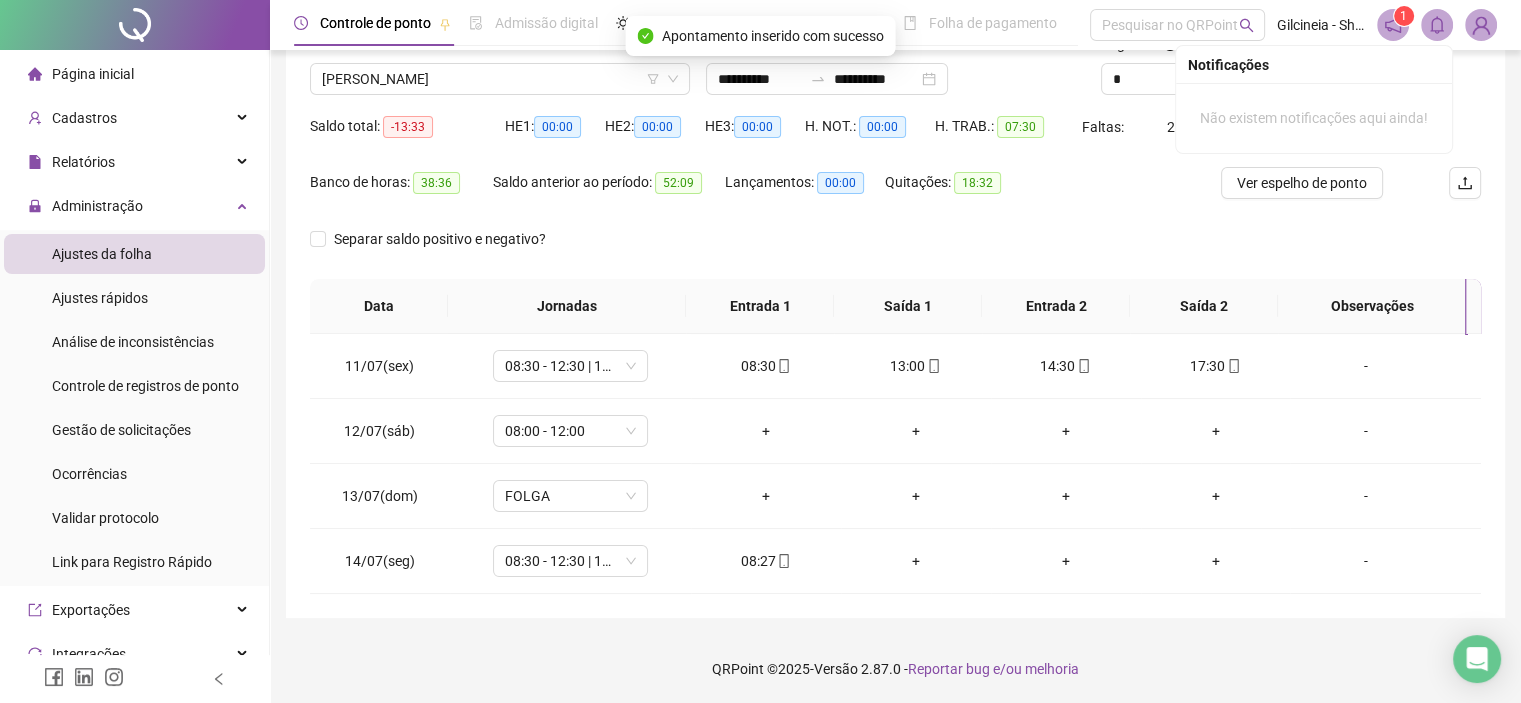 click on "Notificações" at bounding box center [1314, 65] 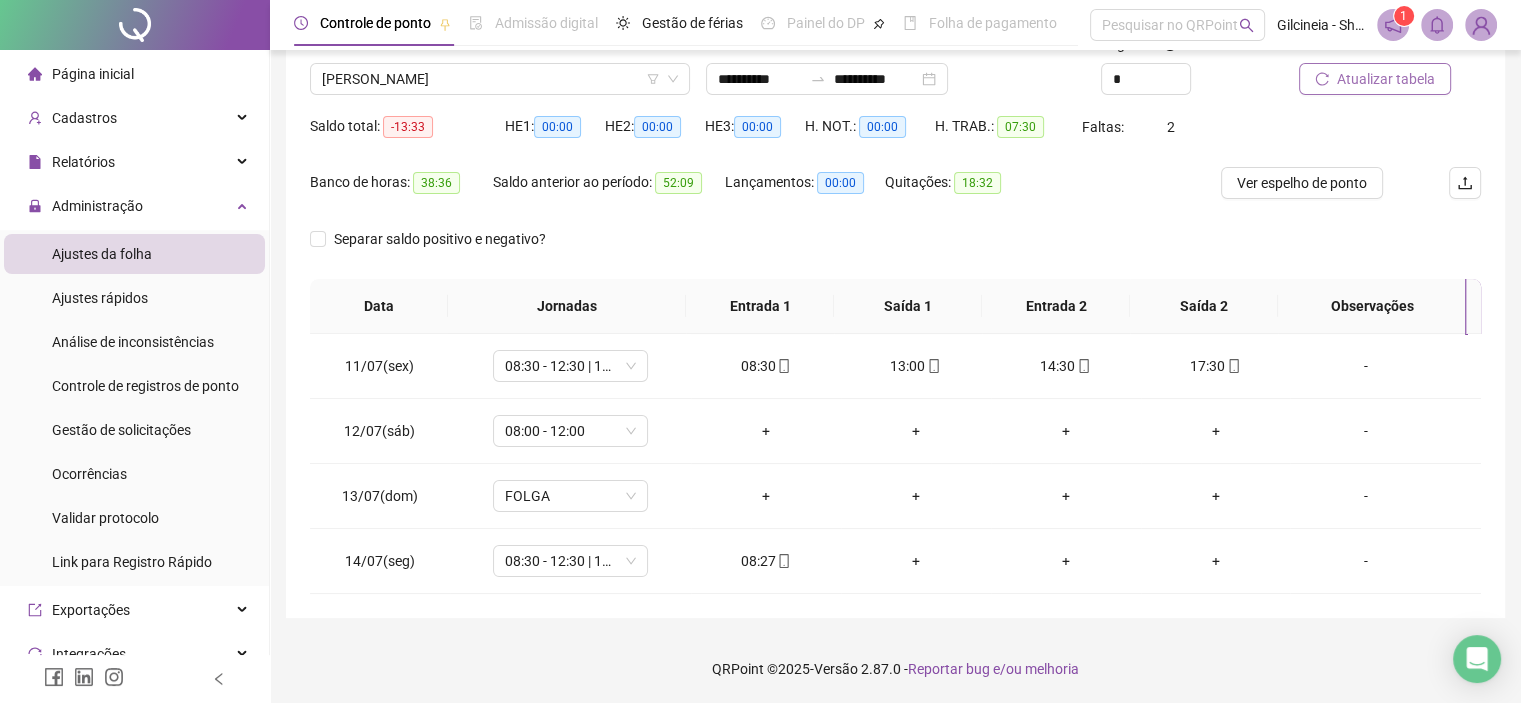 click on "Atualizar tabela" at bounding box center (1375, 79) 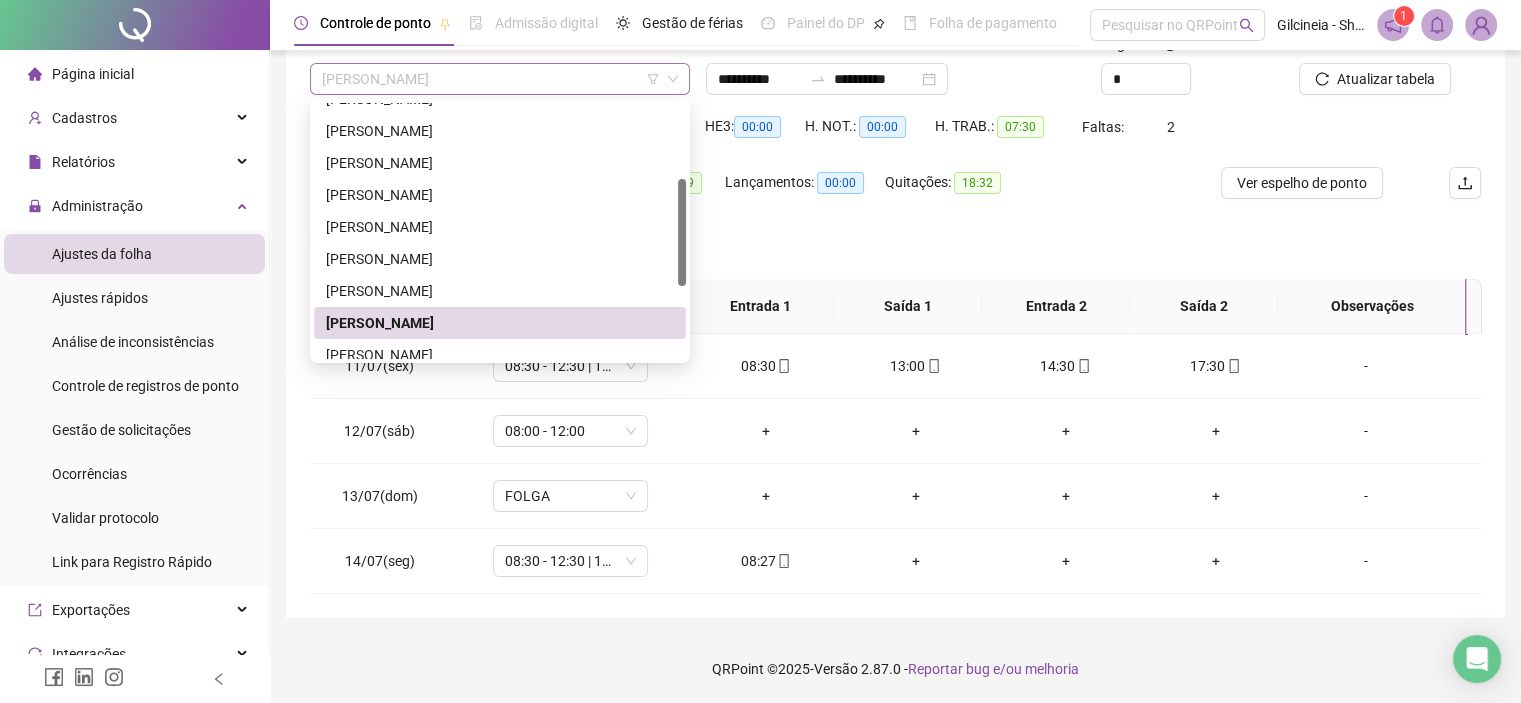 click on "[PERSON_NAME]" at bounding box center (500, 79) 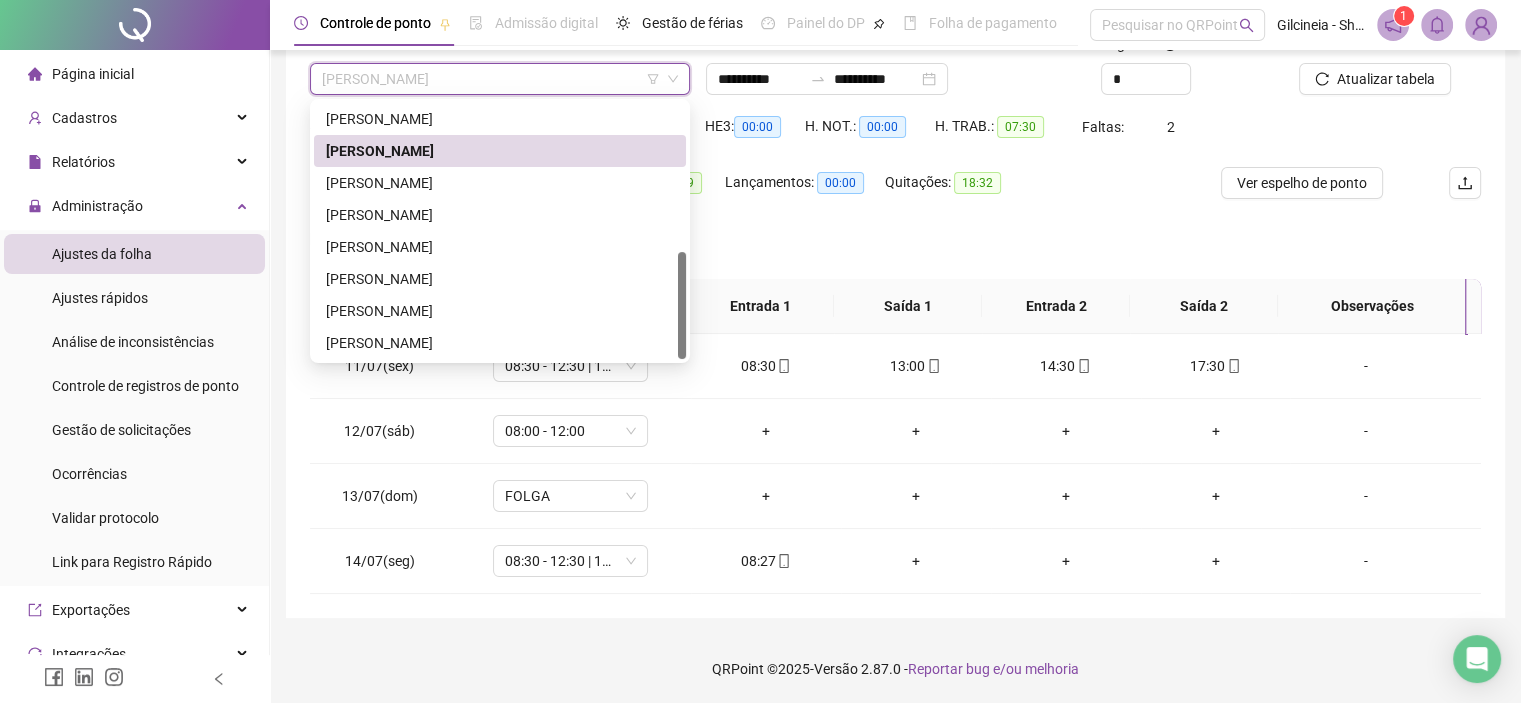 scroll, scrollTop: 352, scrollLeft: 0, axis: vertical 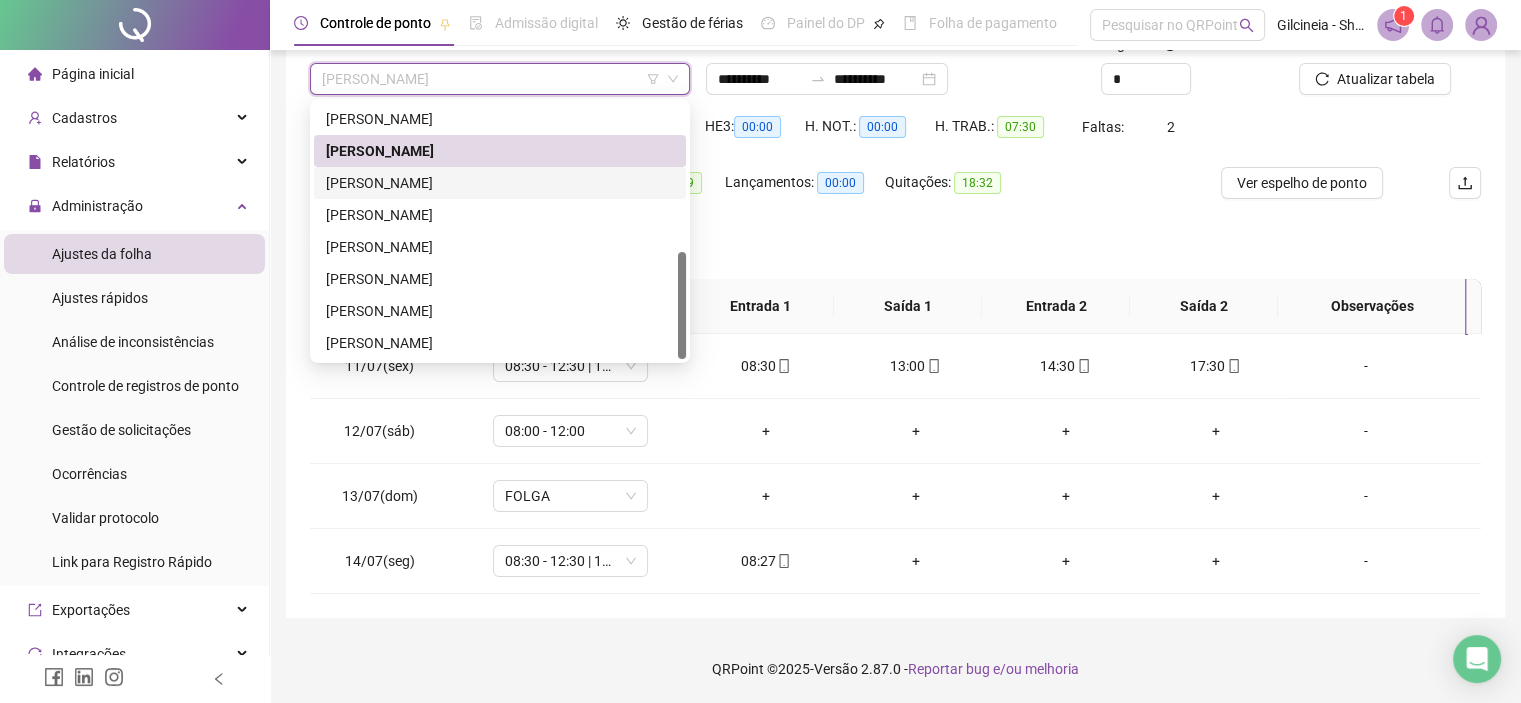 click on "[PERSON_NAME]" at bounding box center [500, 183] 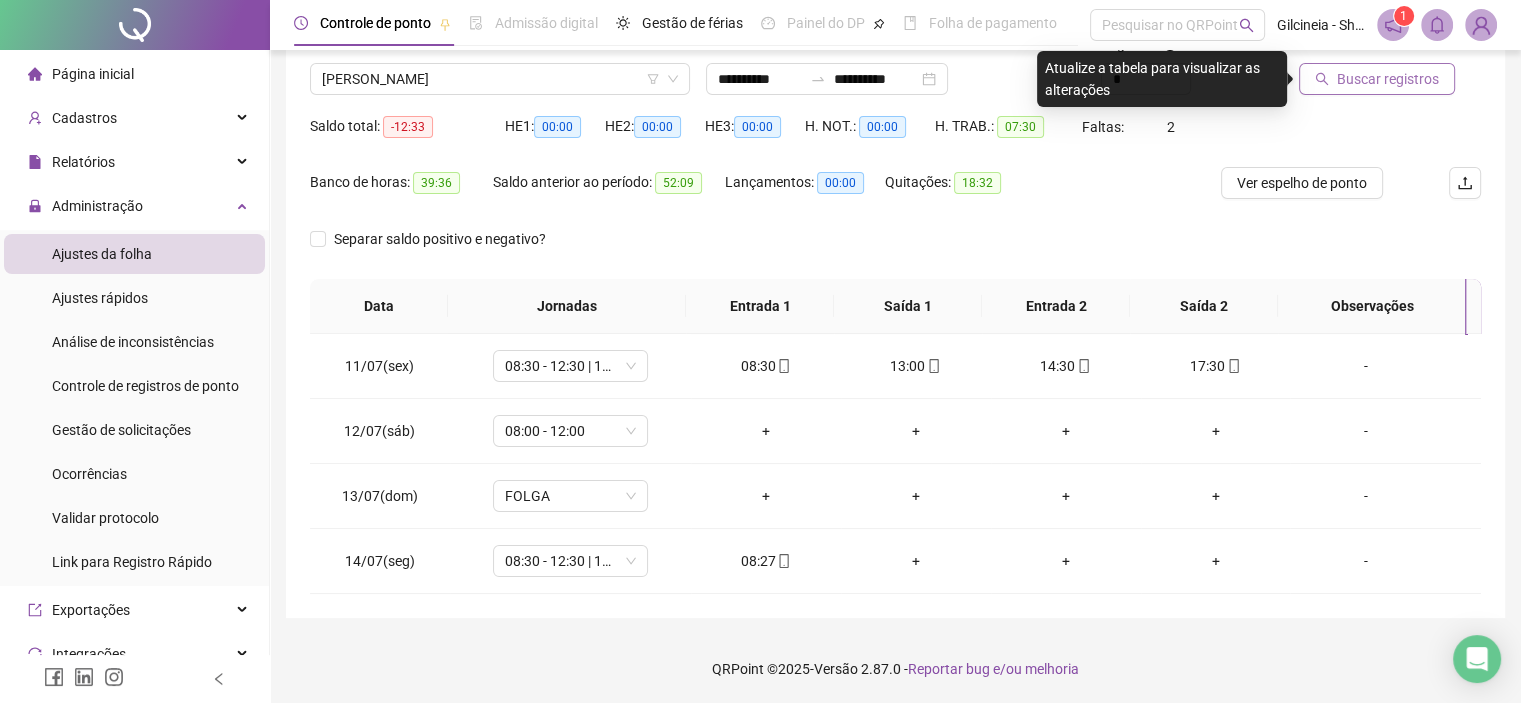 click on "Buscar registros" at bounding box center [1388, 79] 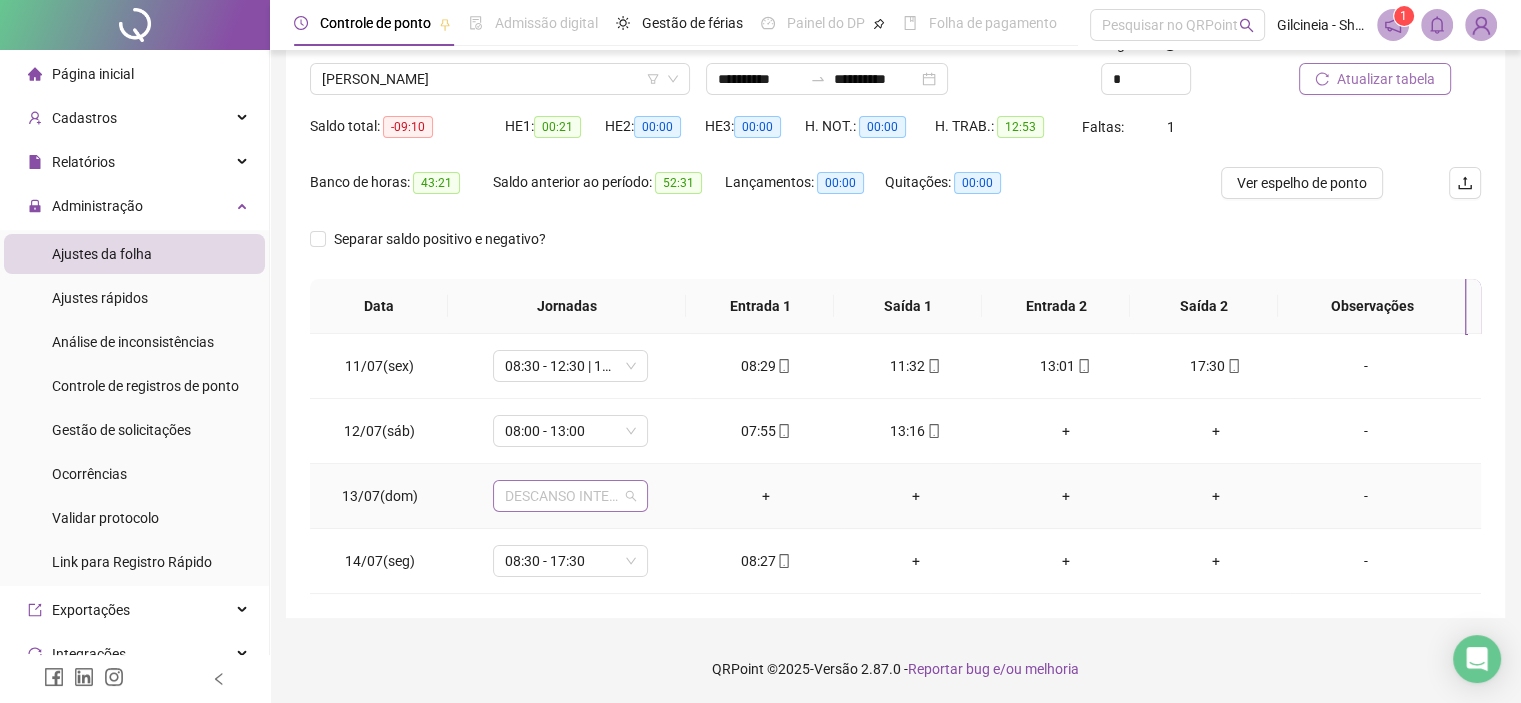 click on "DESCANSO INTER-JORNADA" at bounding box center [570, 496] 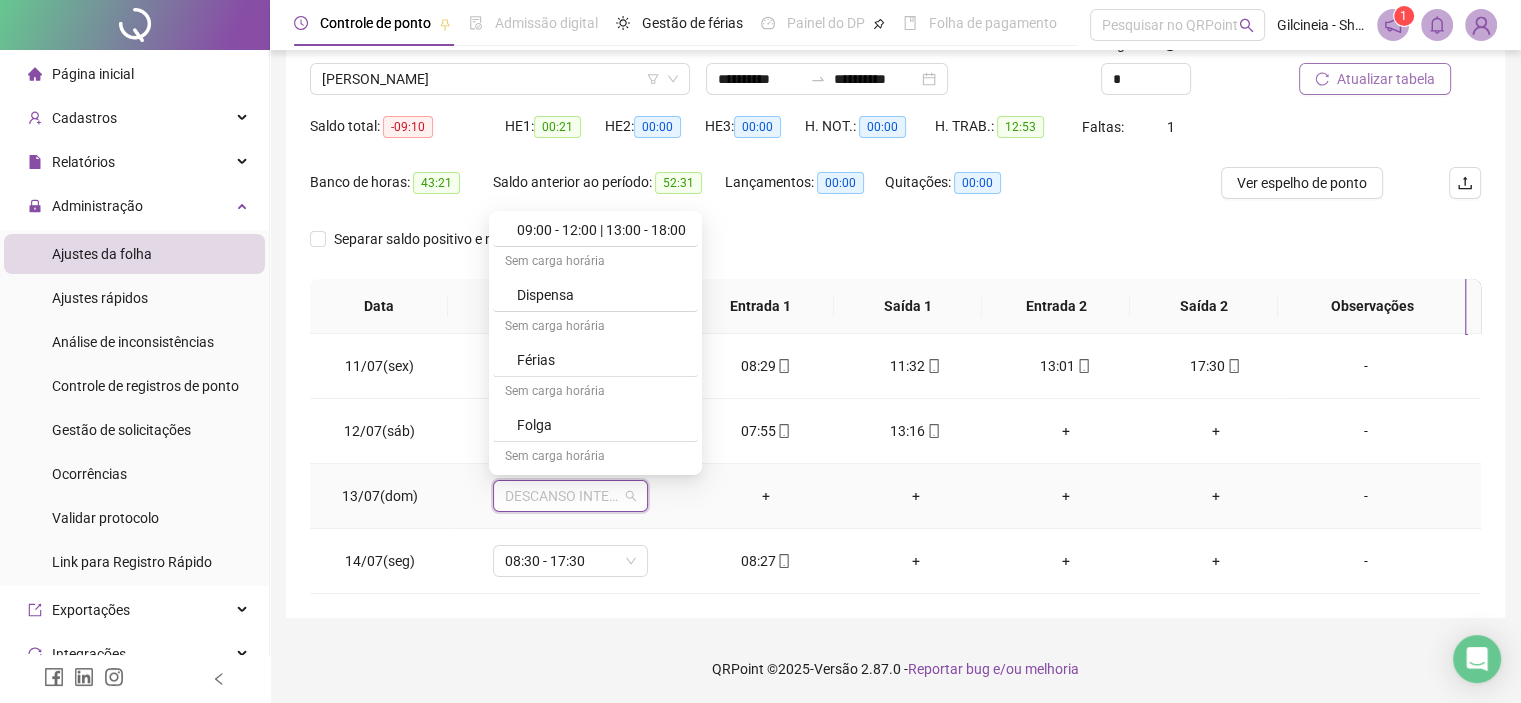 scroll, scrollTop: 910, scrollLeft: 0, axis: vertical 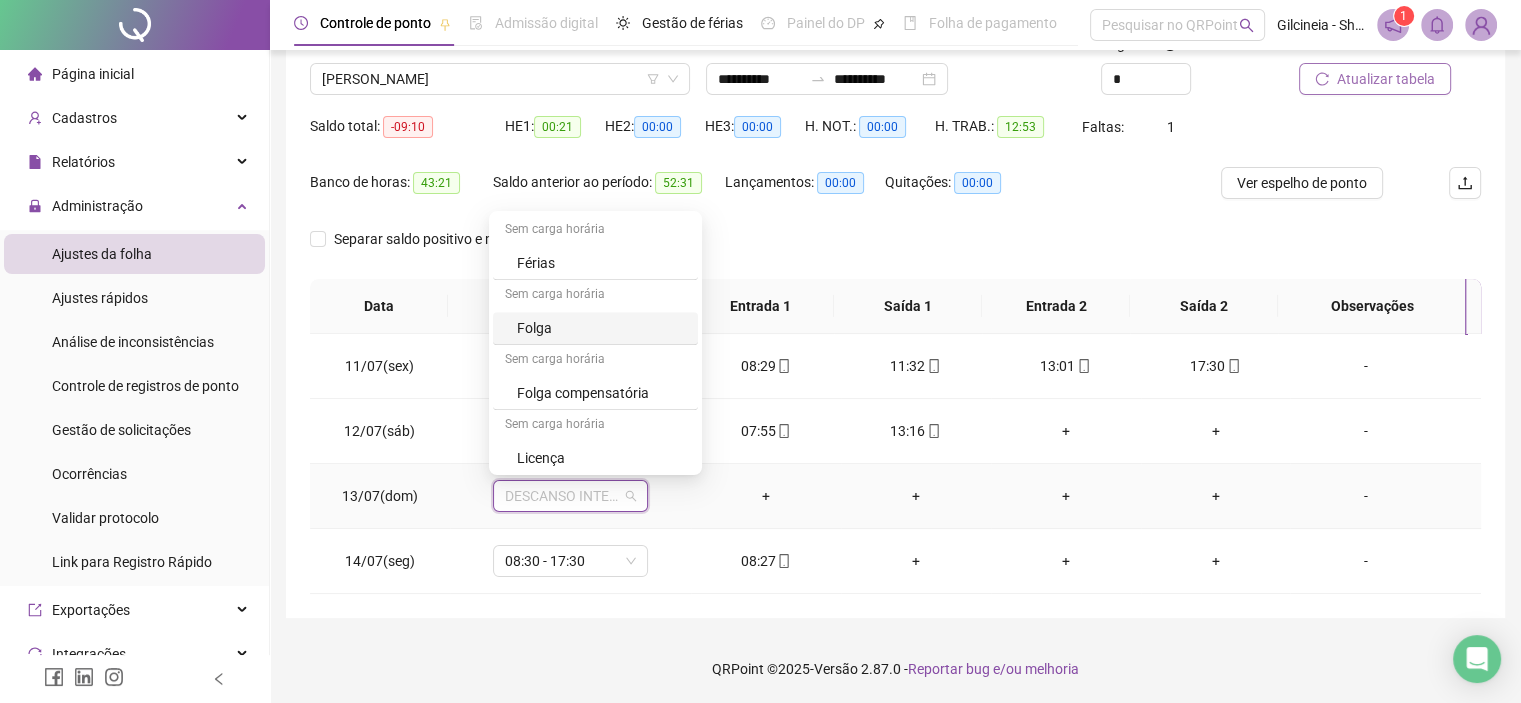 click on "Folga" at bounding box center (601, 328) 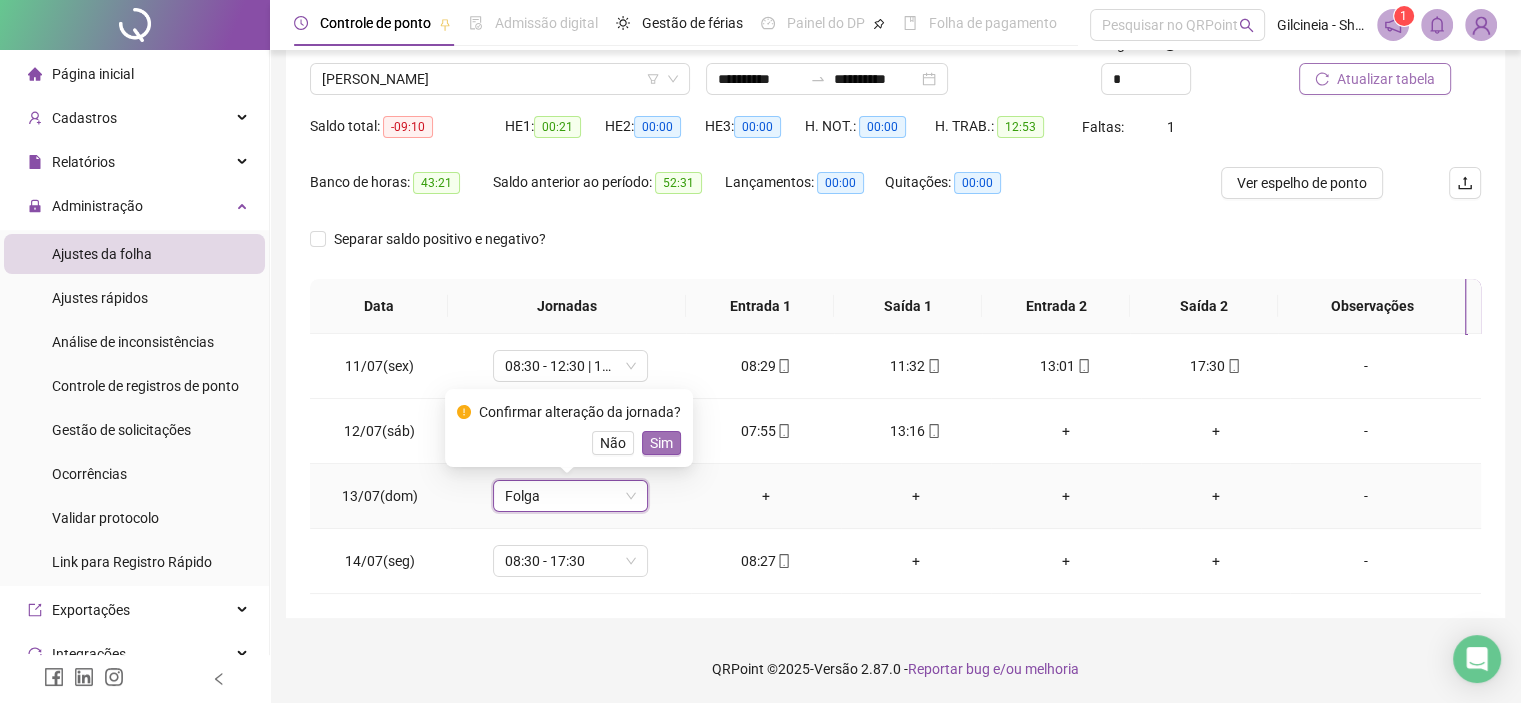 click on "Sim" at bounding box center [661, 443] 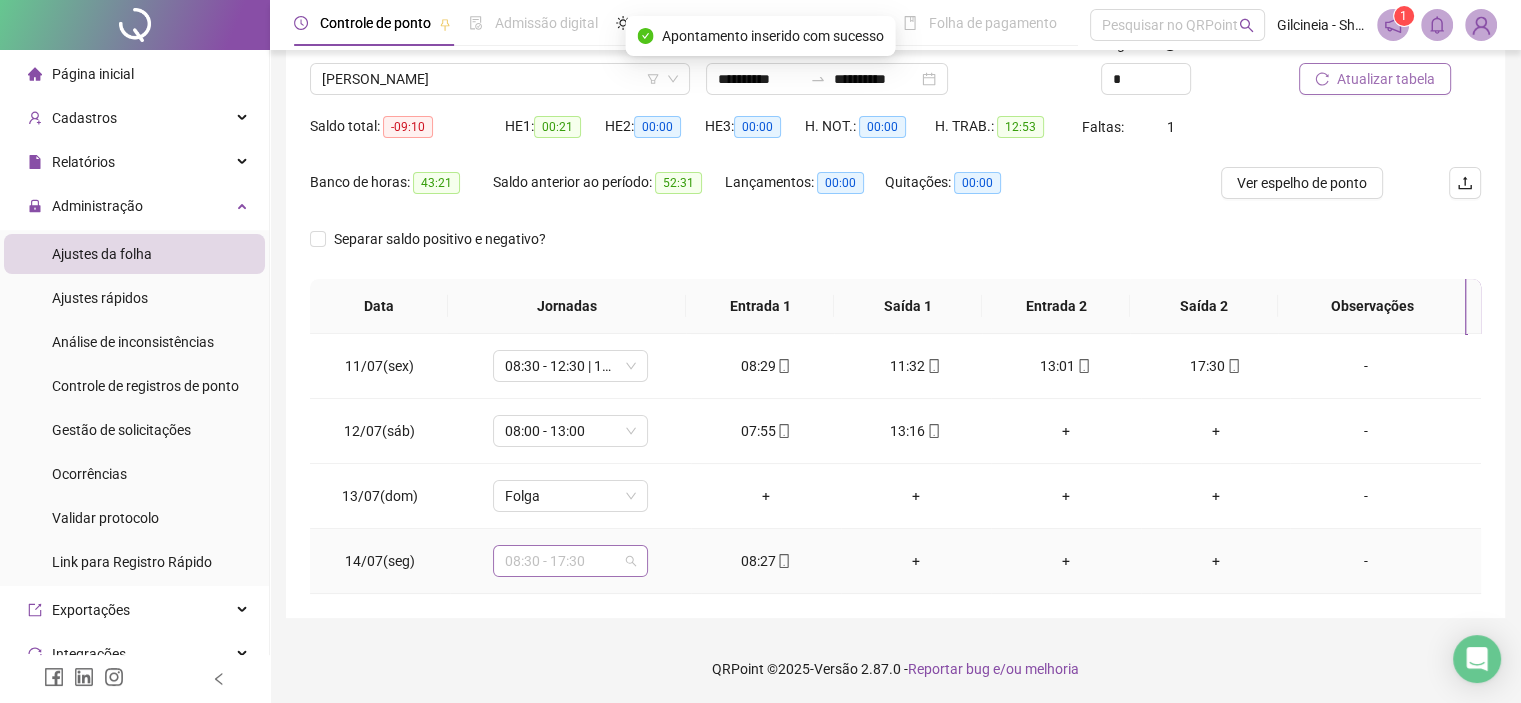 click on "08:30 - 17:30" at bounding box center [570, 561] 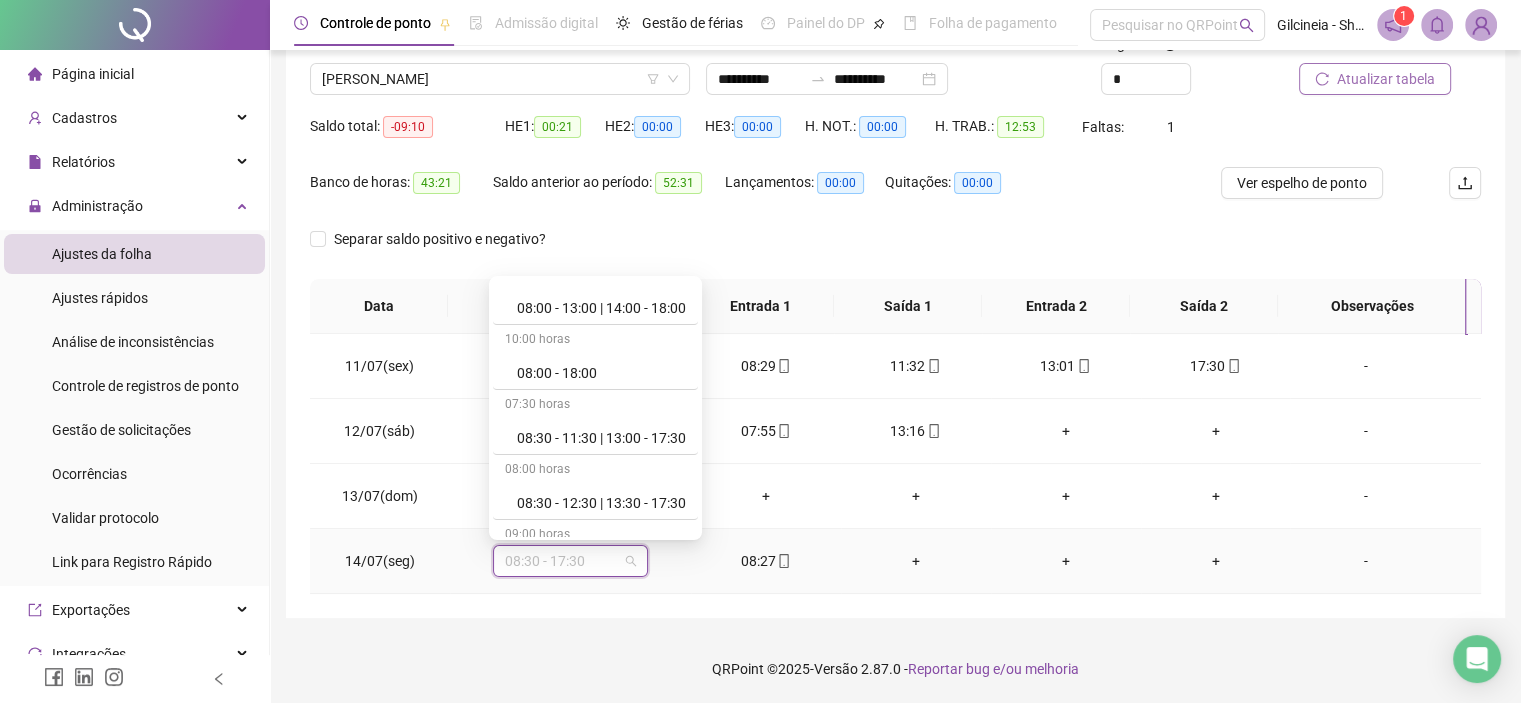 scroll, scrollTop: 480, scrollLeft: 0, axis: vertical 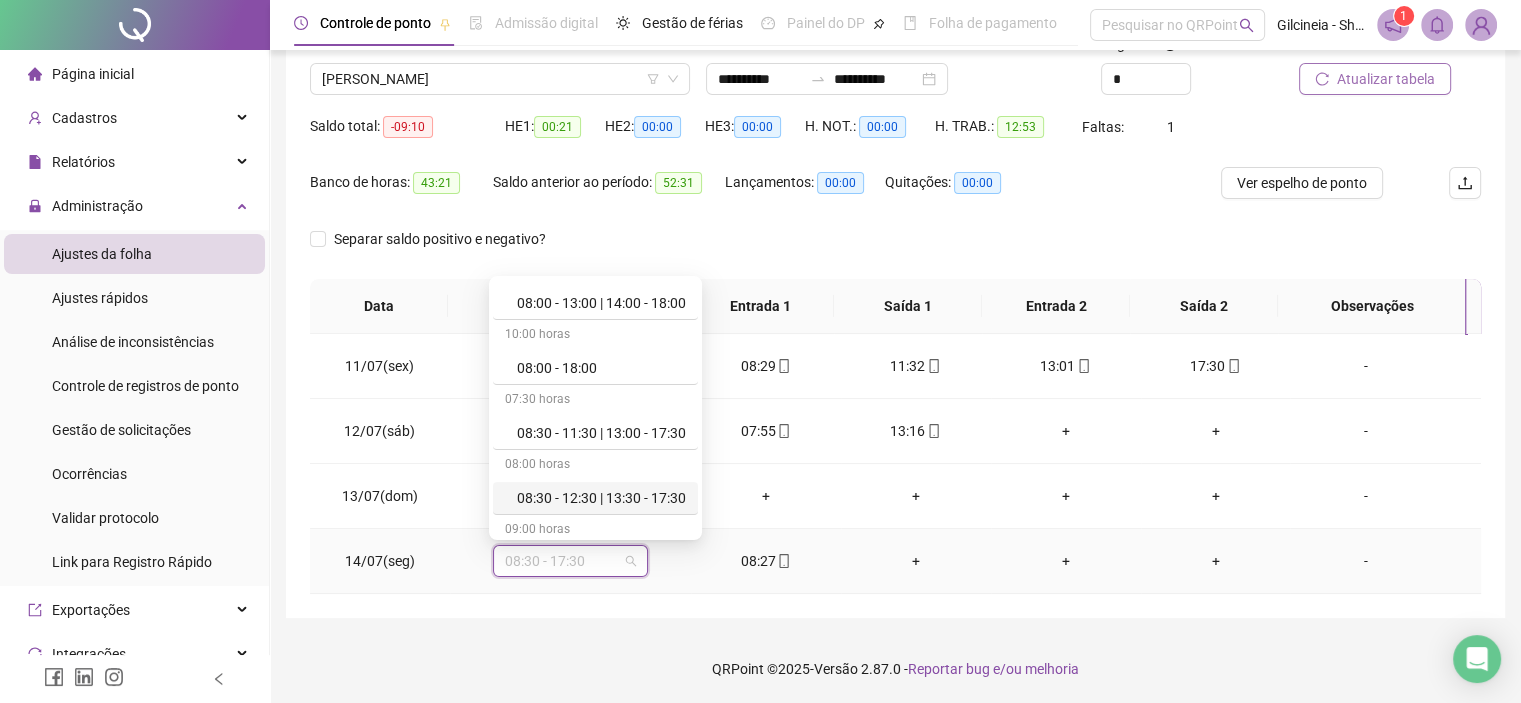 click on "08:30 - 12:30 | 13:30 - 17:30" at bounding box center (601, 498) 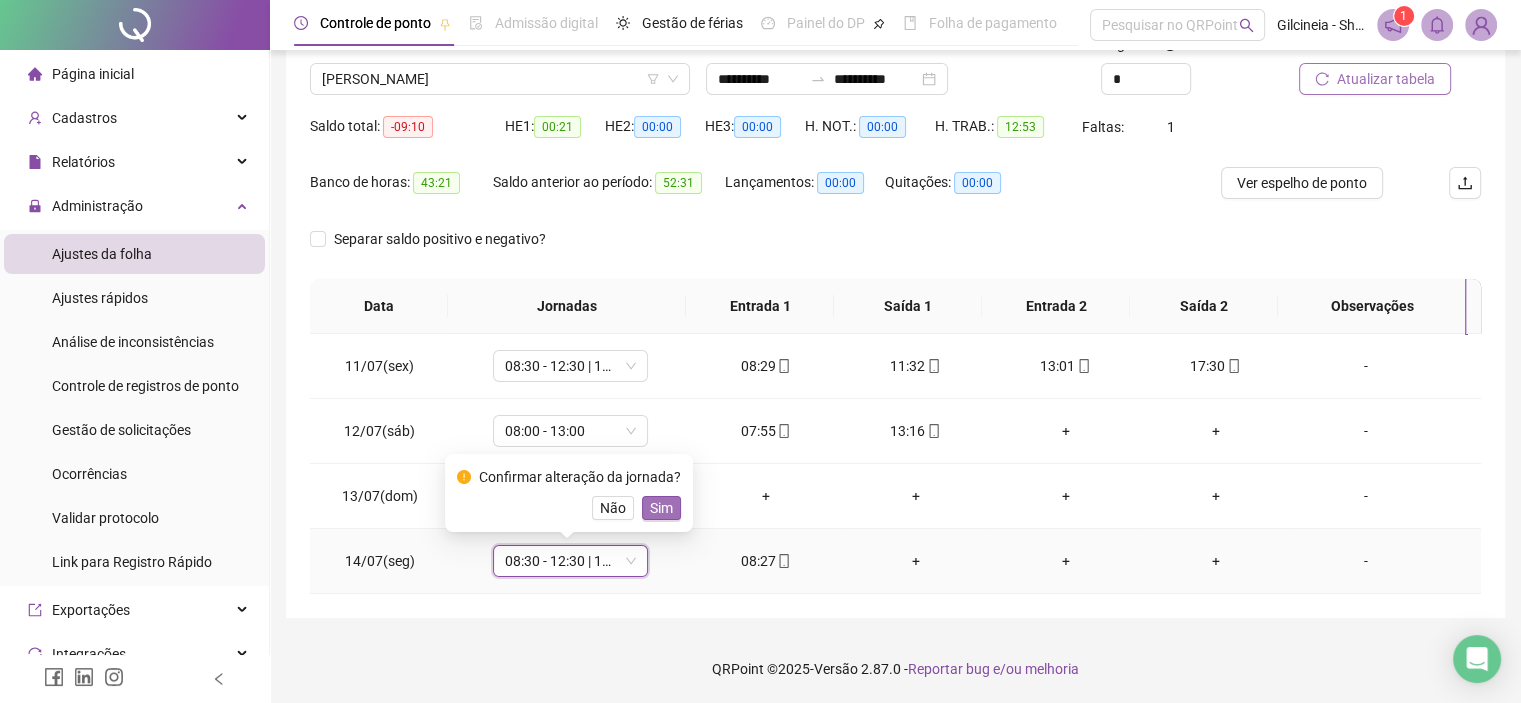 click on "Sim" at bounding box center (661, 508) 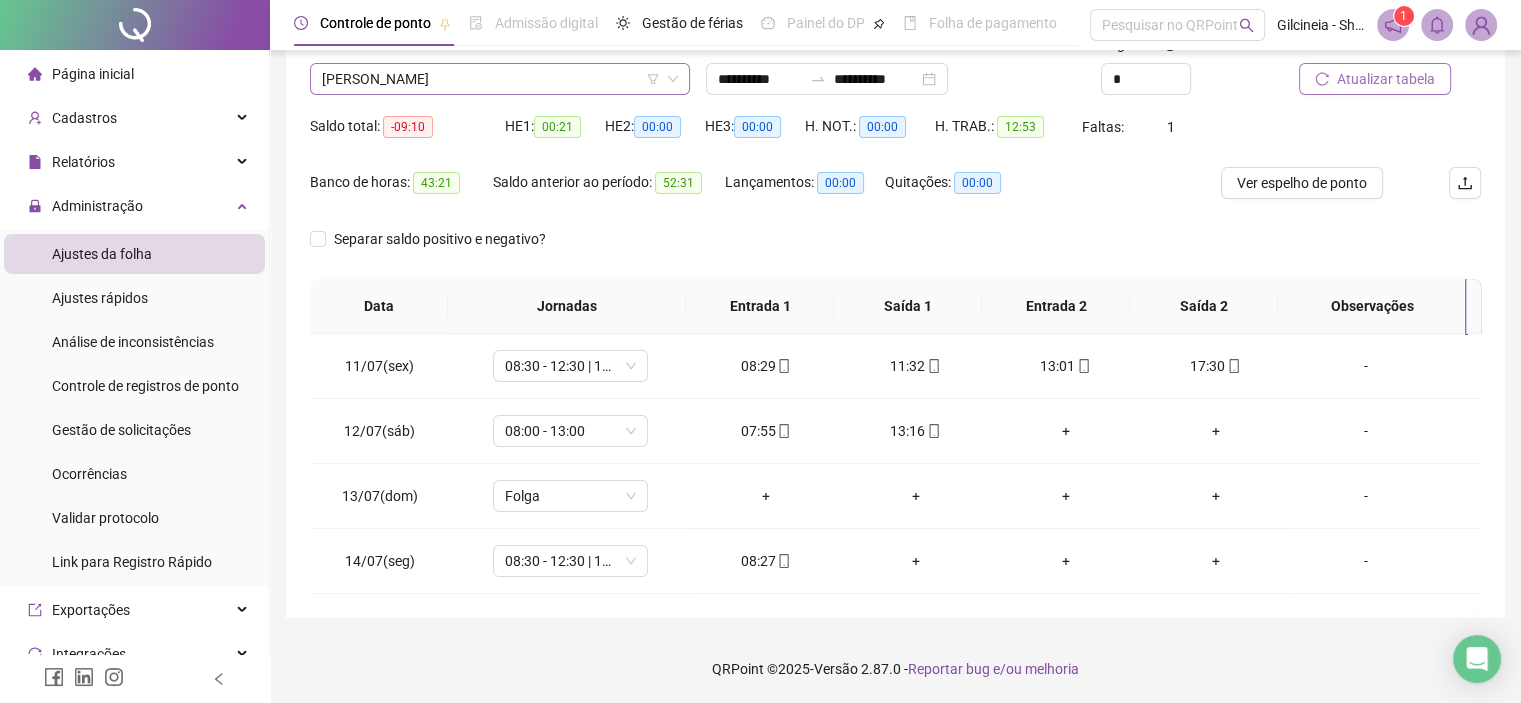 click on "[PERSON_NAME]" at bounding box center [500, 79] 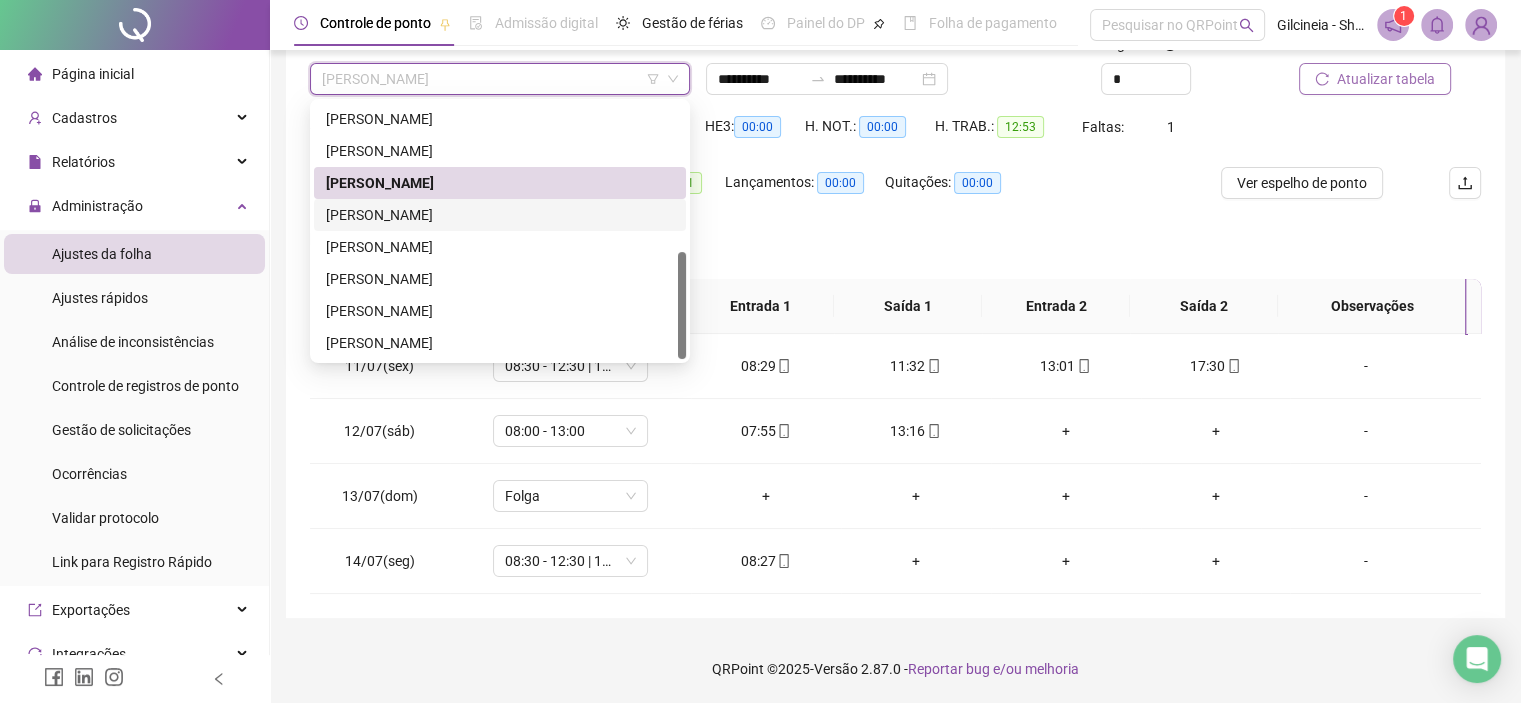 click on "[PERSON_NAME]" at bounding box center [500, 215] 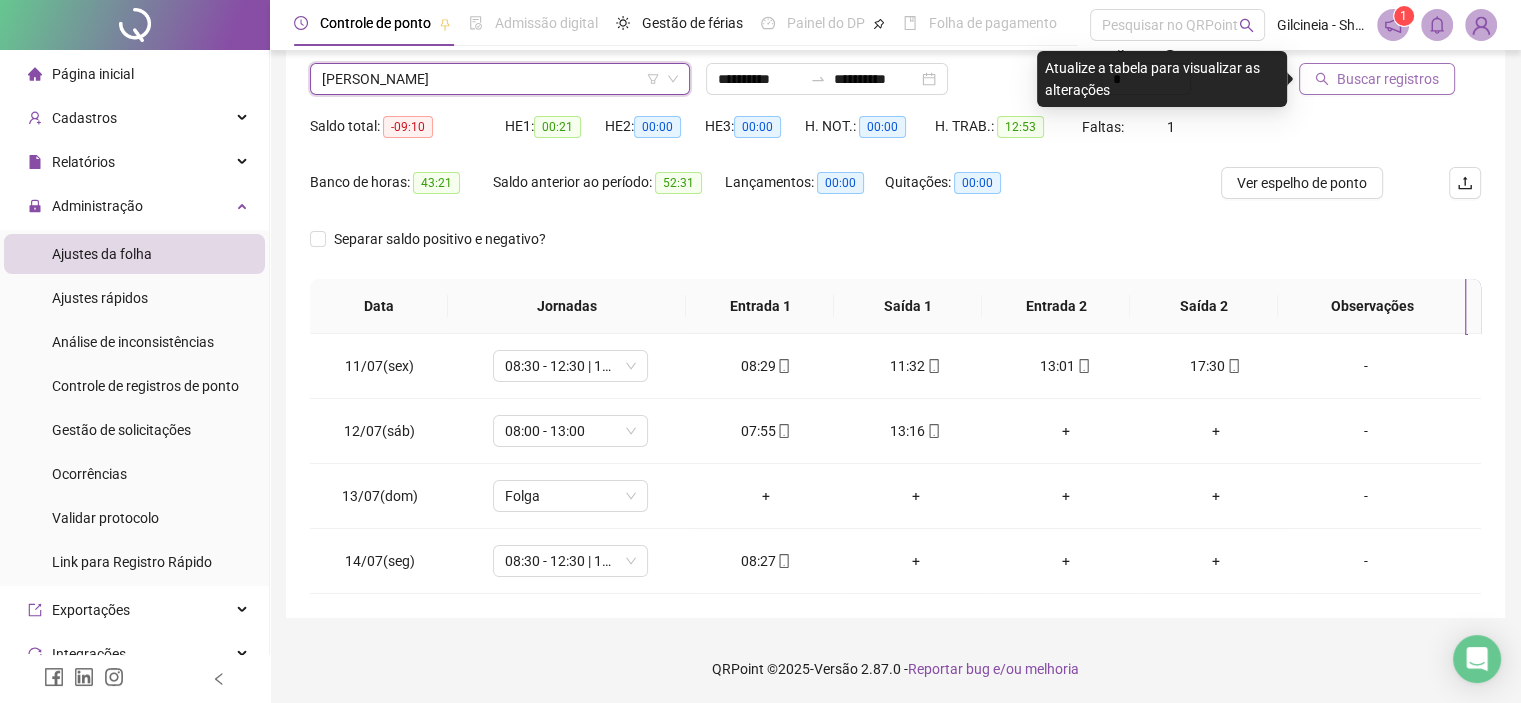 click on "Buscar registros" at bounding box center [1388, 79] 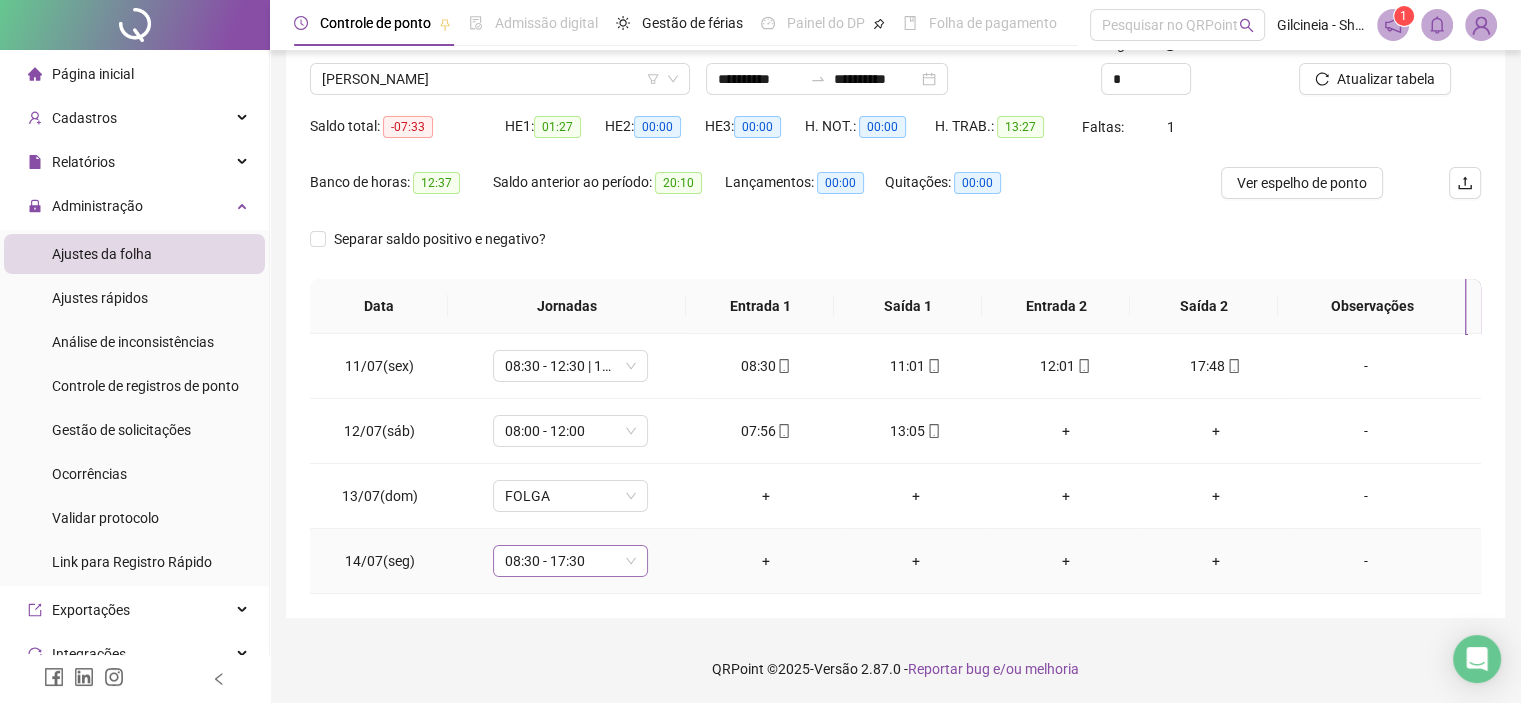 click on "08:30 - 17:30" at bounding box center [570, 561] 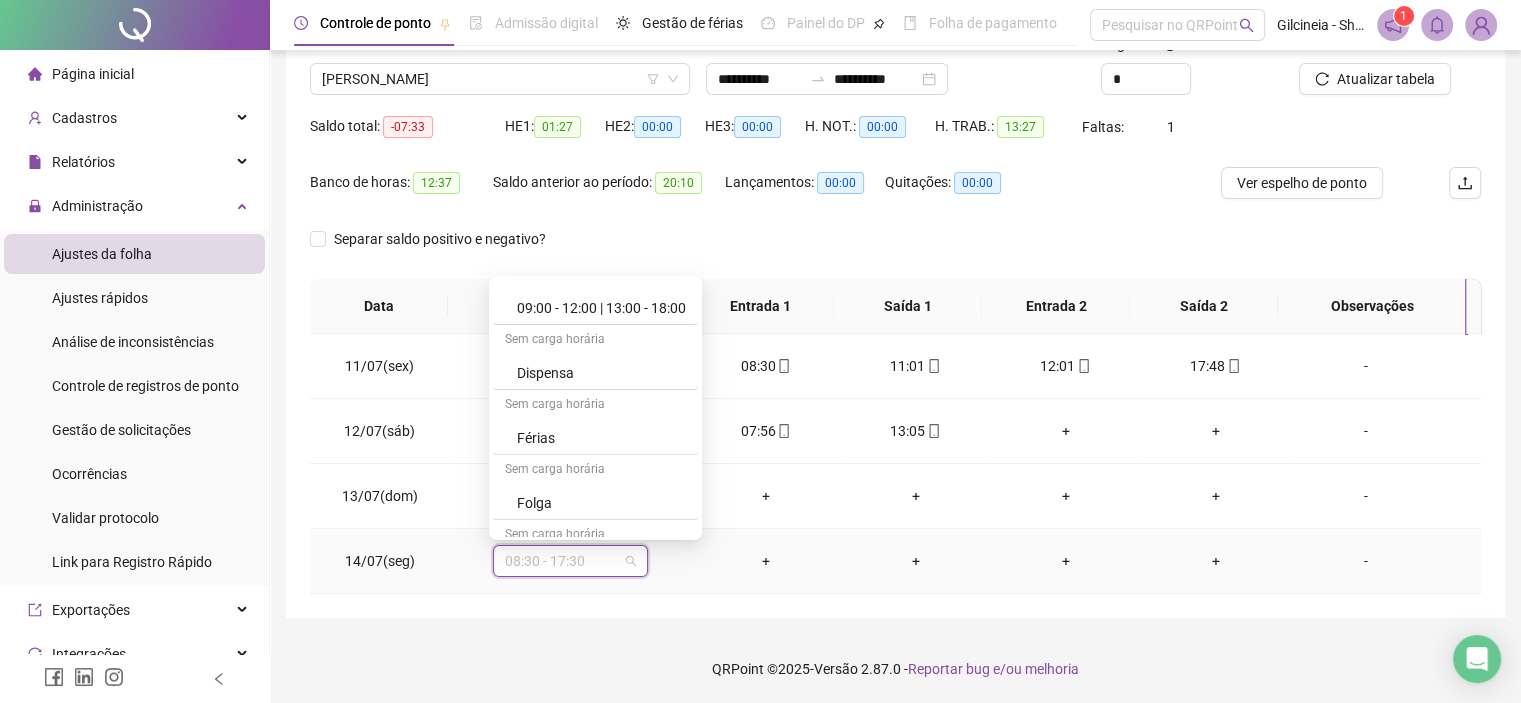 scroll, scrollTop: 910, scrollLeft: 0, axis: vertical 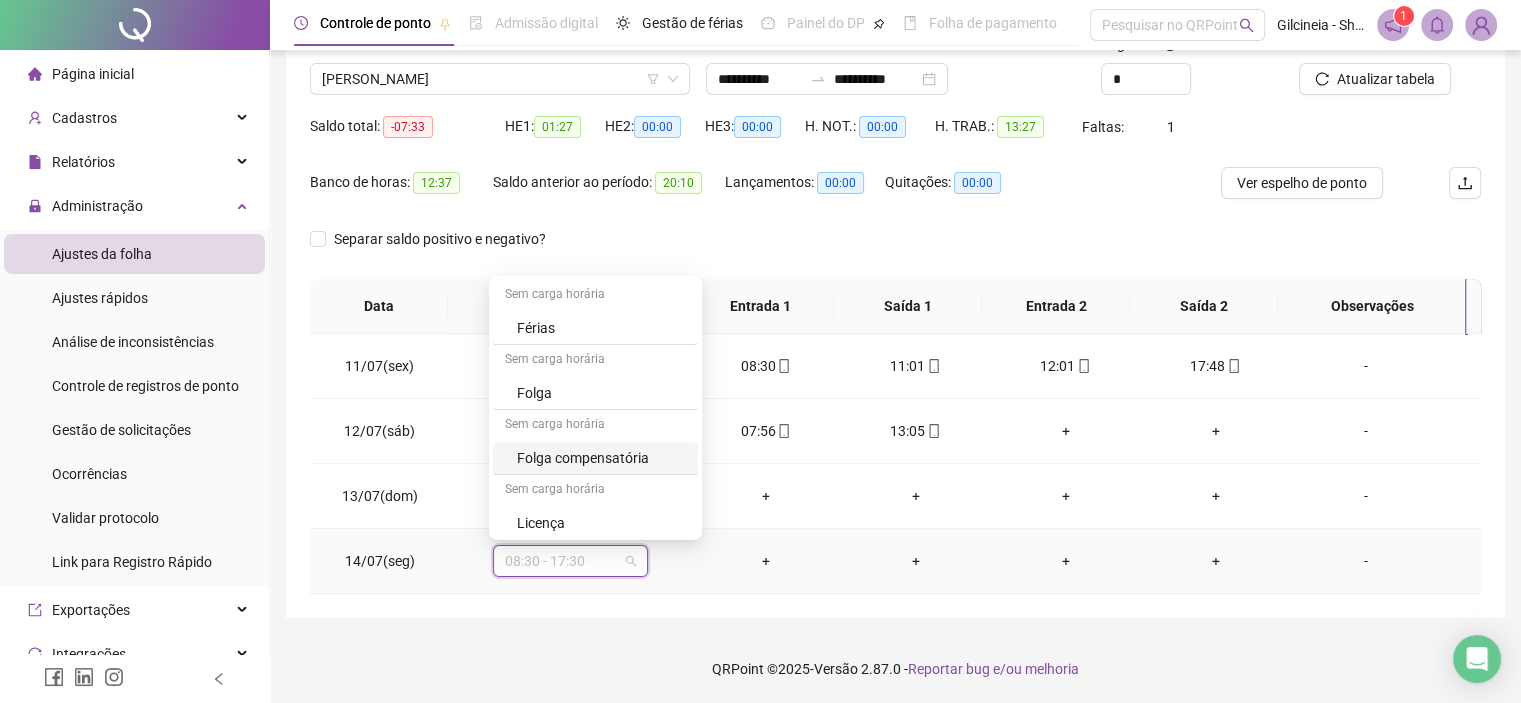 click on "Folga compensatória" at bounding box center (601, 458) 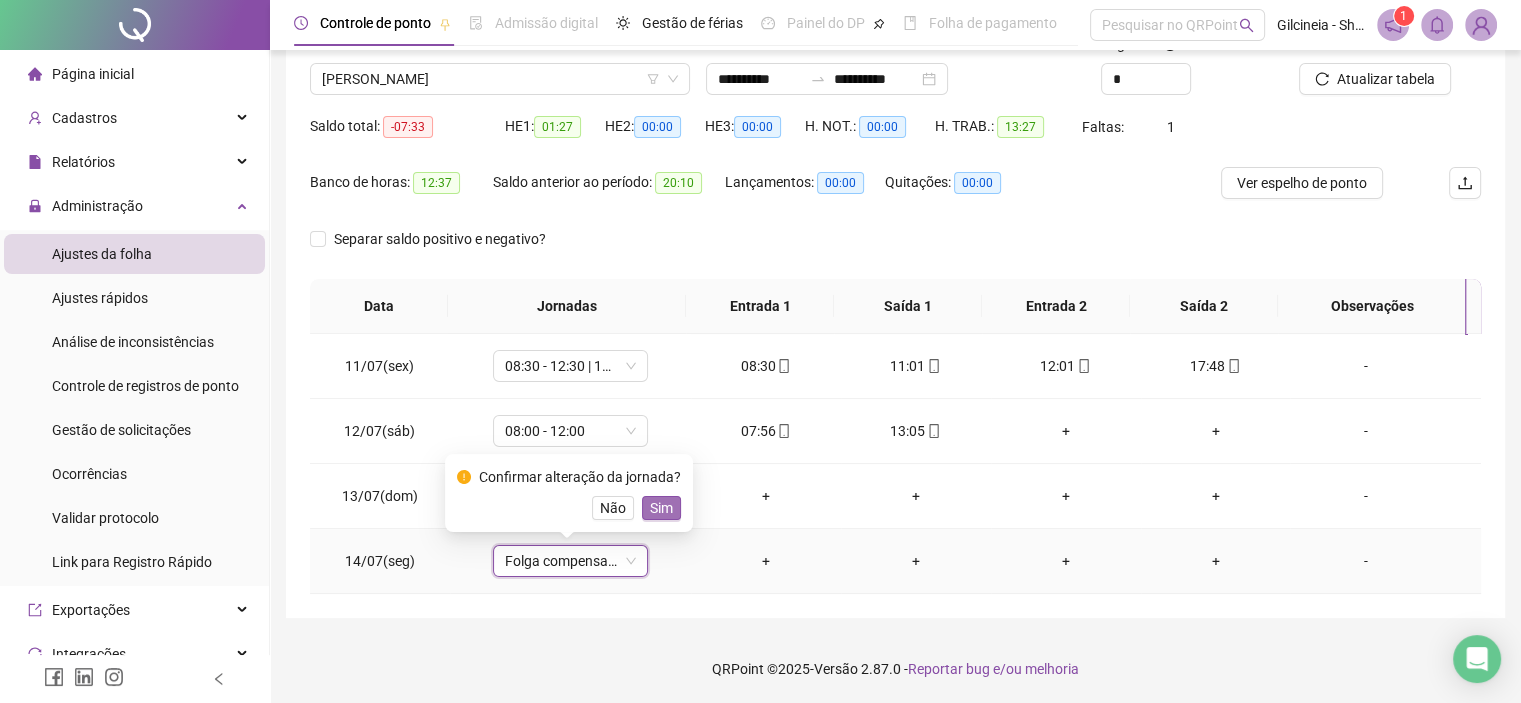 click on "Sim" at bounding box center (661, 508) 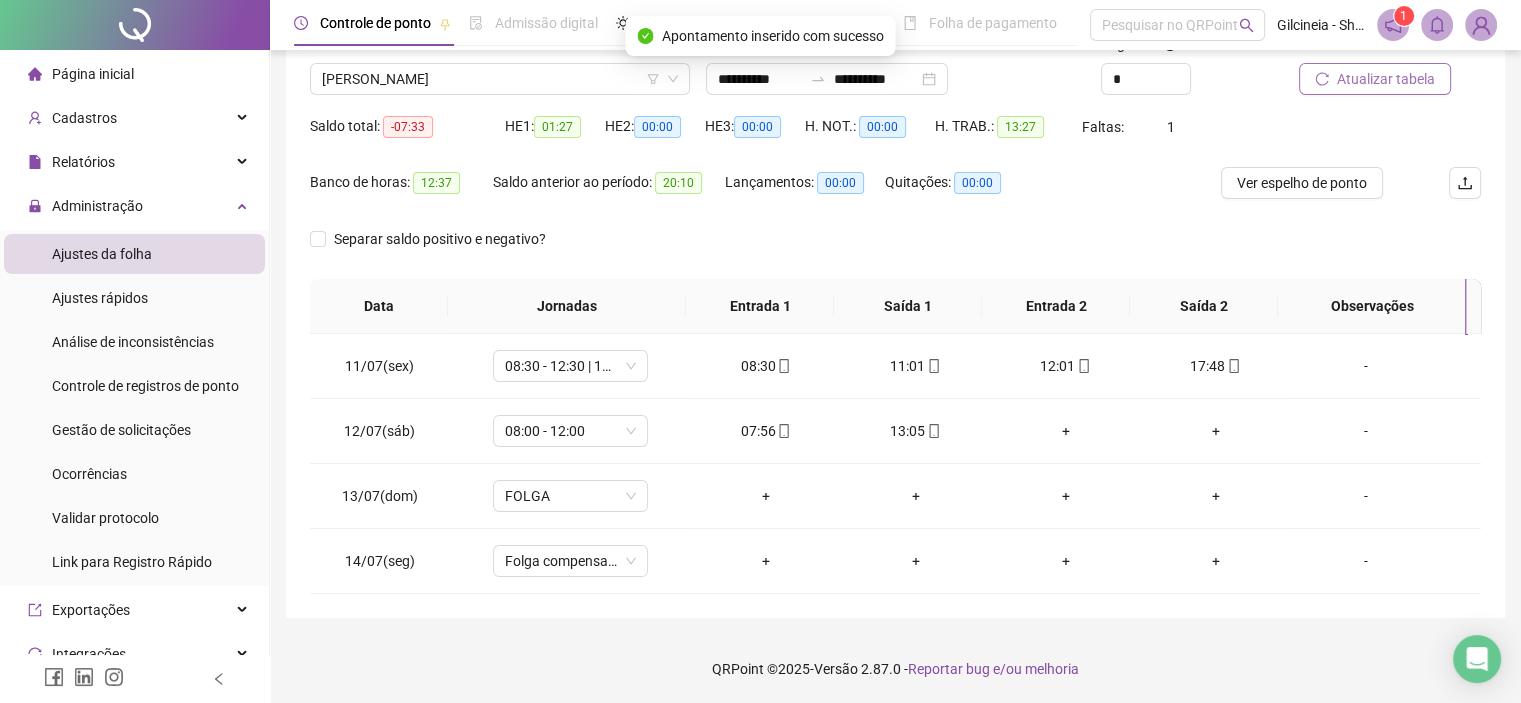 click on "Atualizar tabela" at bounding box center (1386, 79) 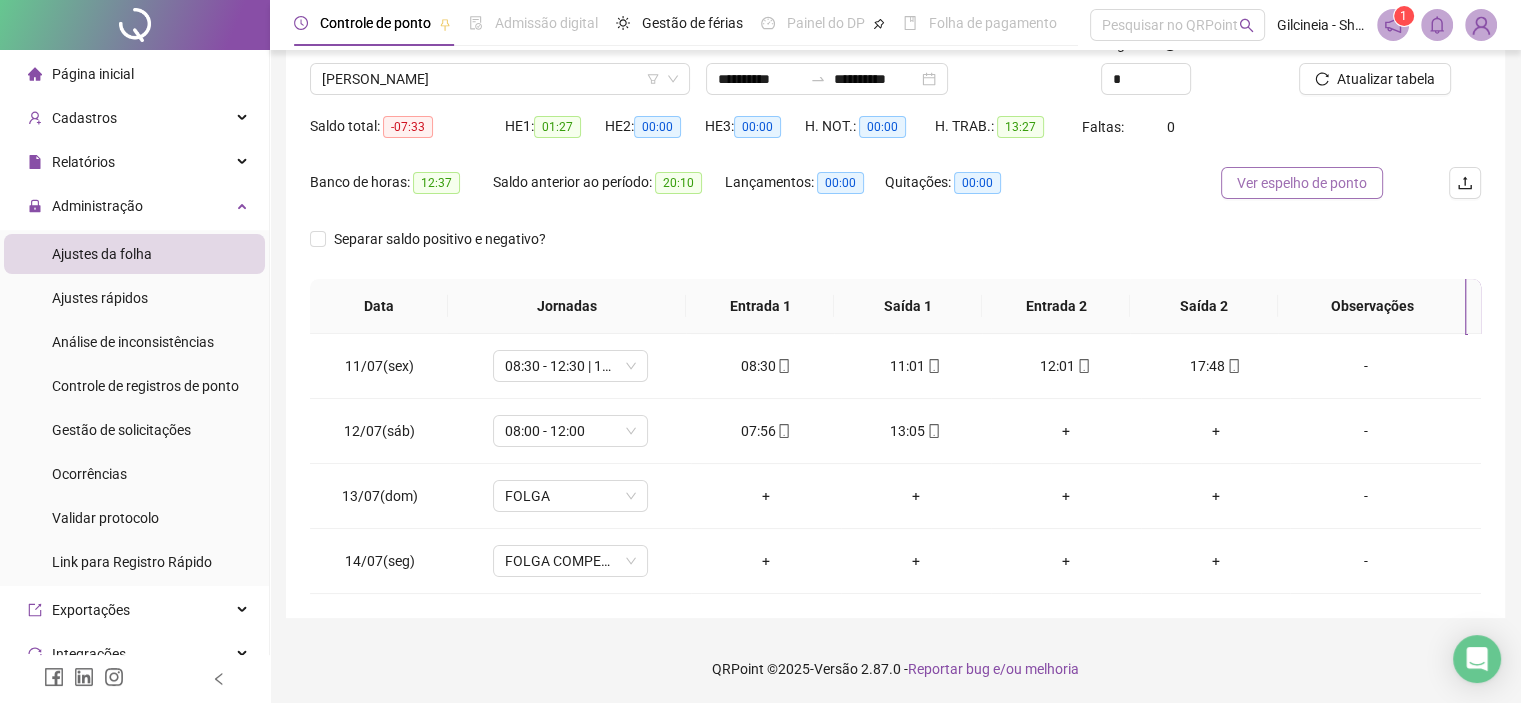 click on "Ver espelho de ponto" at bounding box center (1302, 183) 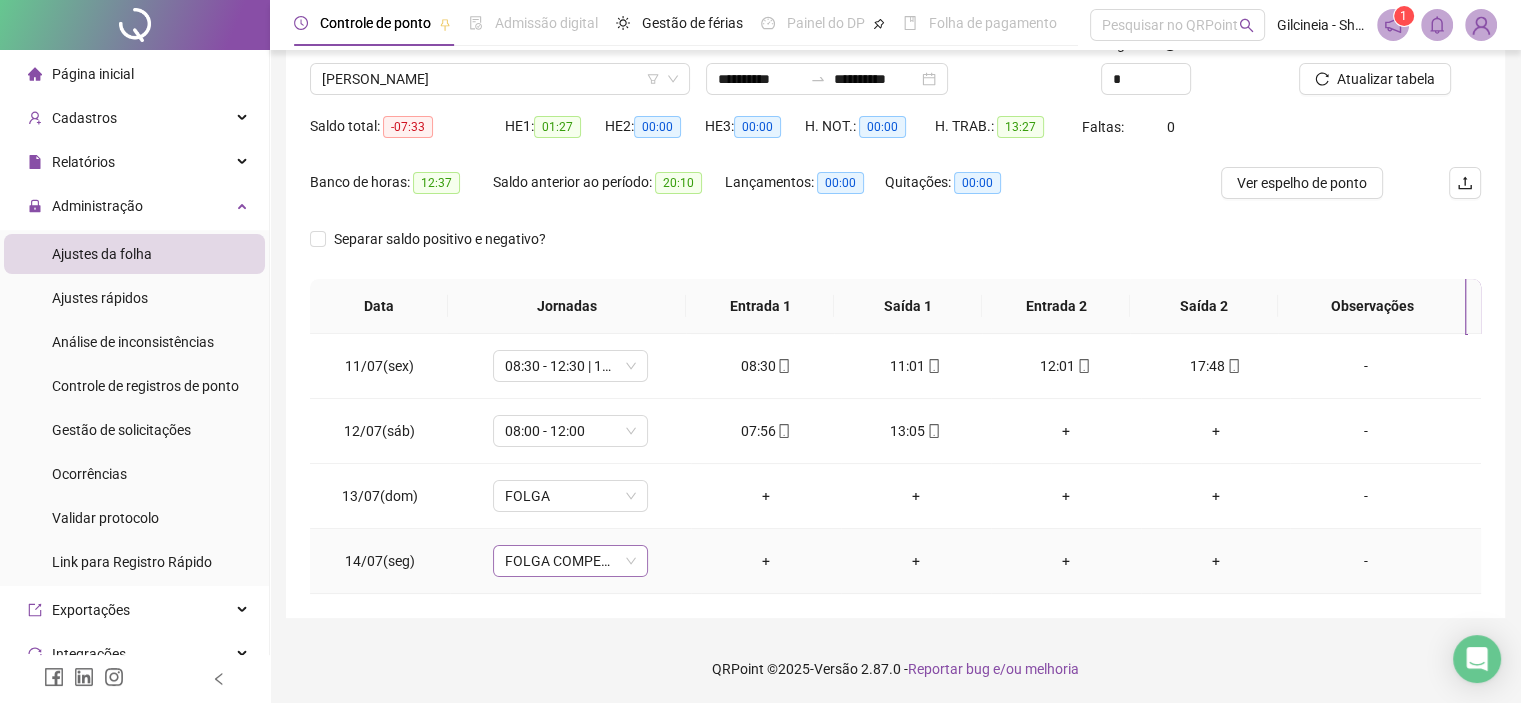 click on "FOLGA COMPENSATÓRIA" at bounding box center [570, 561] 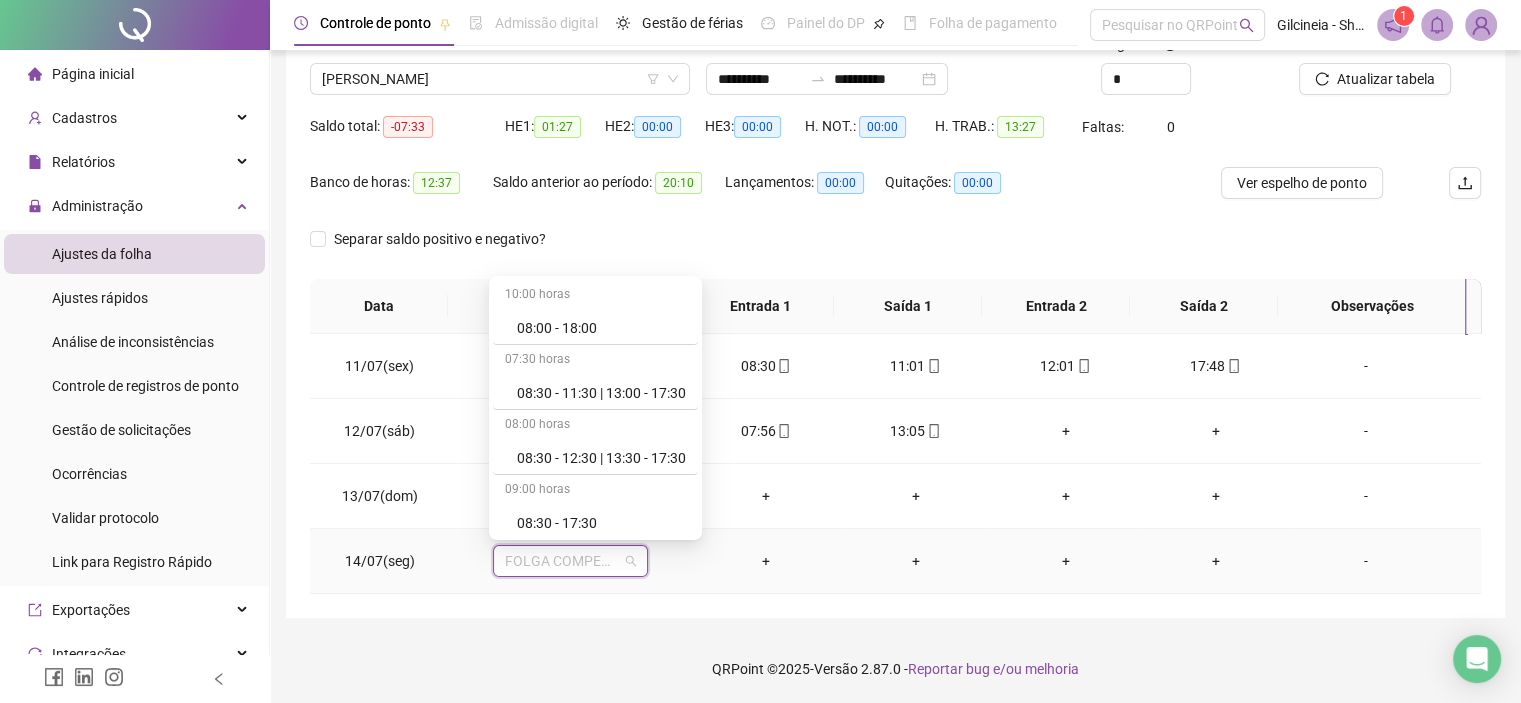 scroll, scrollTop: 560, scrollLeft: 0, axis: vertical 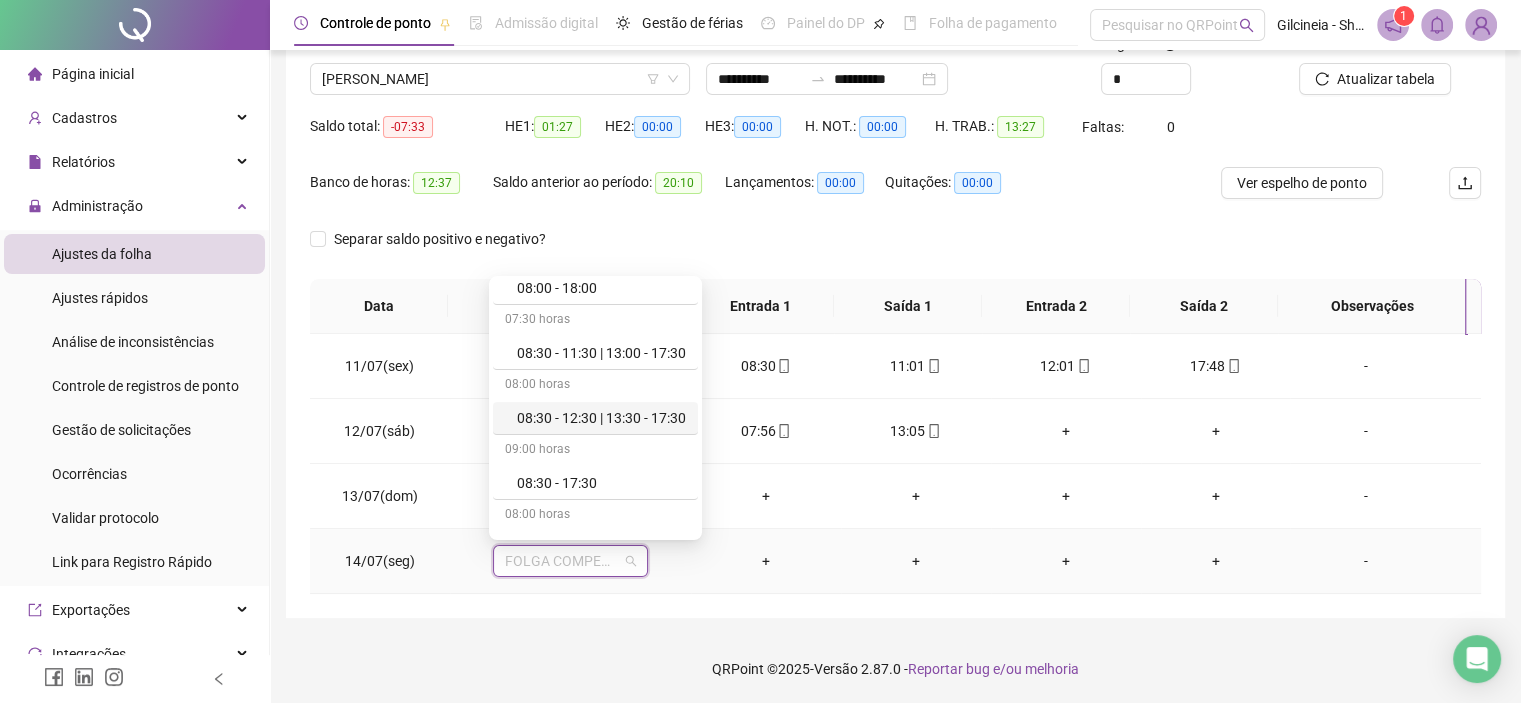 click on "08:30 - 12:30 | 13:30 - 17:30" at bounding box center [601, 418] 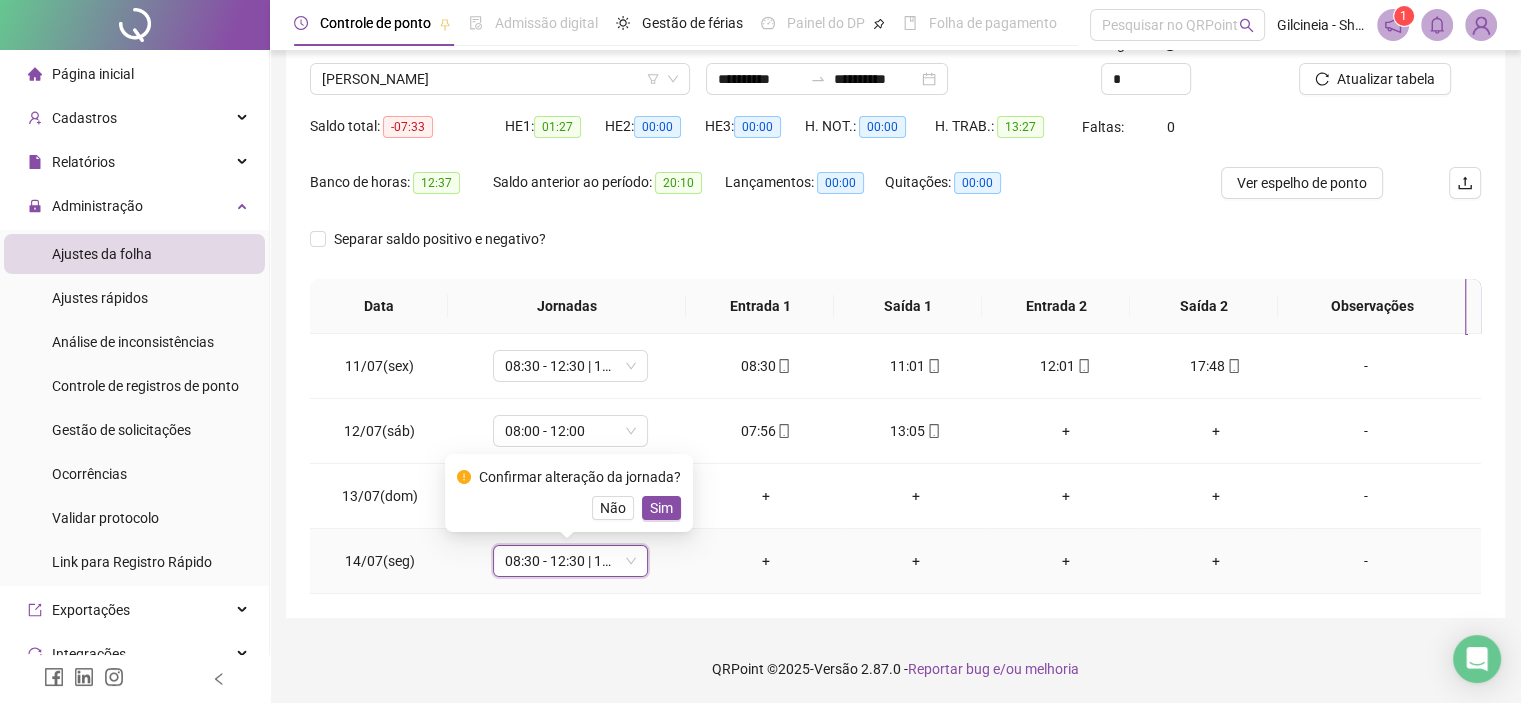 click on "Sim" at bounding box center [661, 508] 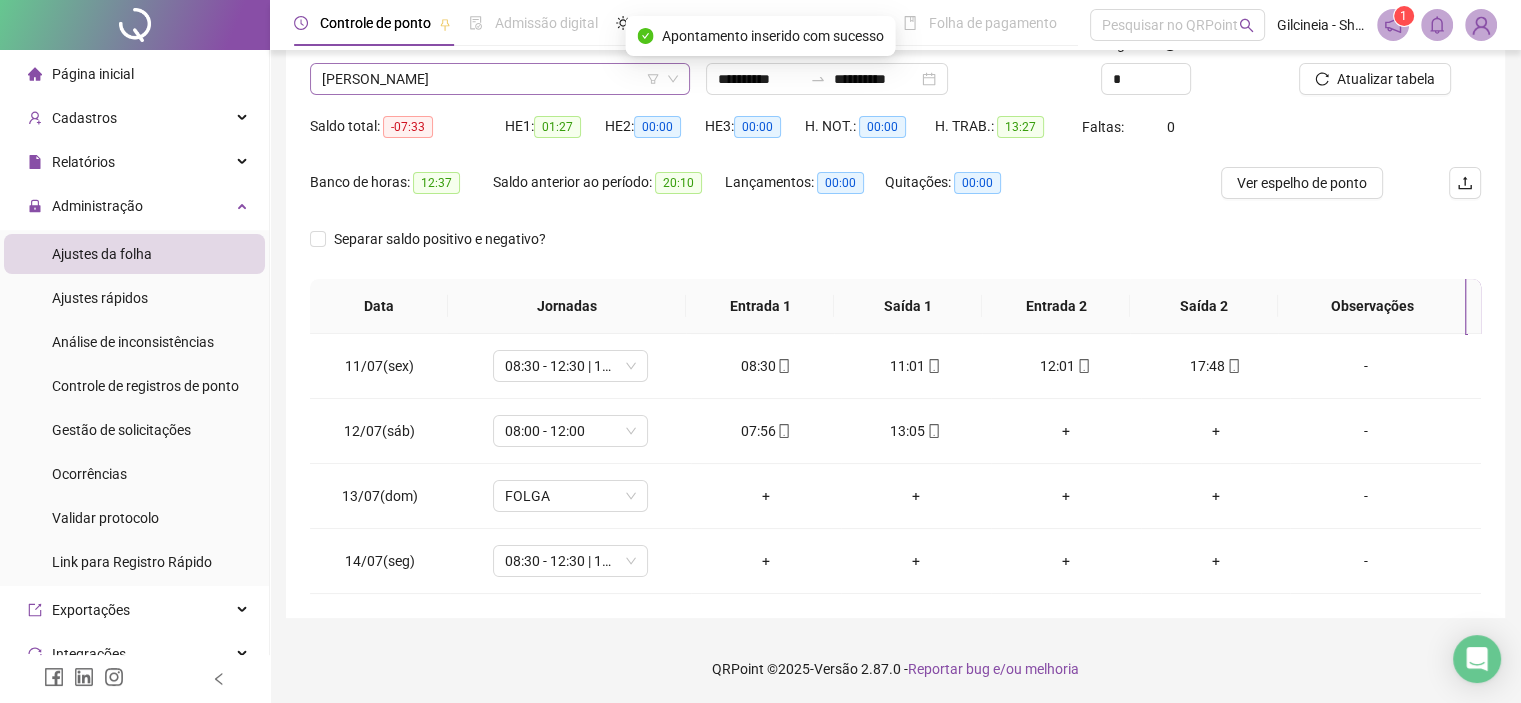 click on "[PERSON_NAME]" at bounding box center (500, 79) 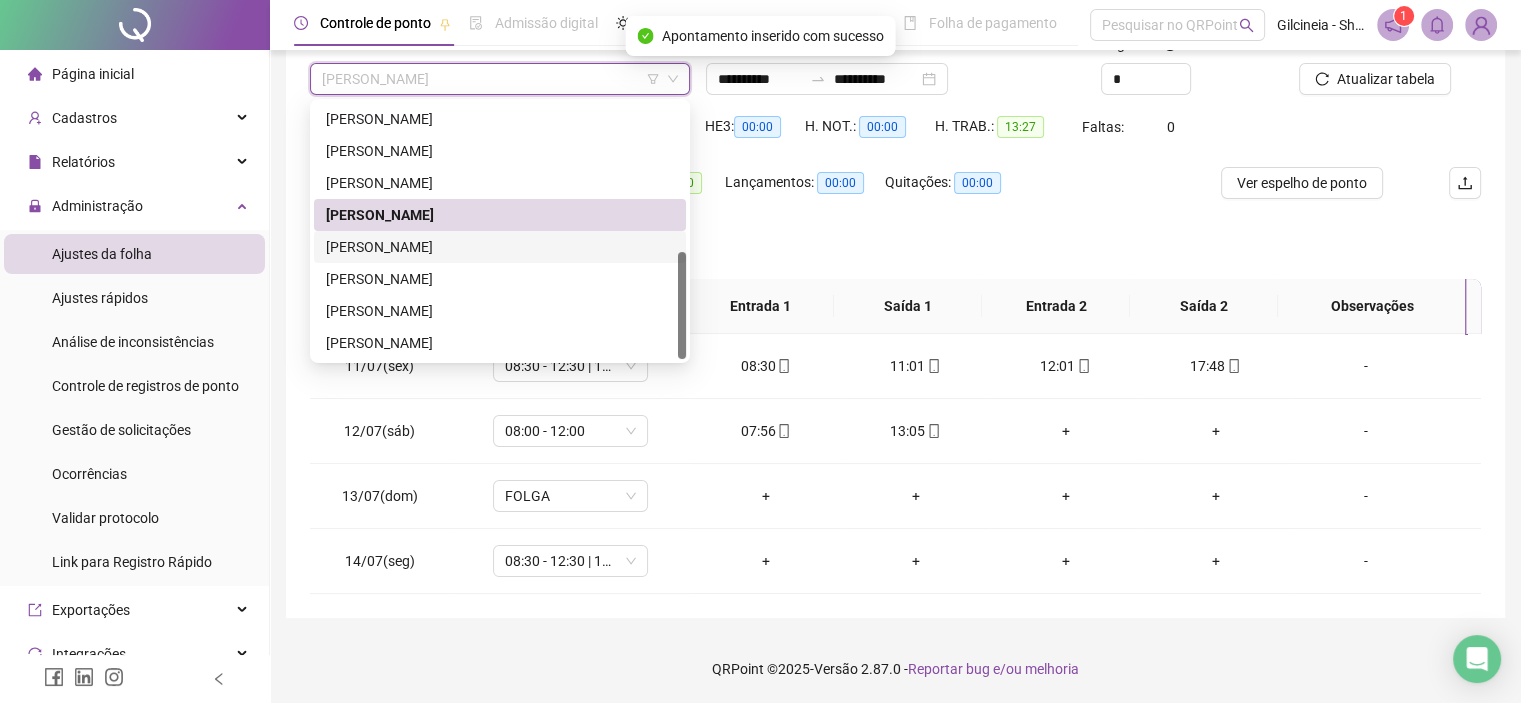 click on "[PERSON_NAME]" at bounding box center (500, 247) 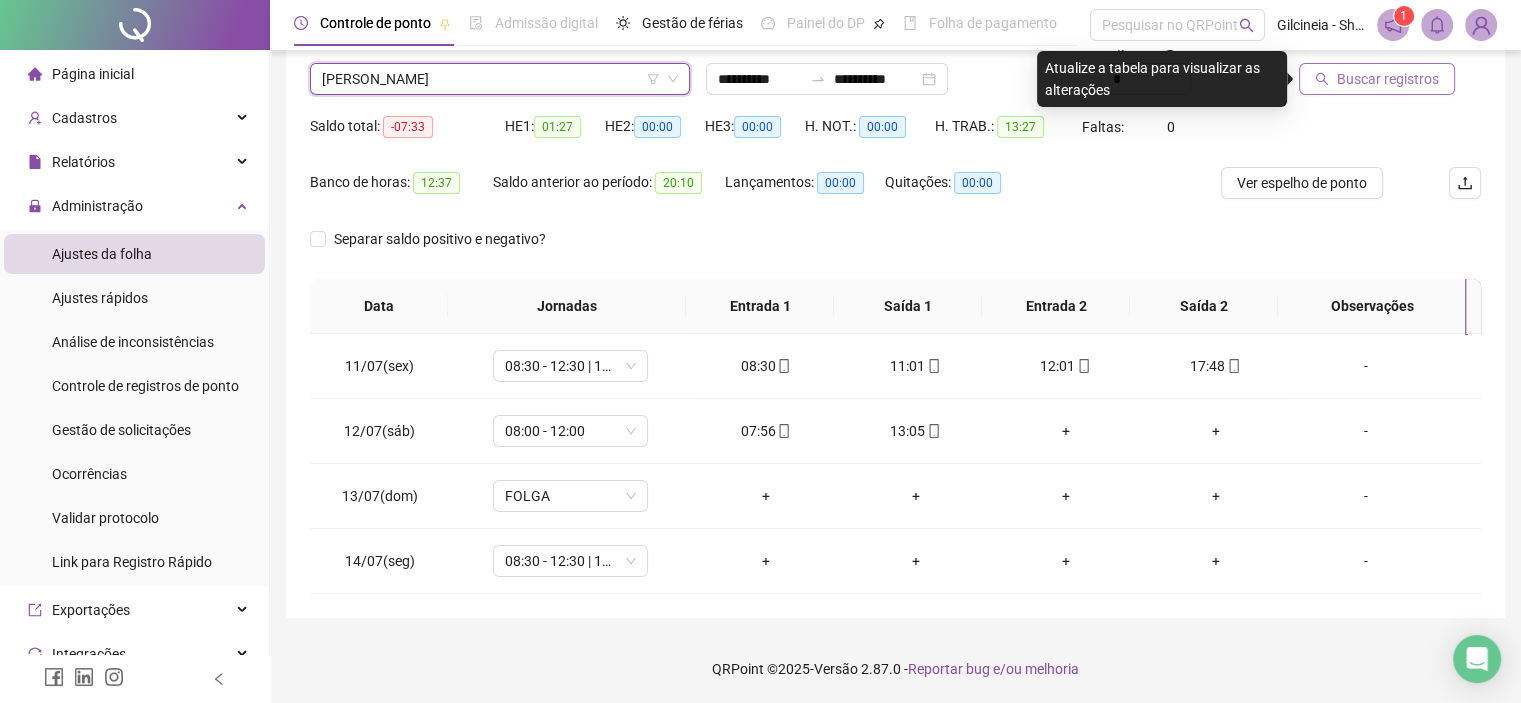click on "Buscar registros" at bounding box center (1388, 79) 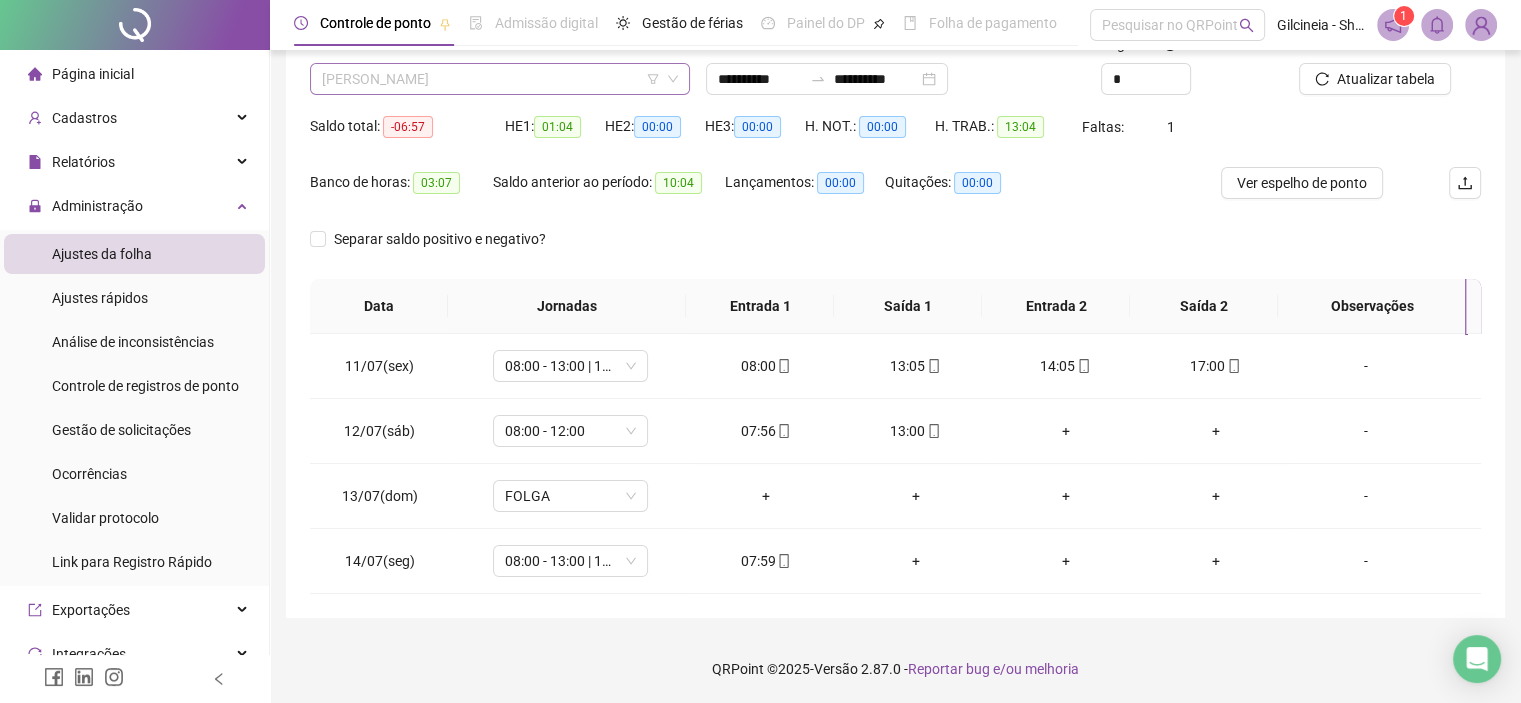 click on "[PERSON_NAME]" at bounding box center (500, 79) 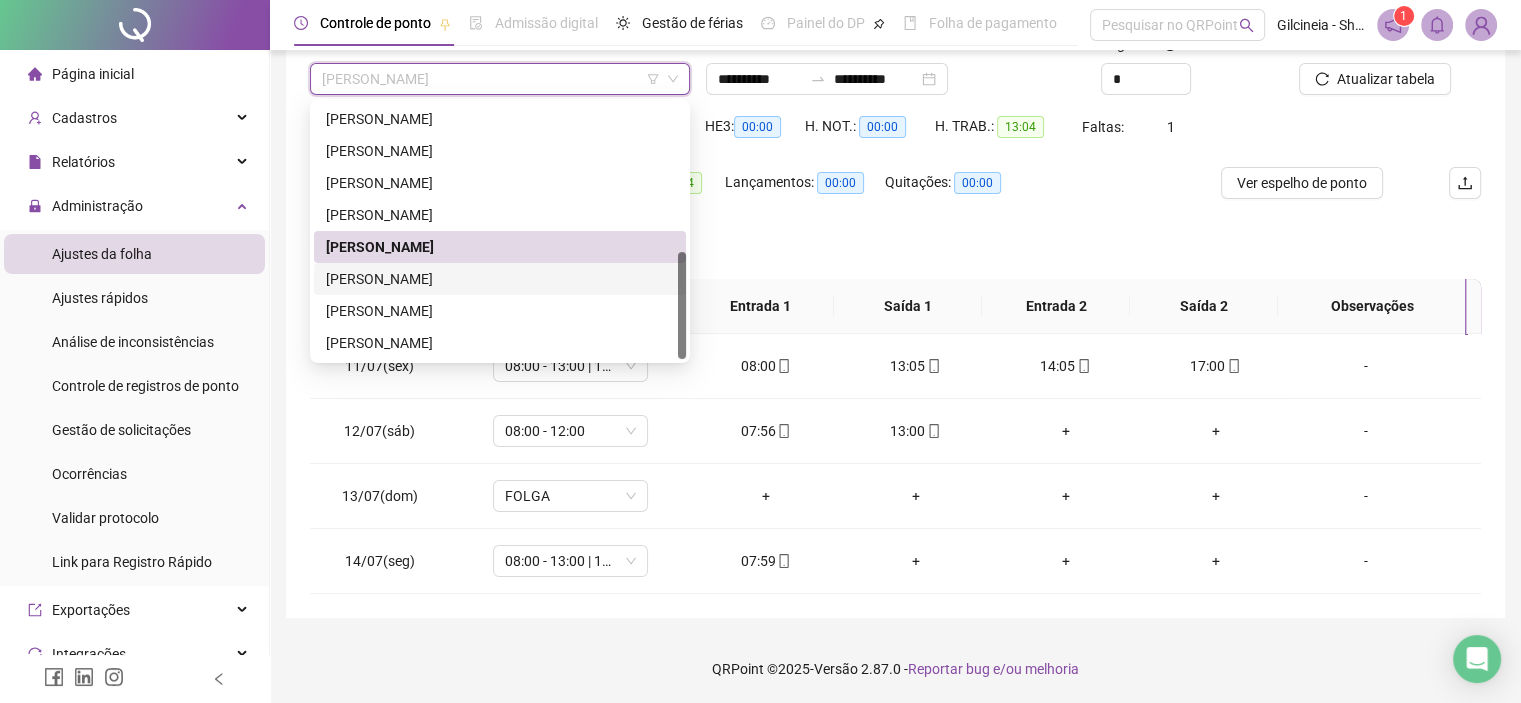 click on "[PERSON_NAME]" at bounding box center (500, 279) 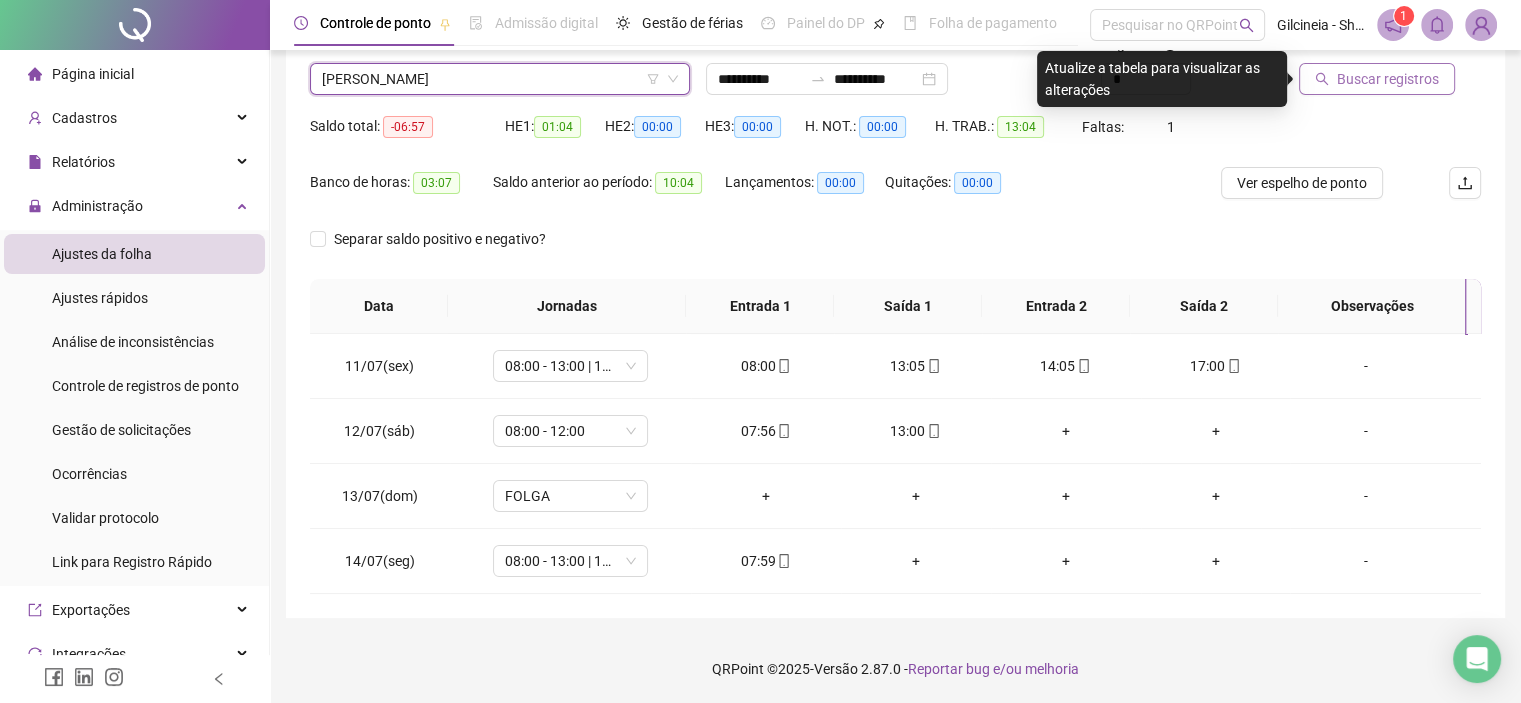 click on "Buscar registros" at bounding box center [1388, 79] 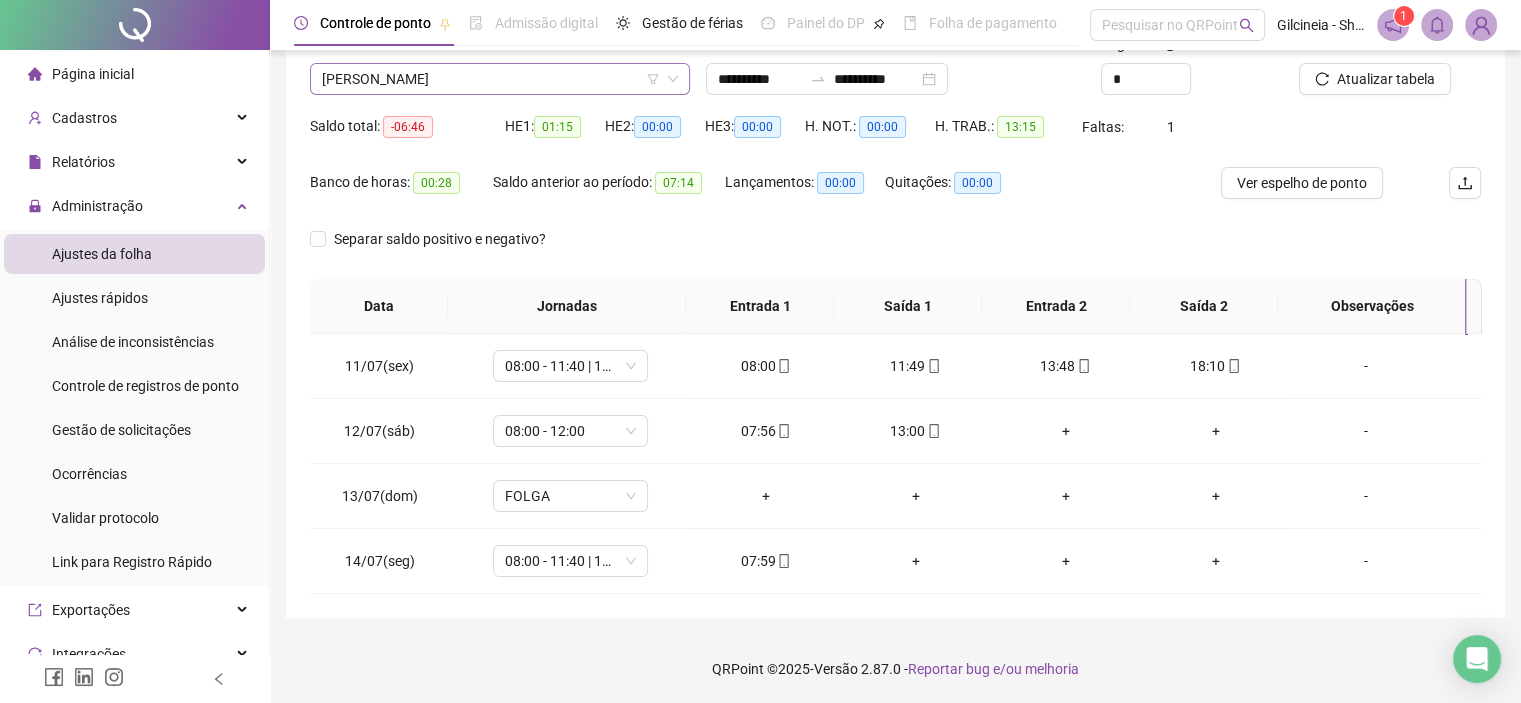 click on "[PERSON_NAME]" at bounding box center (500, 79) 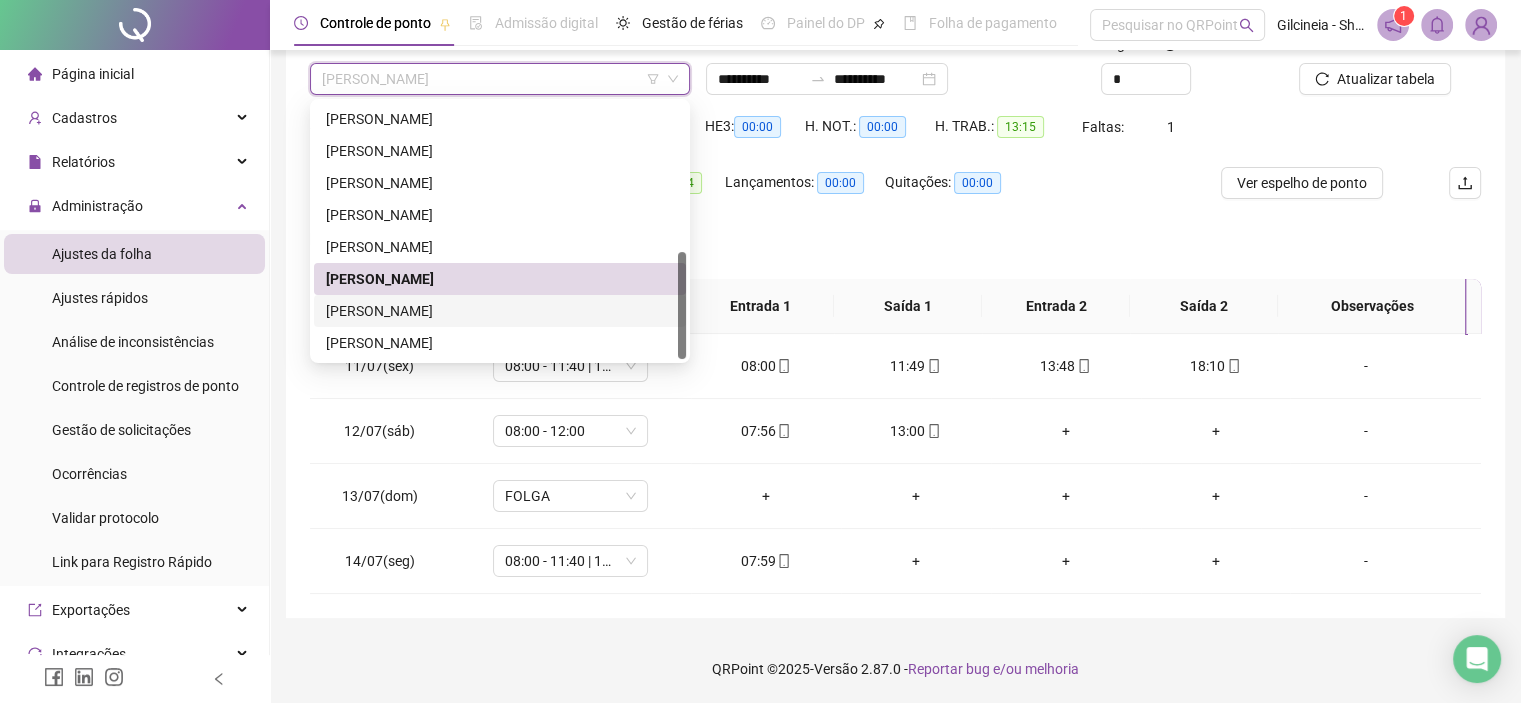 click on "[PERSON_NAME]" at bounding box center (500, 311) 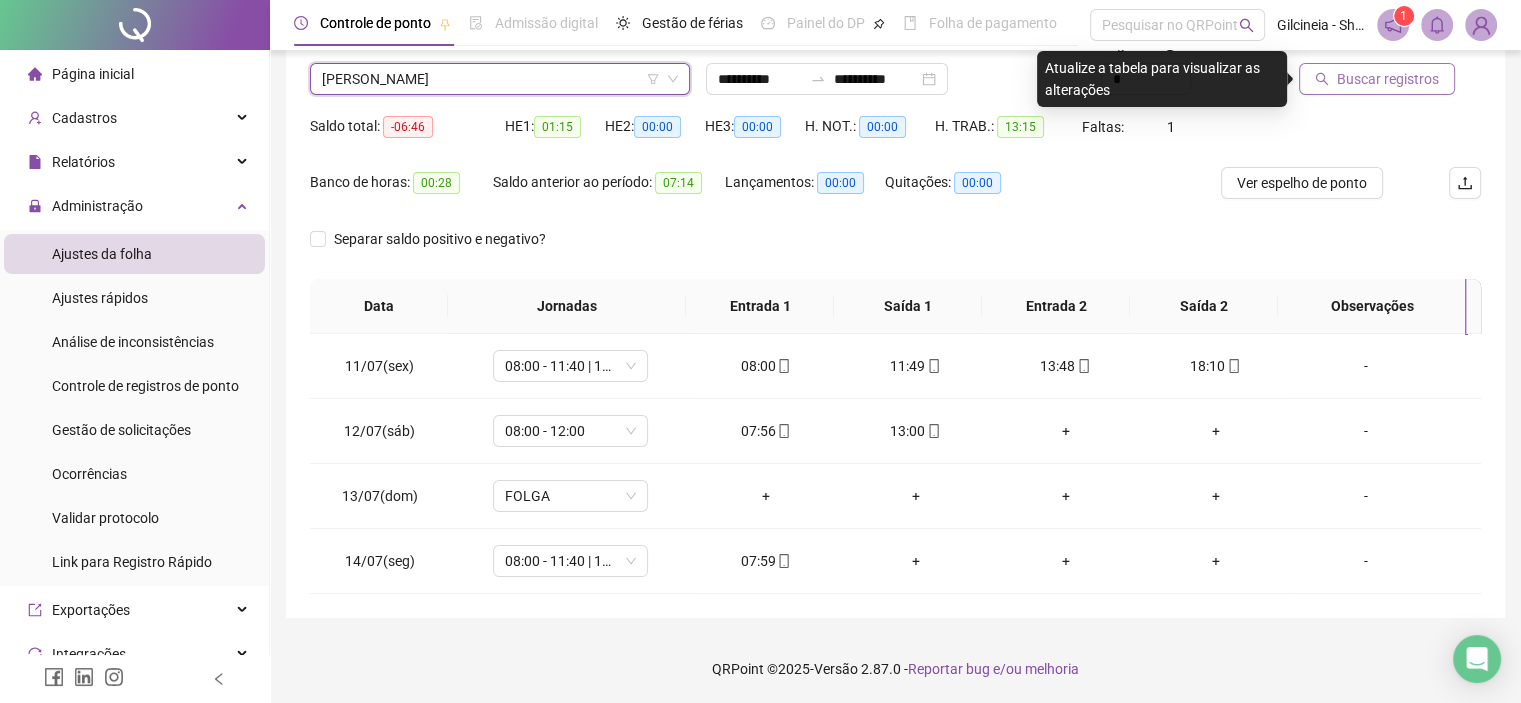 click on "Buscar registros" at bounding box center (1388, 79) 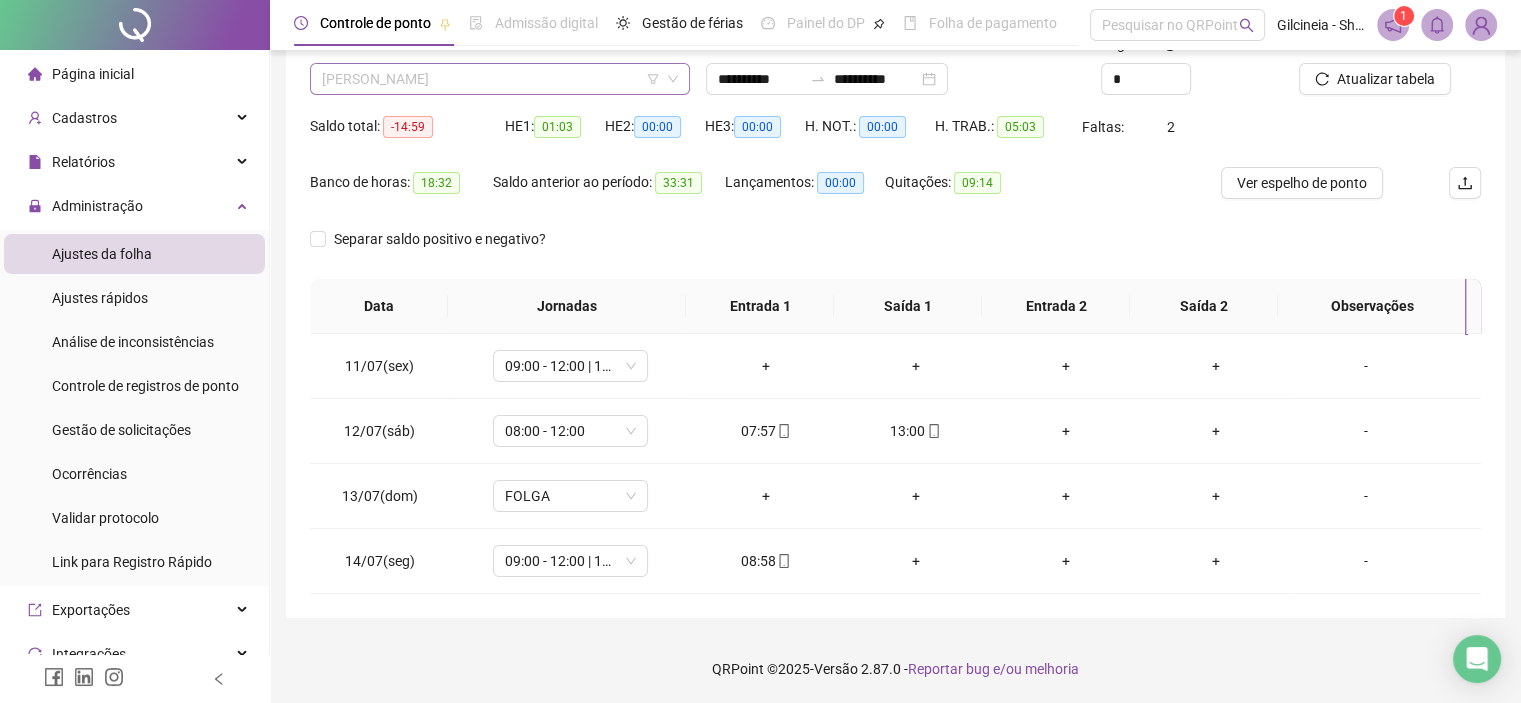click on "[PERSON_NAME]" at bounding box center (500, 79) 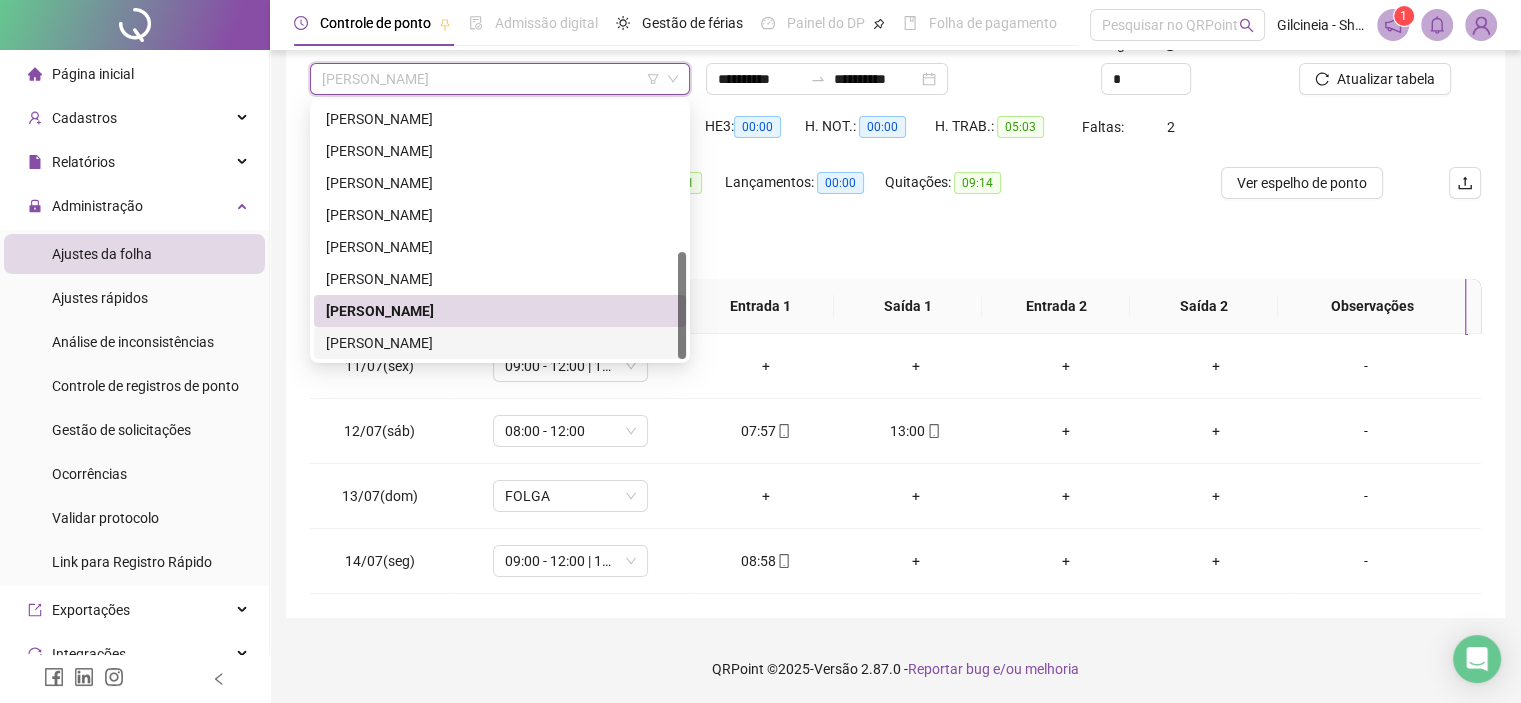 click on "[PERSON_NAME]" at bounding box center (500, 343) 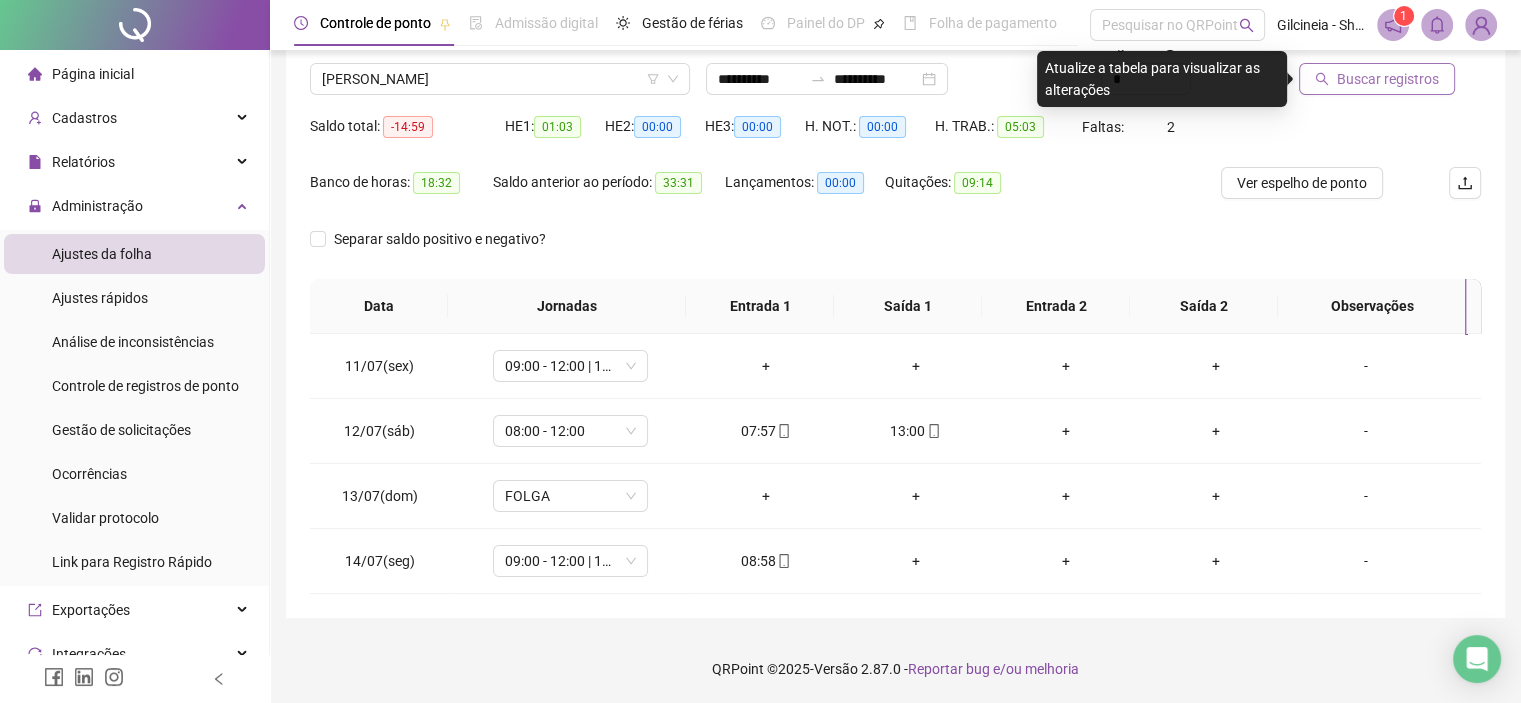 click on "Buscar registros" at bounding box center [1388, 79] 